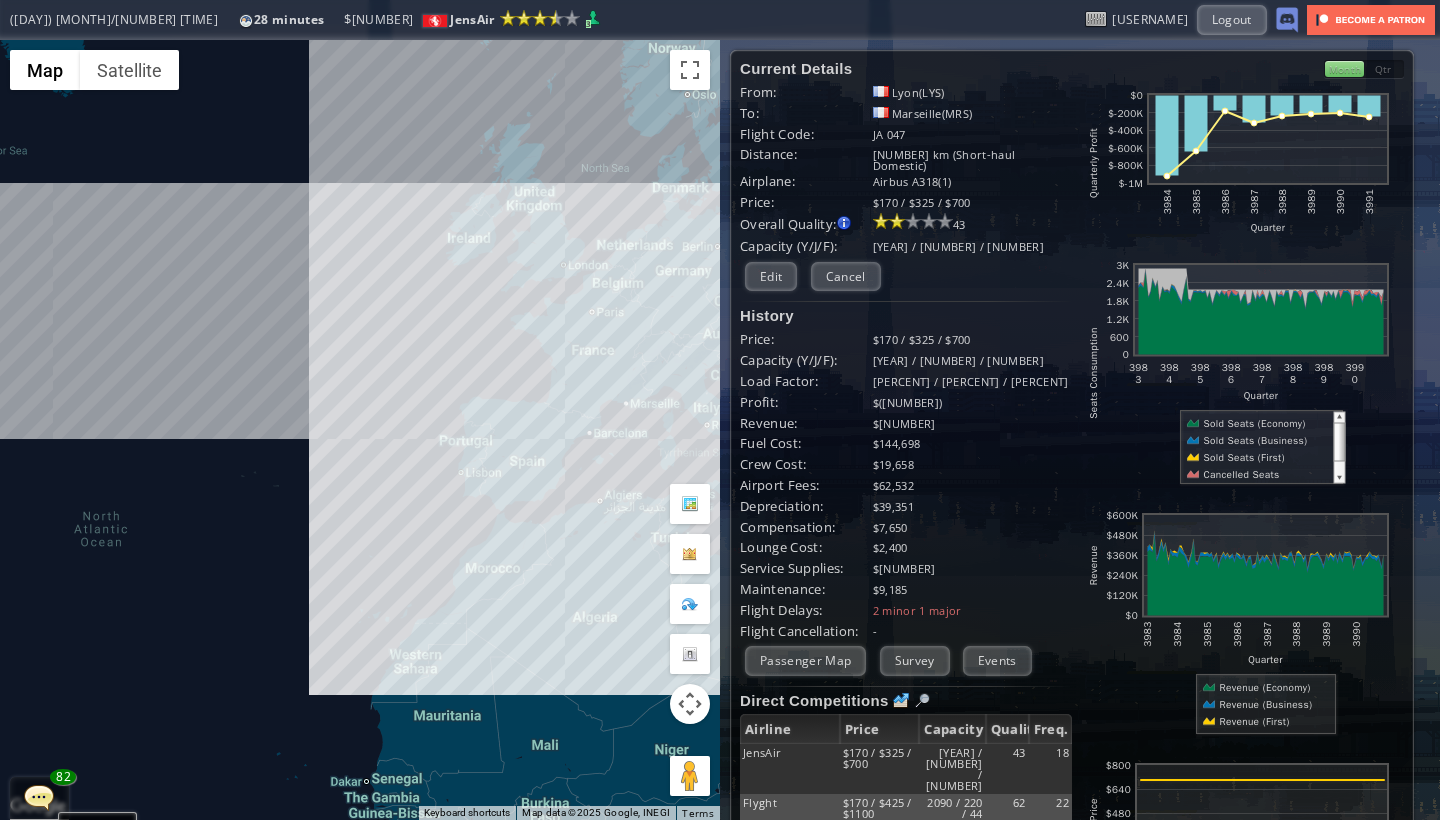 scroll, scrollTop: 0, scrollLeft: 0, axis: both 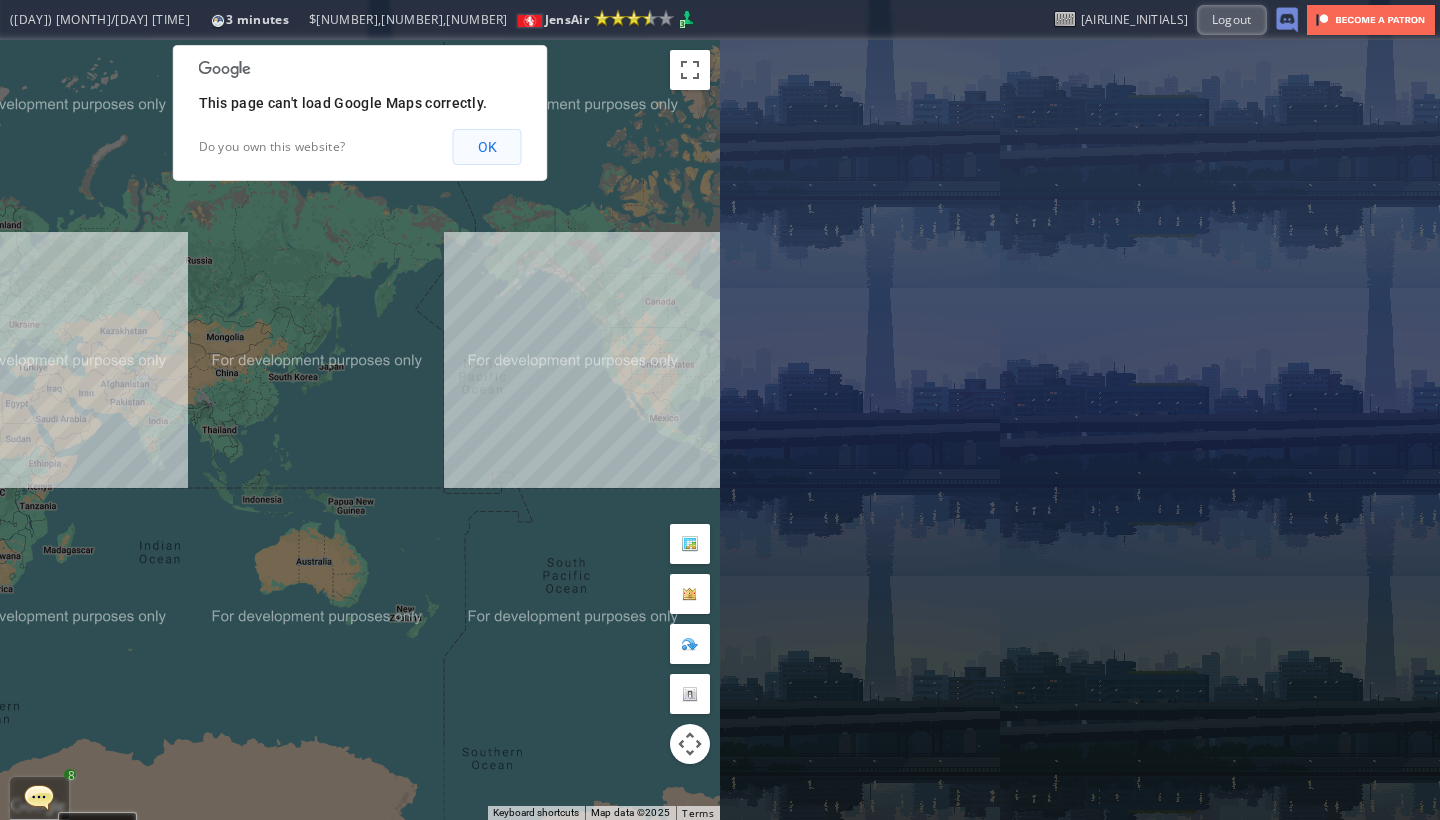 click on "OK" at bounding box center [487, 147] 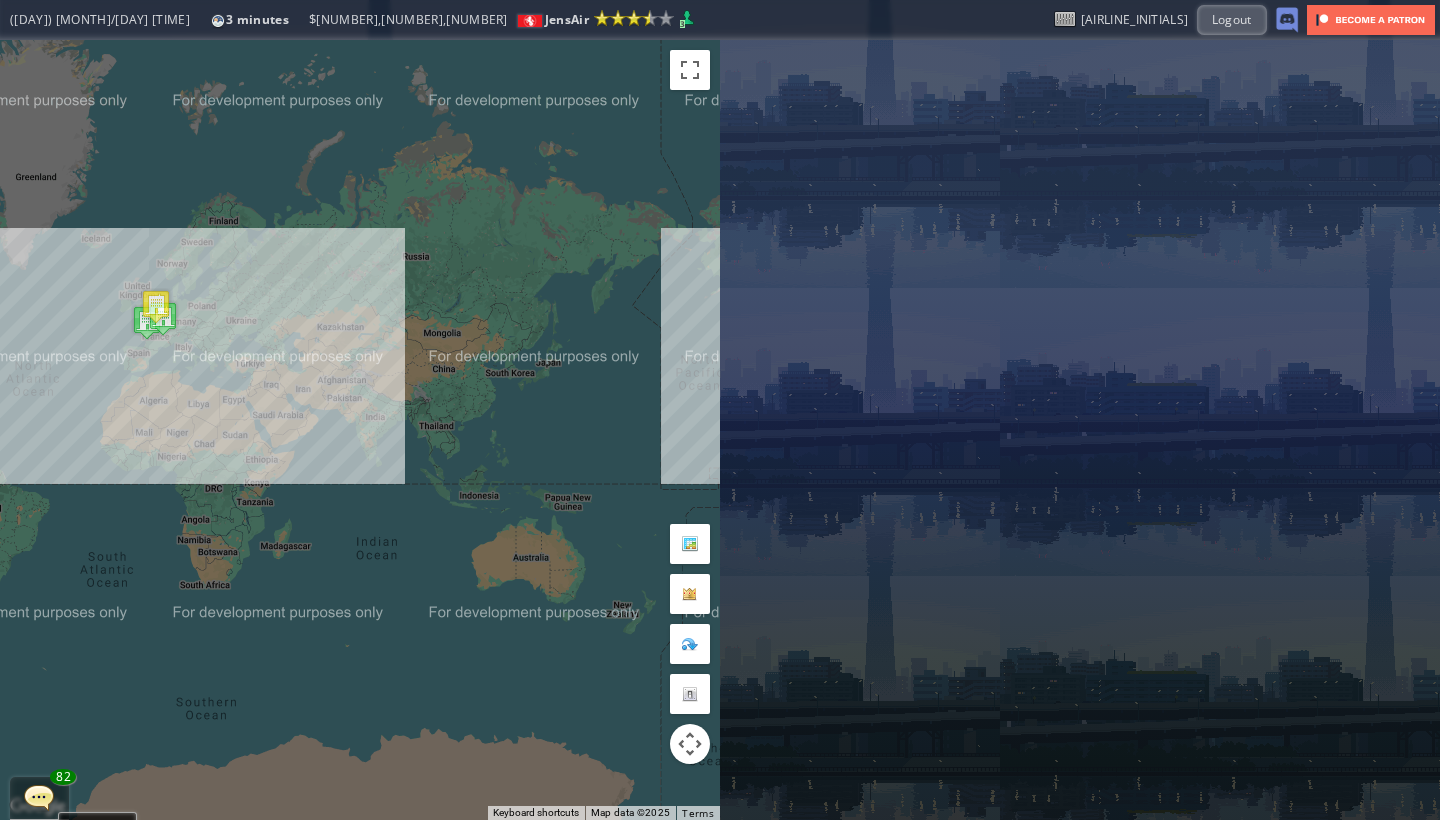 drag, startPoint x: 107, startPoint y: 259, endPoint x: 371, endPoint y: 243, distance: 264.4844 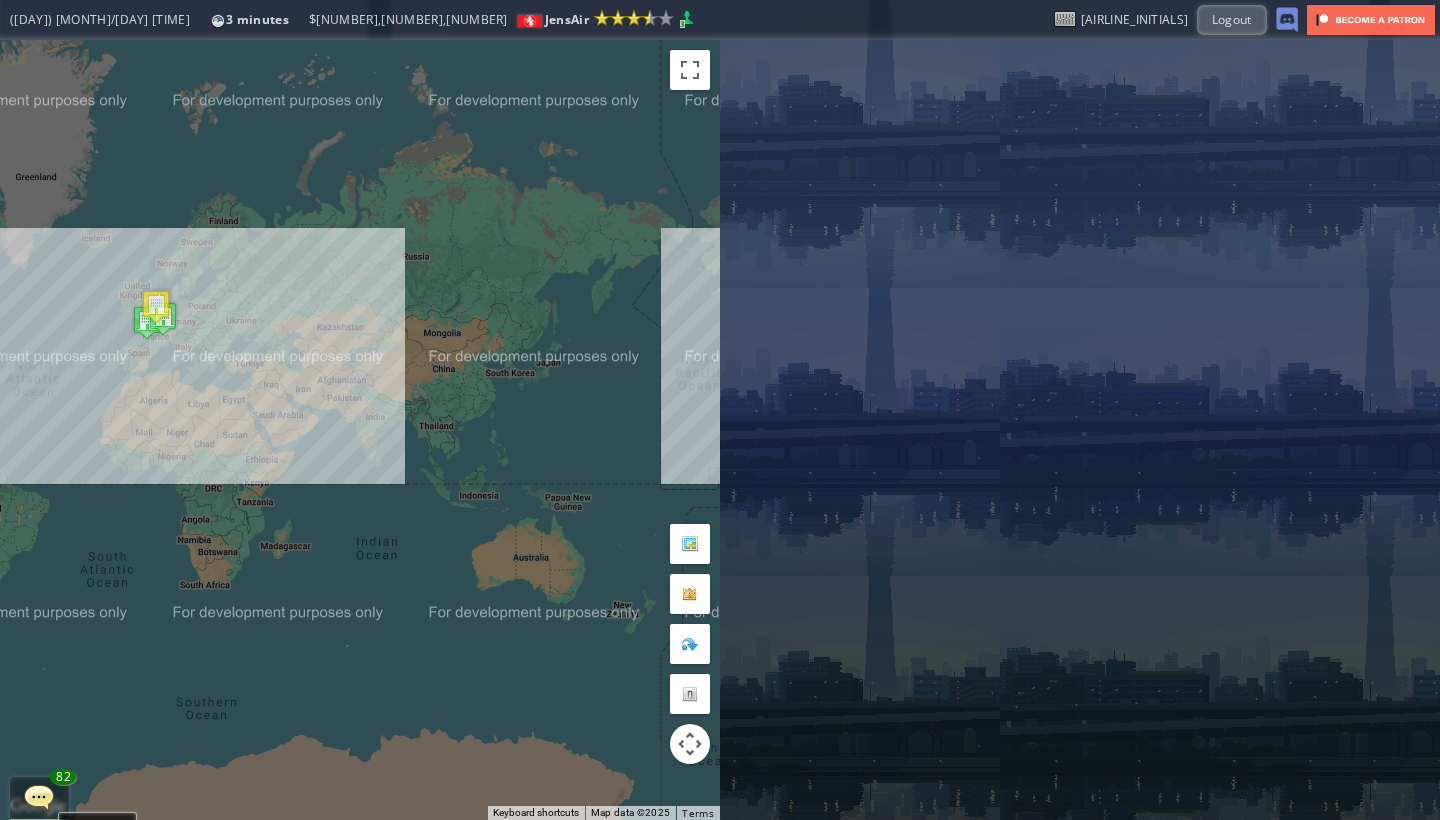 click on "To navigate, press the arrow keys." at bounding box center (360, 430) 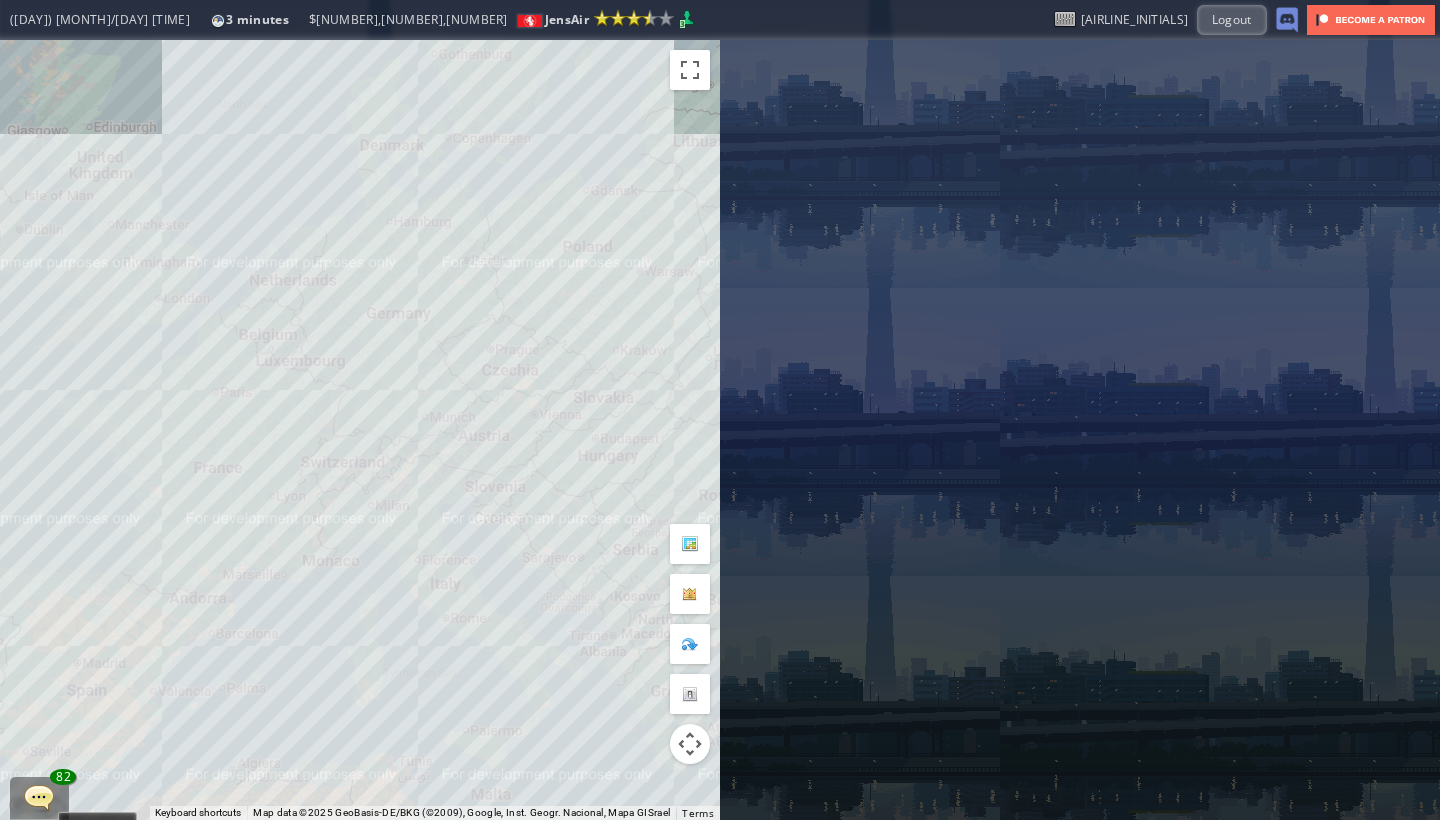 click on "To navigate, press the arrow keys." at bounding box center [360, 430] 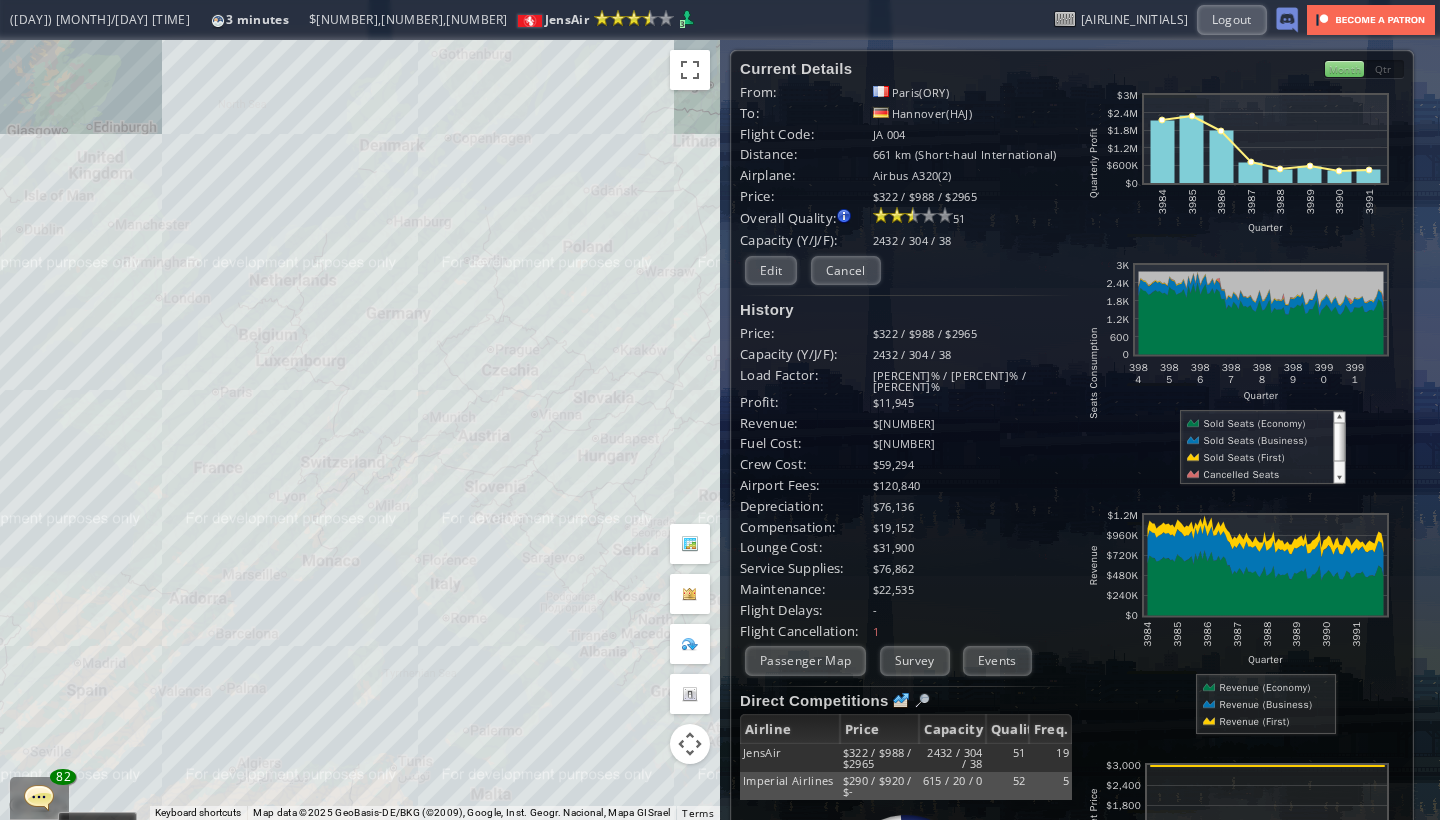 click on "To navigate, press the arrow keys." at bounding box center (360, 430) 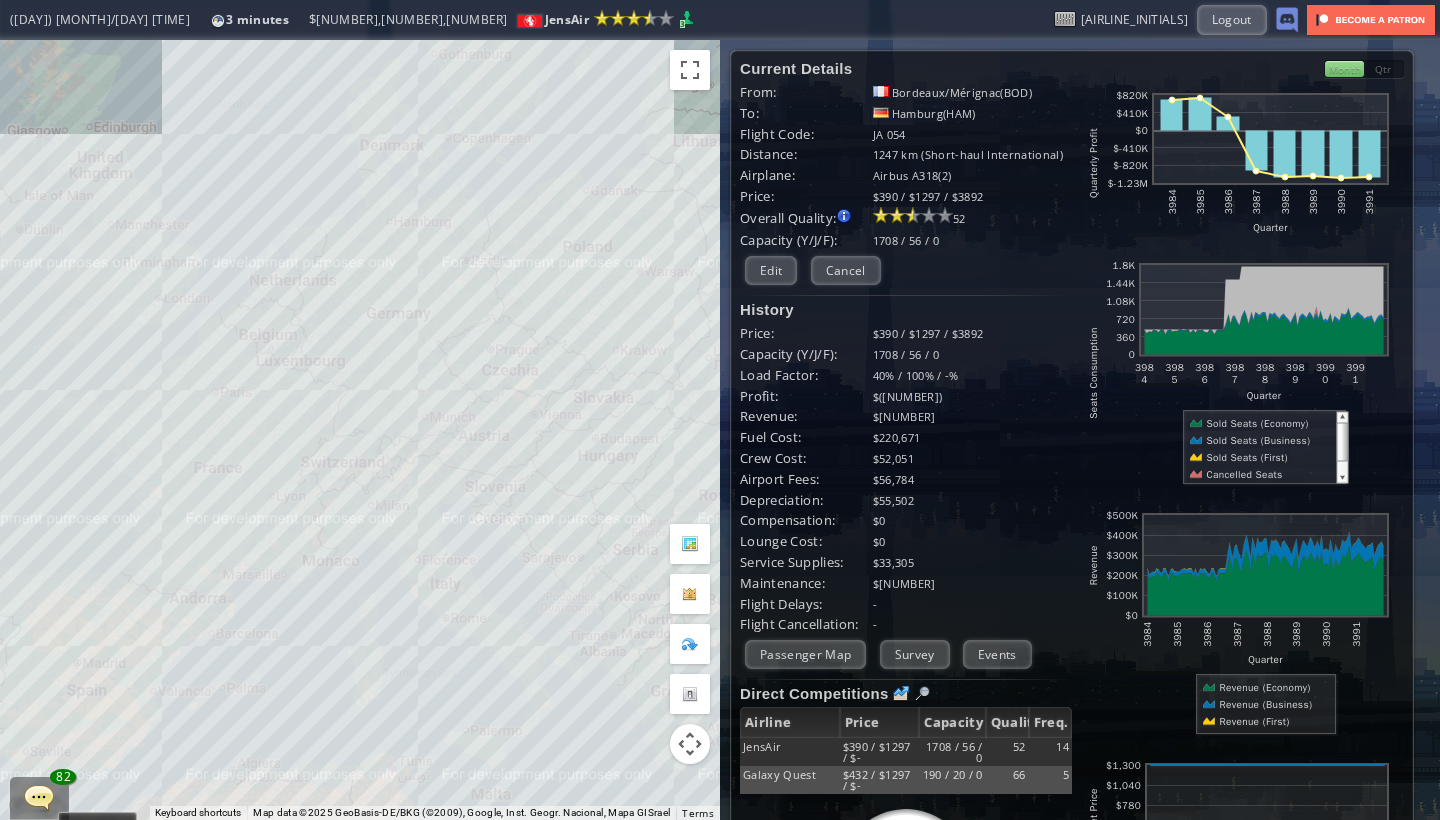 click on "To navigate, press the arrow keys." at bounding box center [360, 430] 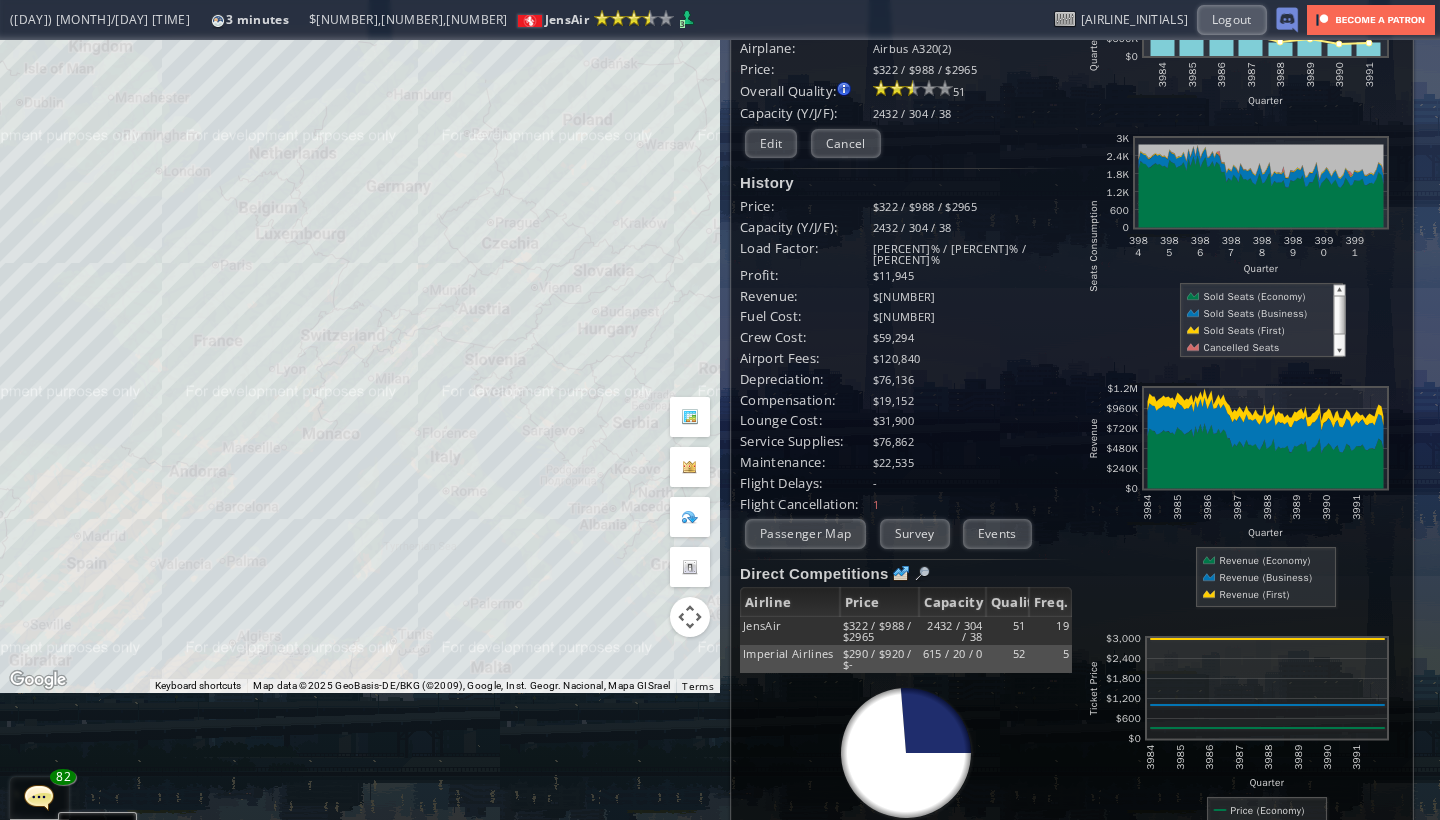 scroll, scrollTop: 126, scrollLeft: 0, axis: vertical 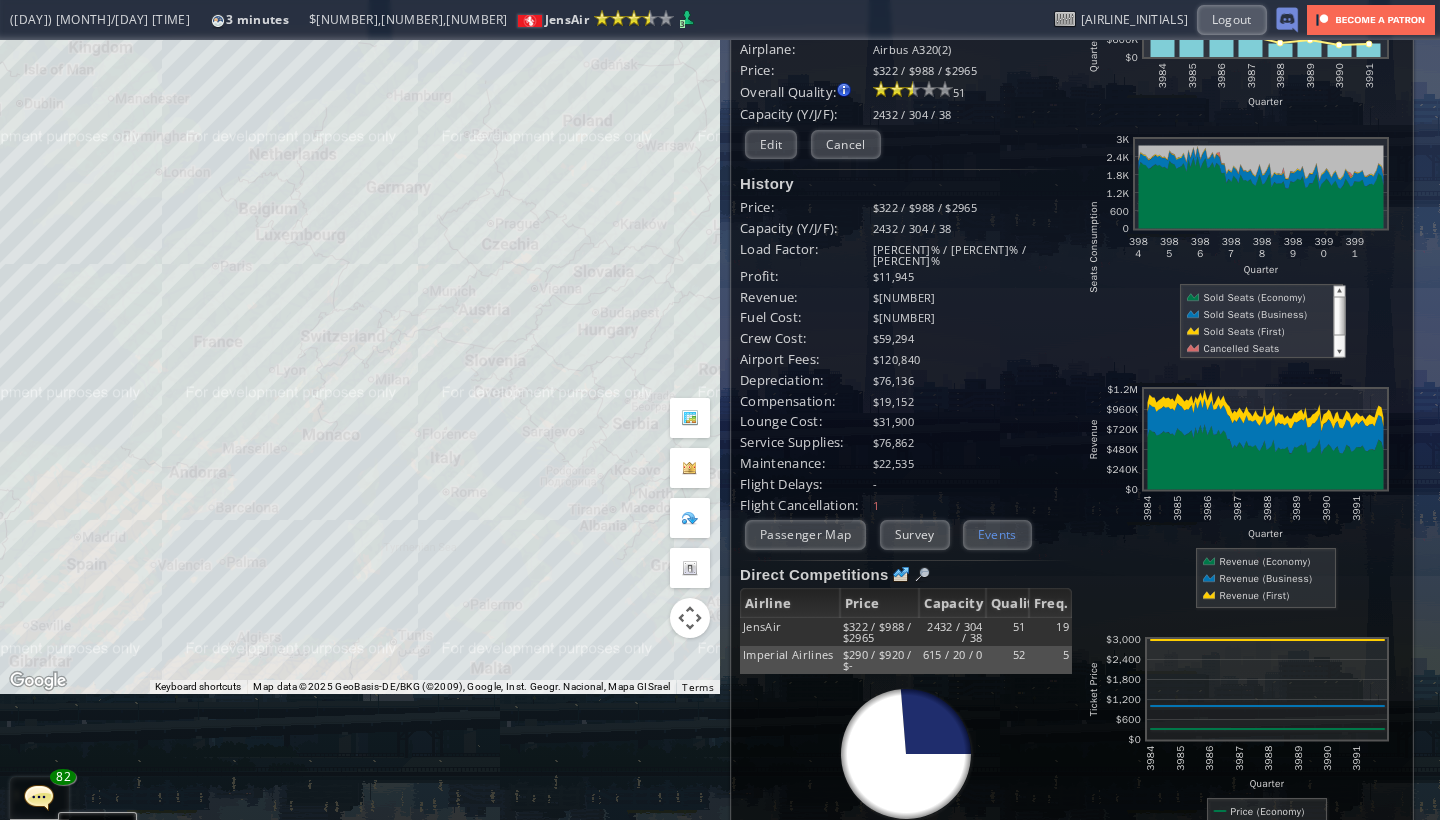 click on "Events" at bounding box center [997, 534] 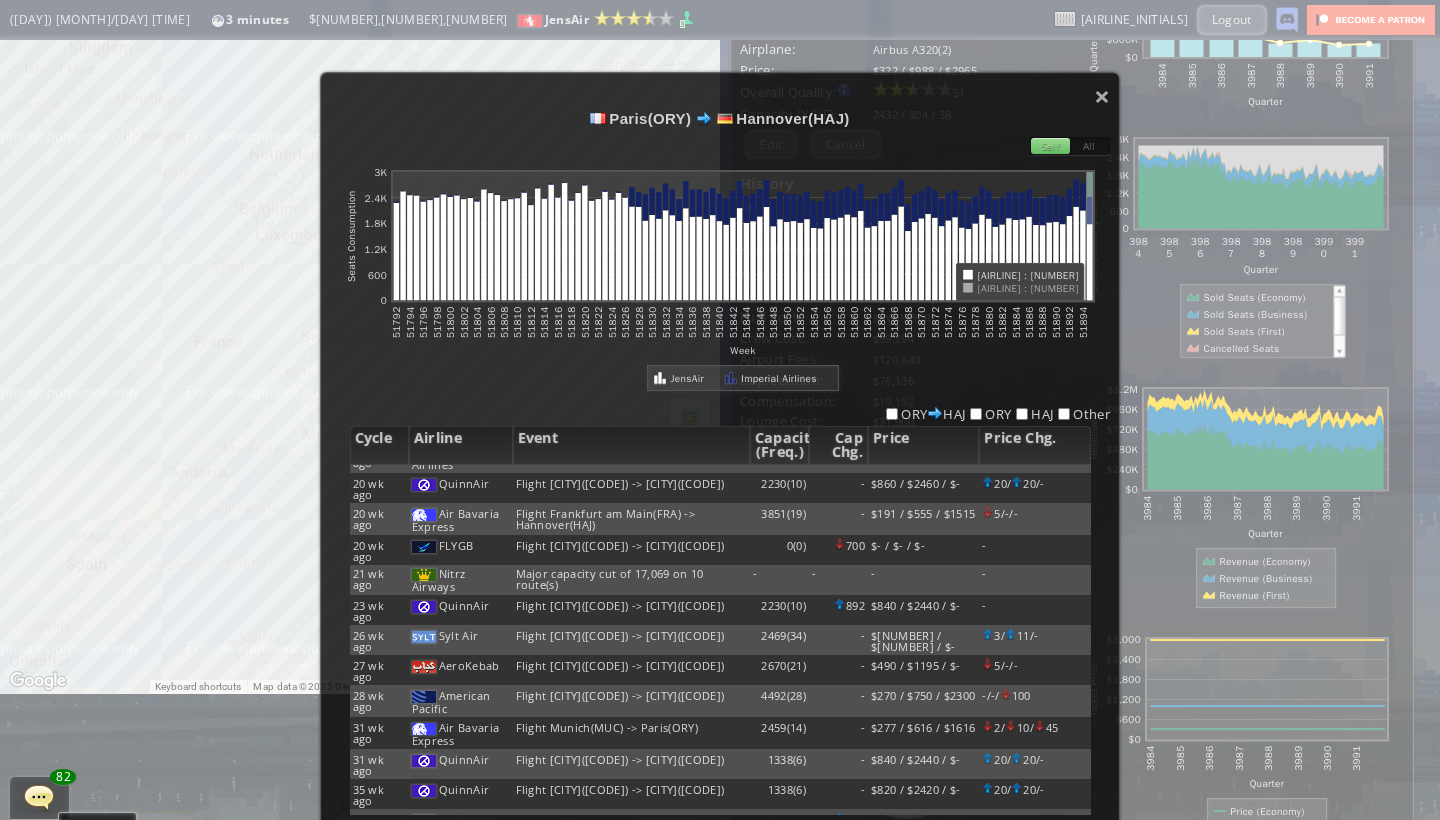 scroll, scrollTop: 198, scrollLeft: 0, axis: vertical 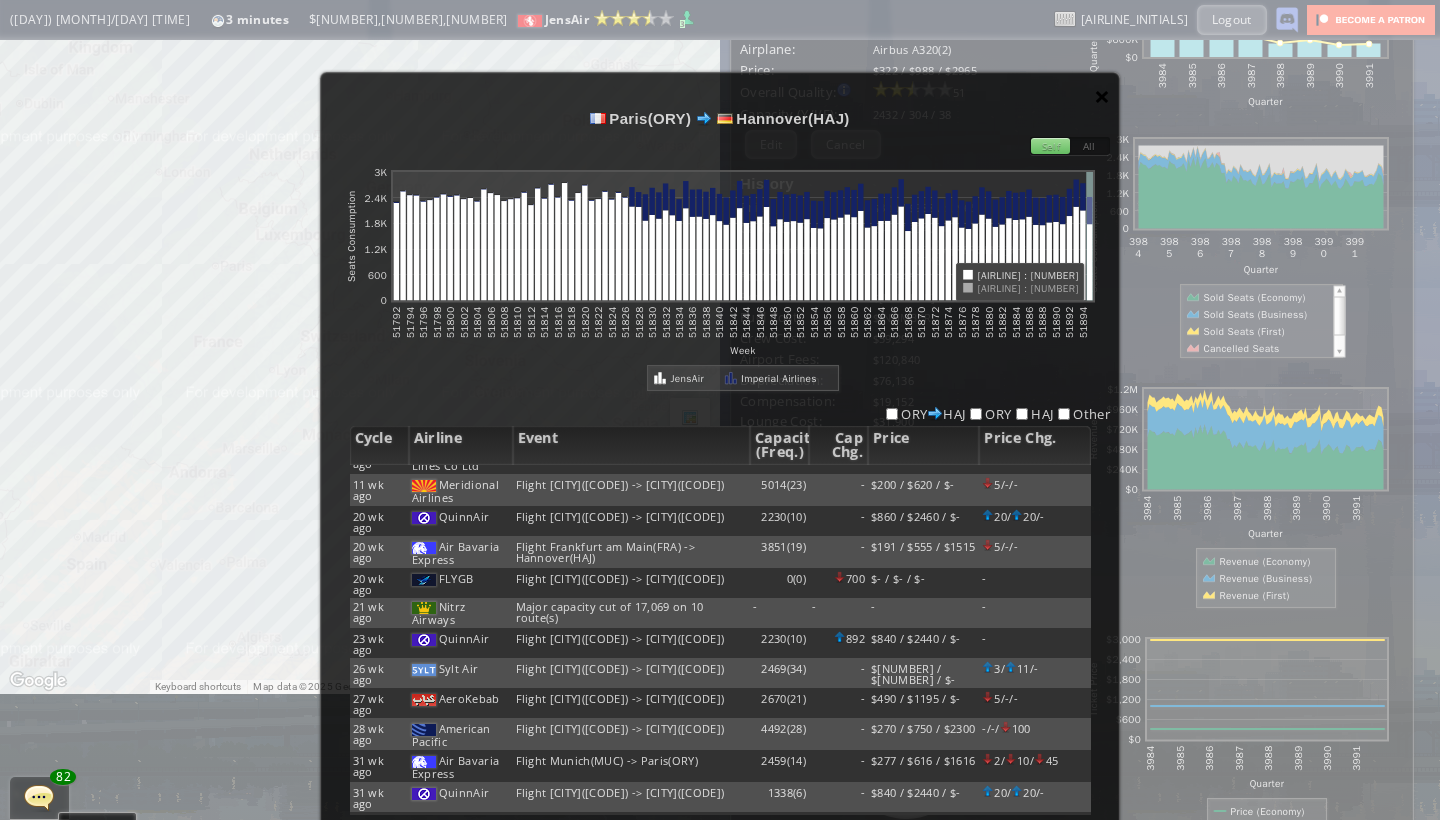 click on "×" at bounding box center [1102, 96] 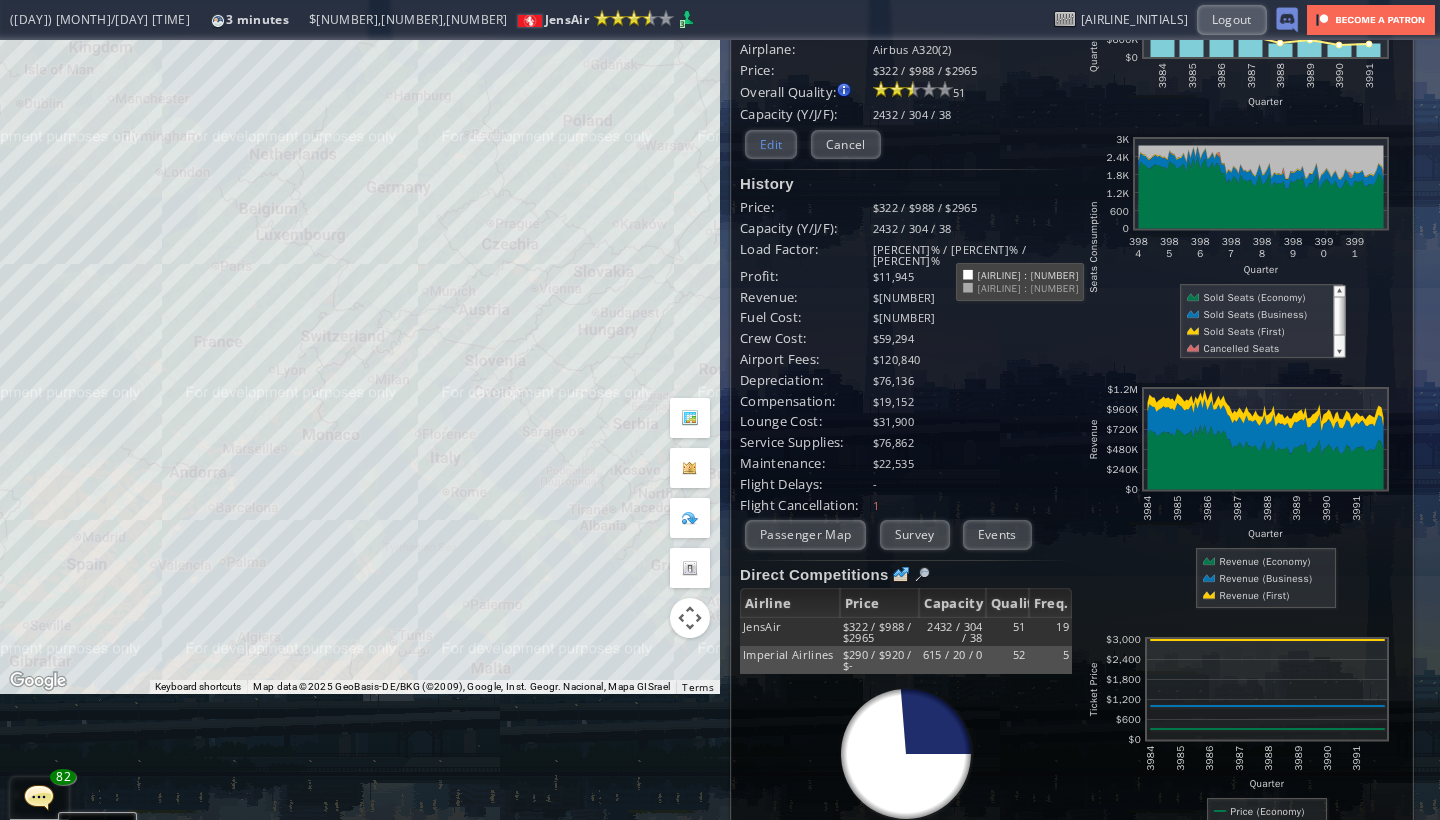 click on "Edit" at bounding box center [771, 144] 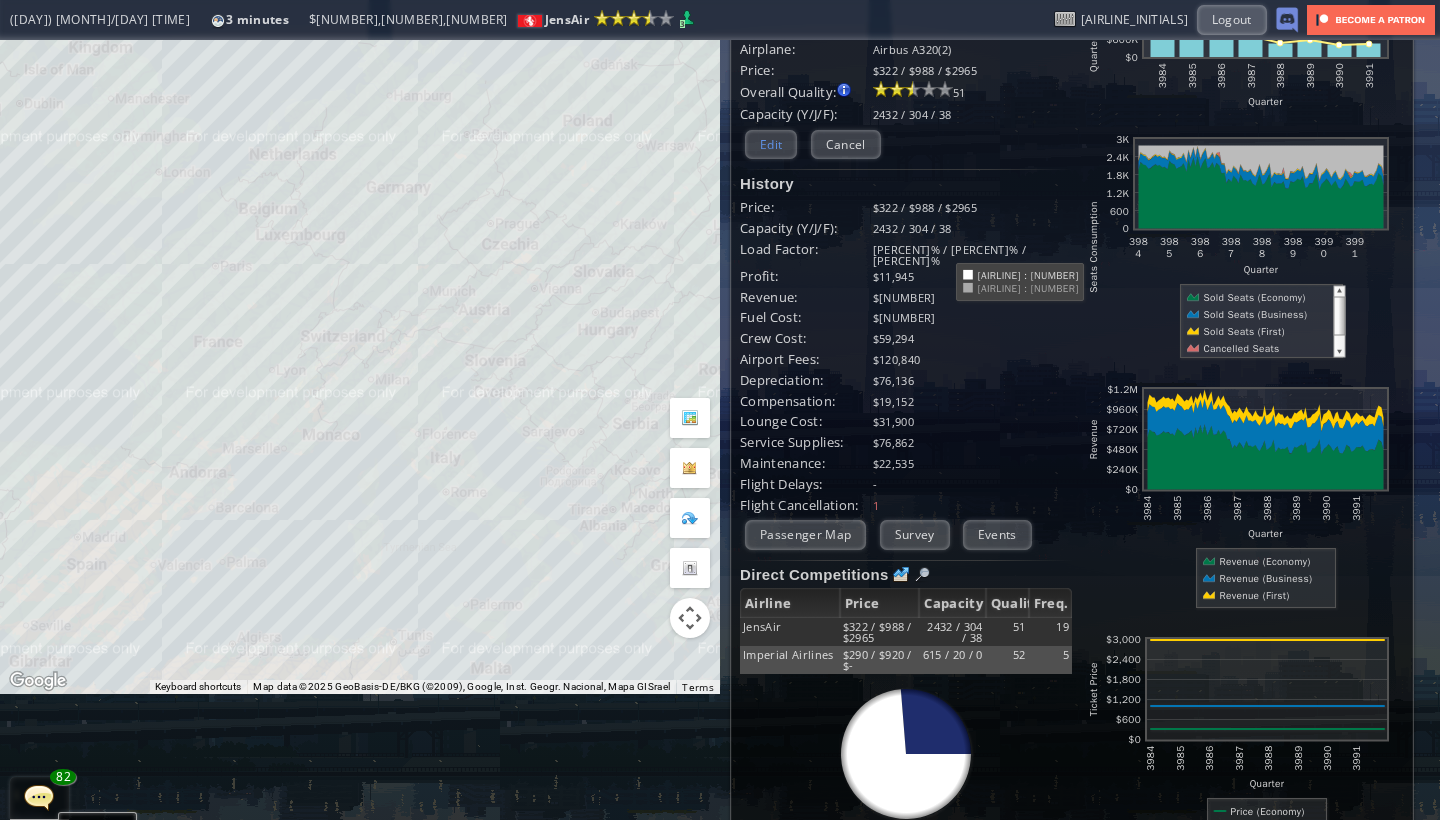 scroll, scrollTop: 0, scrollLeft: 0, axis: both 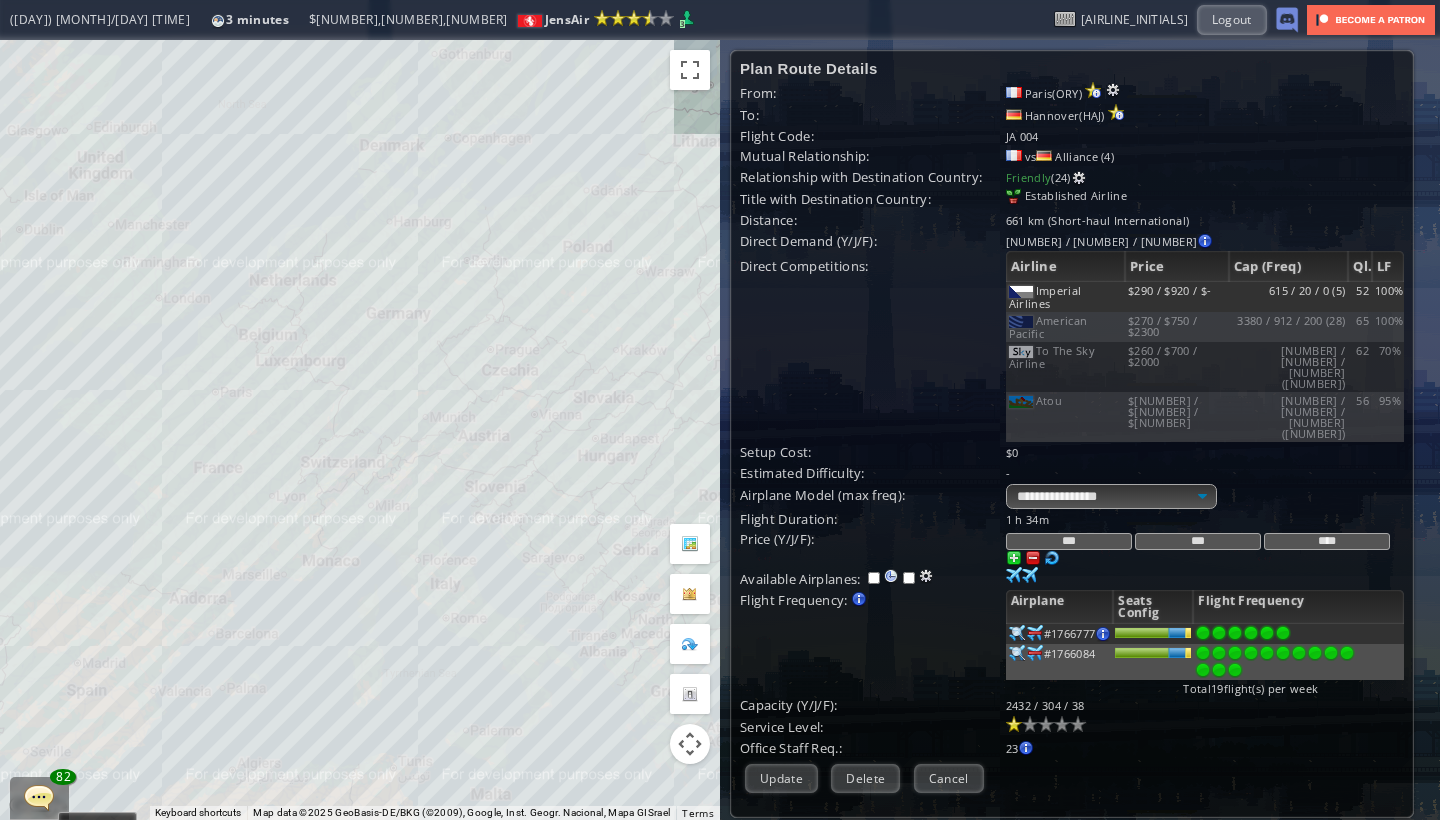 click on "***" at bounding box center (1069, 541) 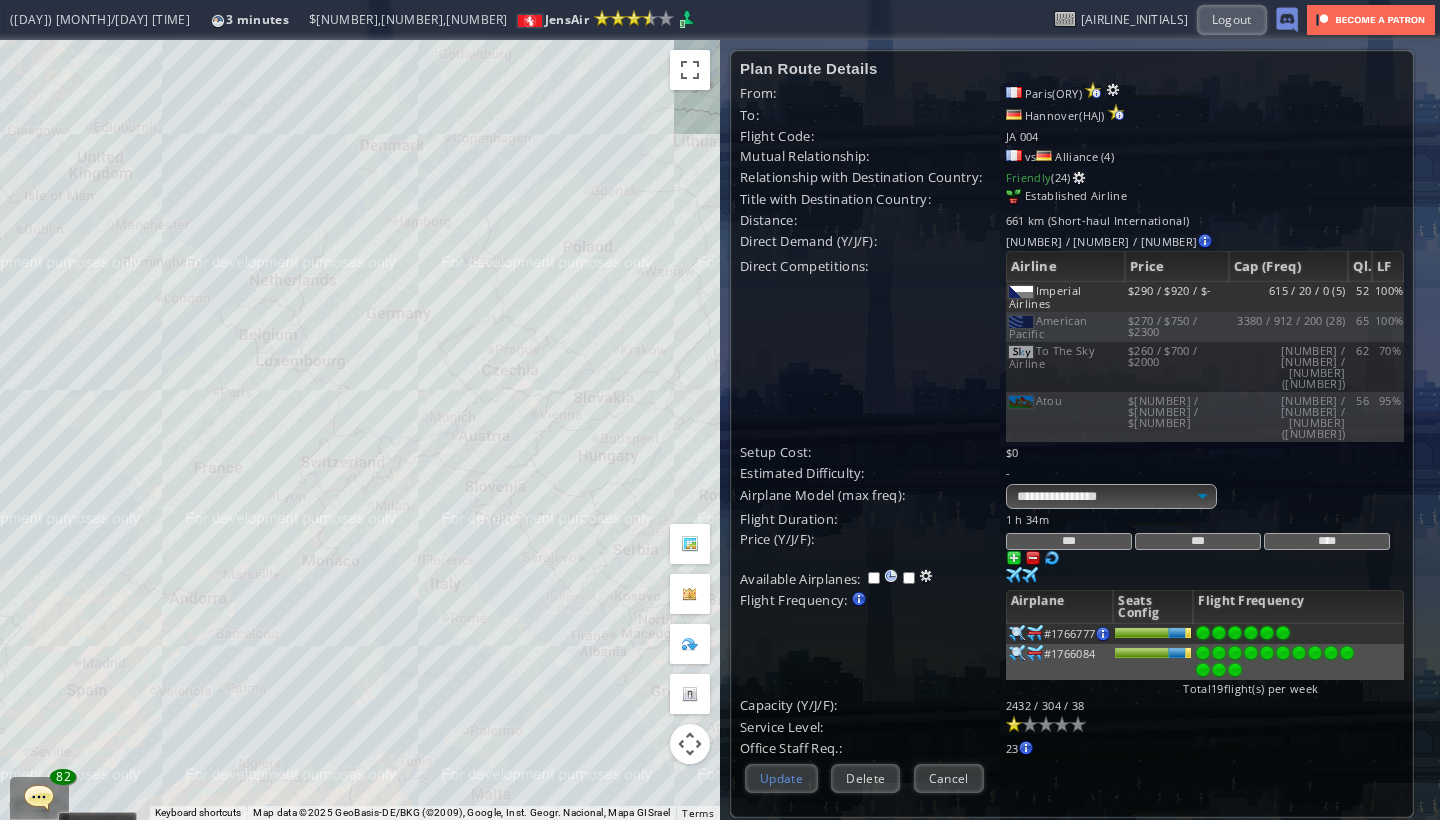 click on "Update" at bounding box center [781, 778] 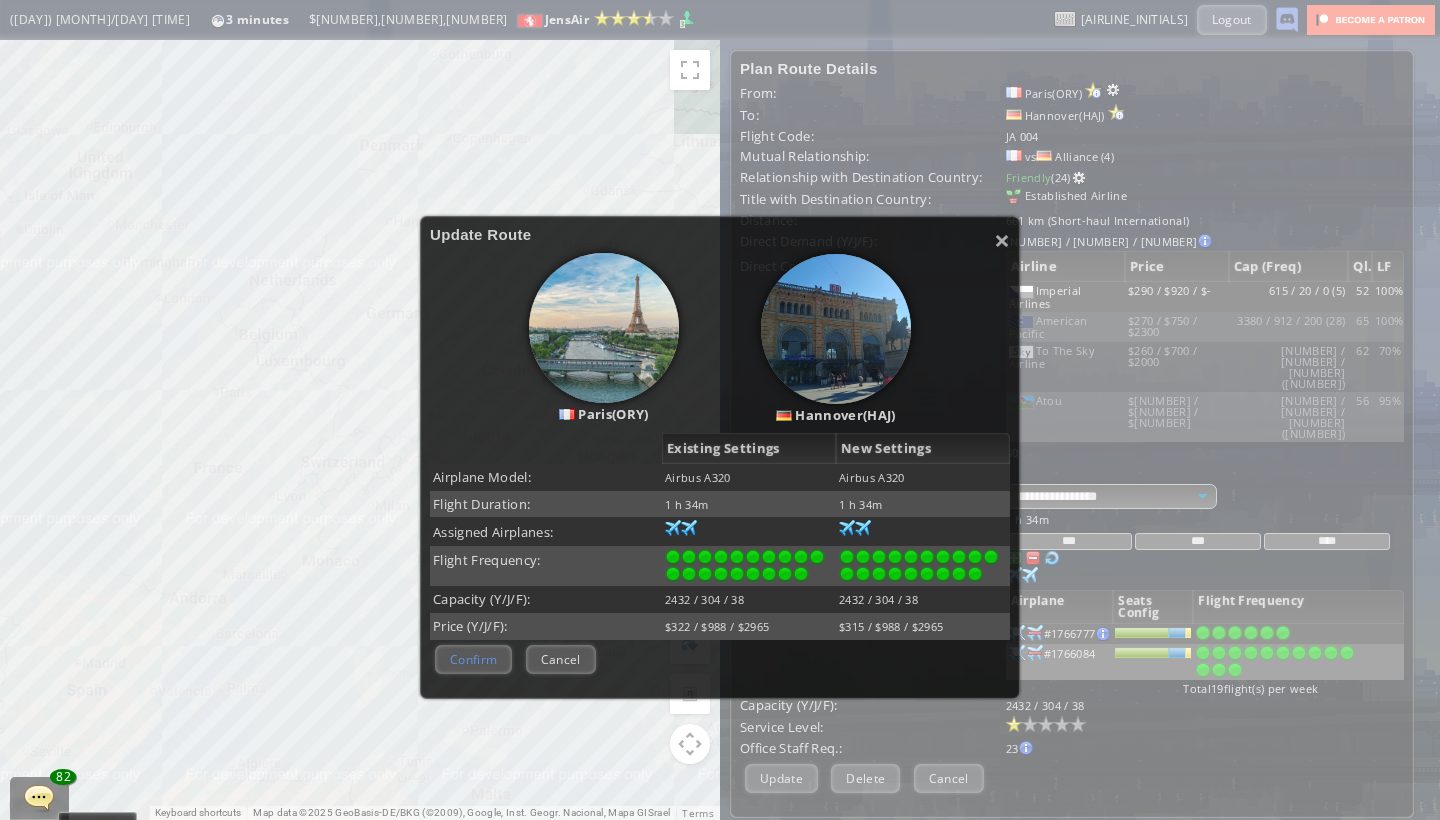 click on "Confirm" at bounding box center (473, 659) 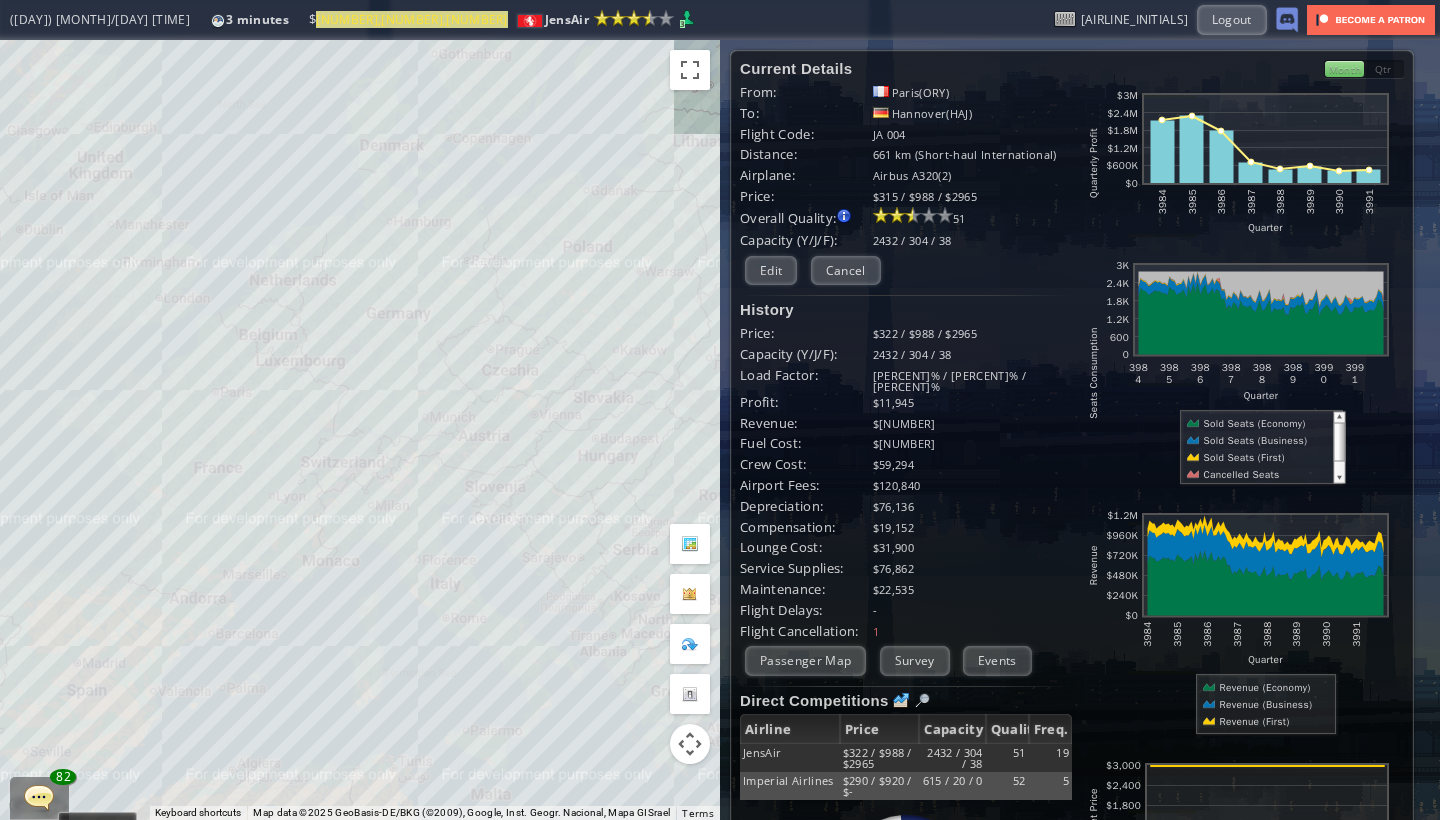 click on "To navigate, press the arrow keys." at bounding box center [360, 430] 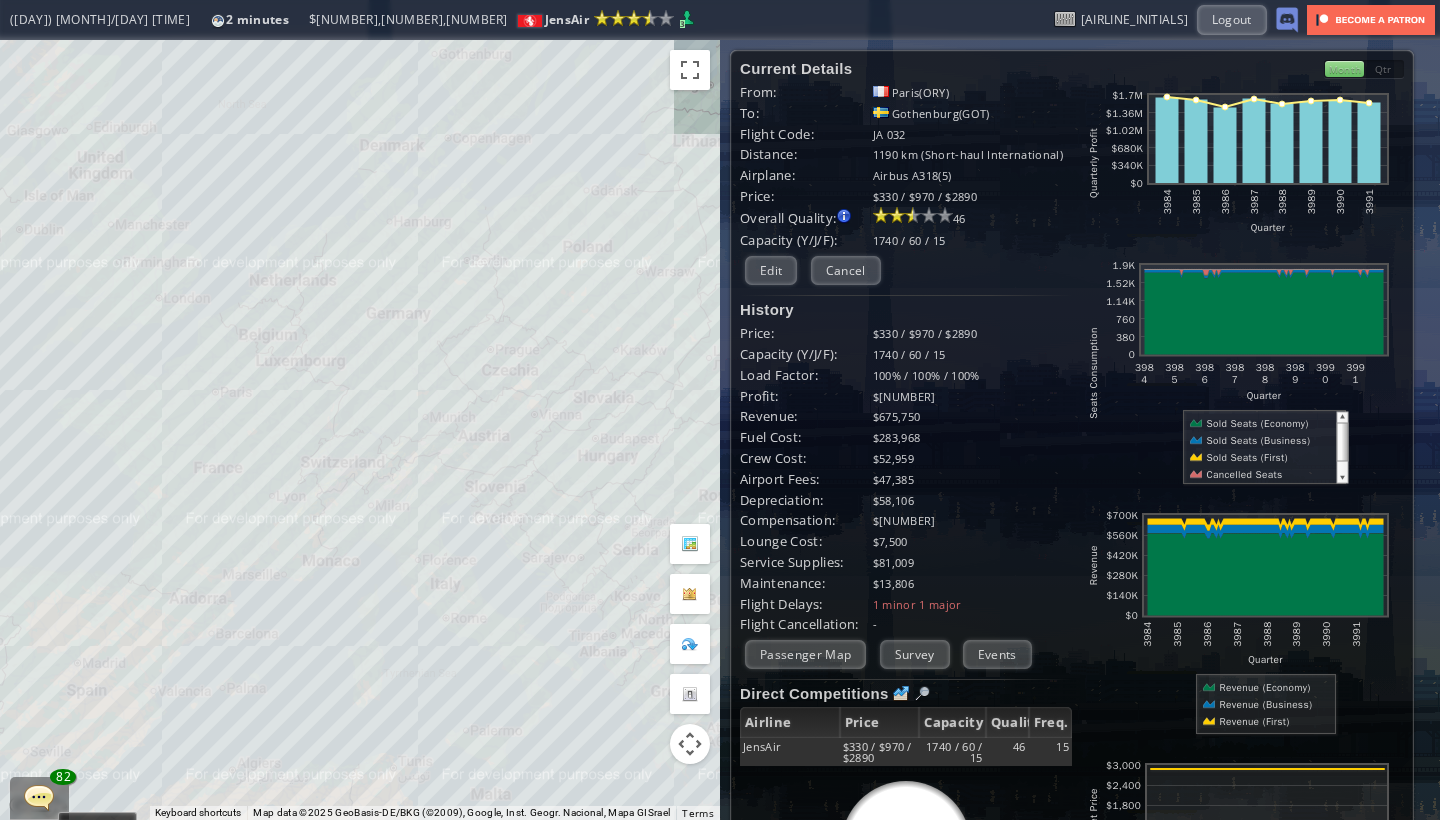 click on "To navigate, press the arrow keys." at bounding box center (360, 430) 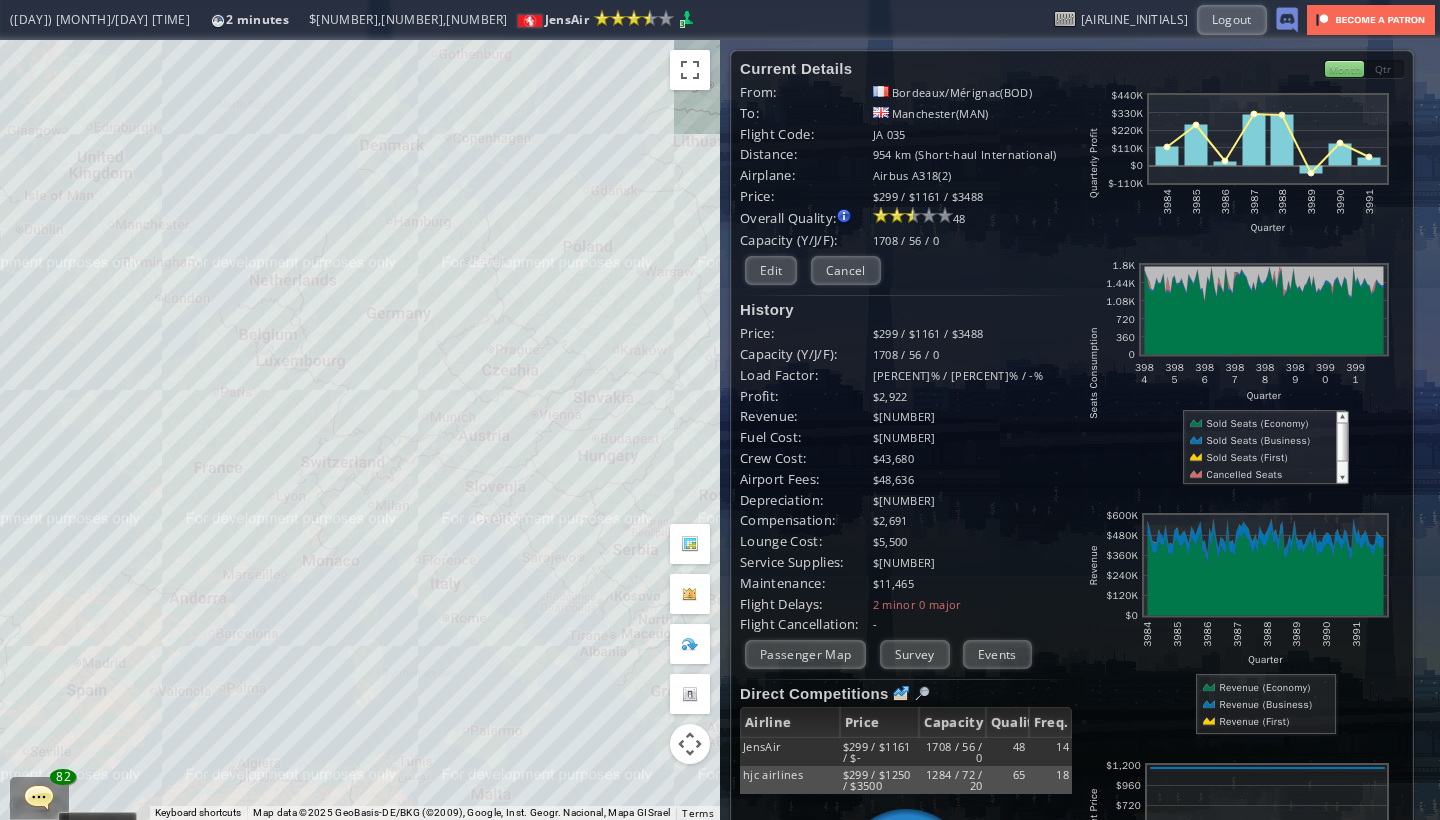 click on "To navigate, press the arrow keys." at bounding box center (360, 430) 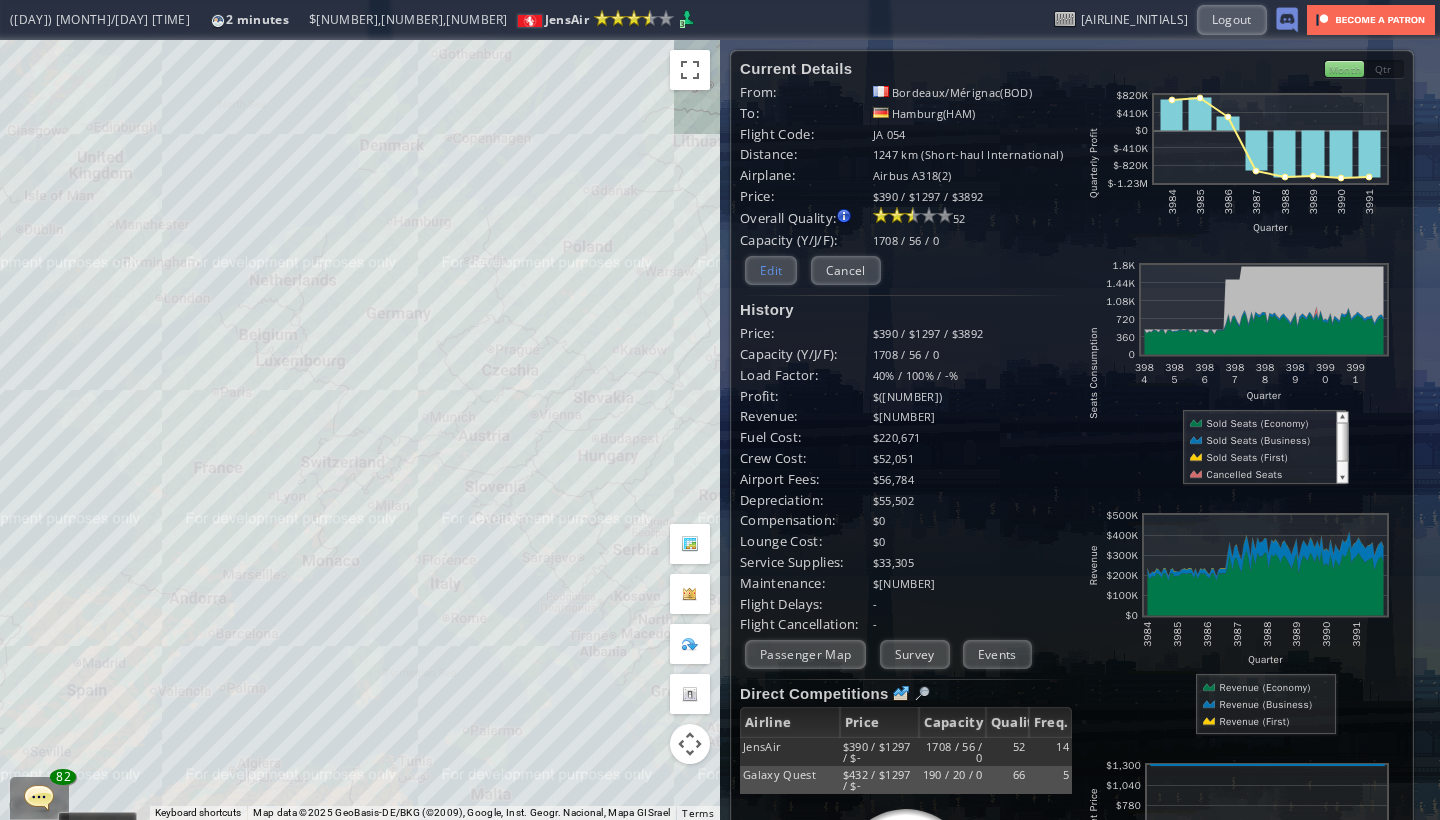 click on "Edit" at bounding box center (771, 270) 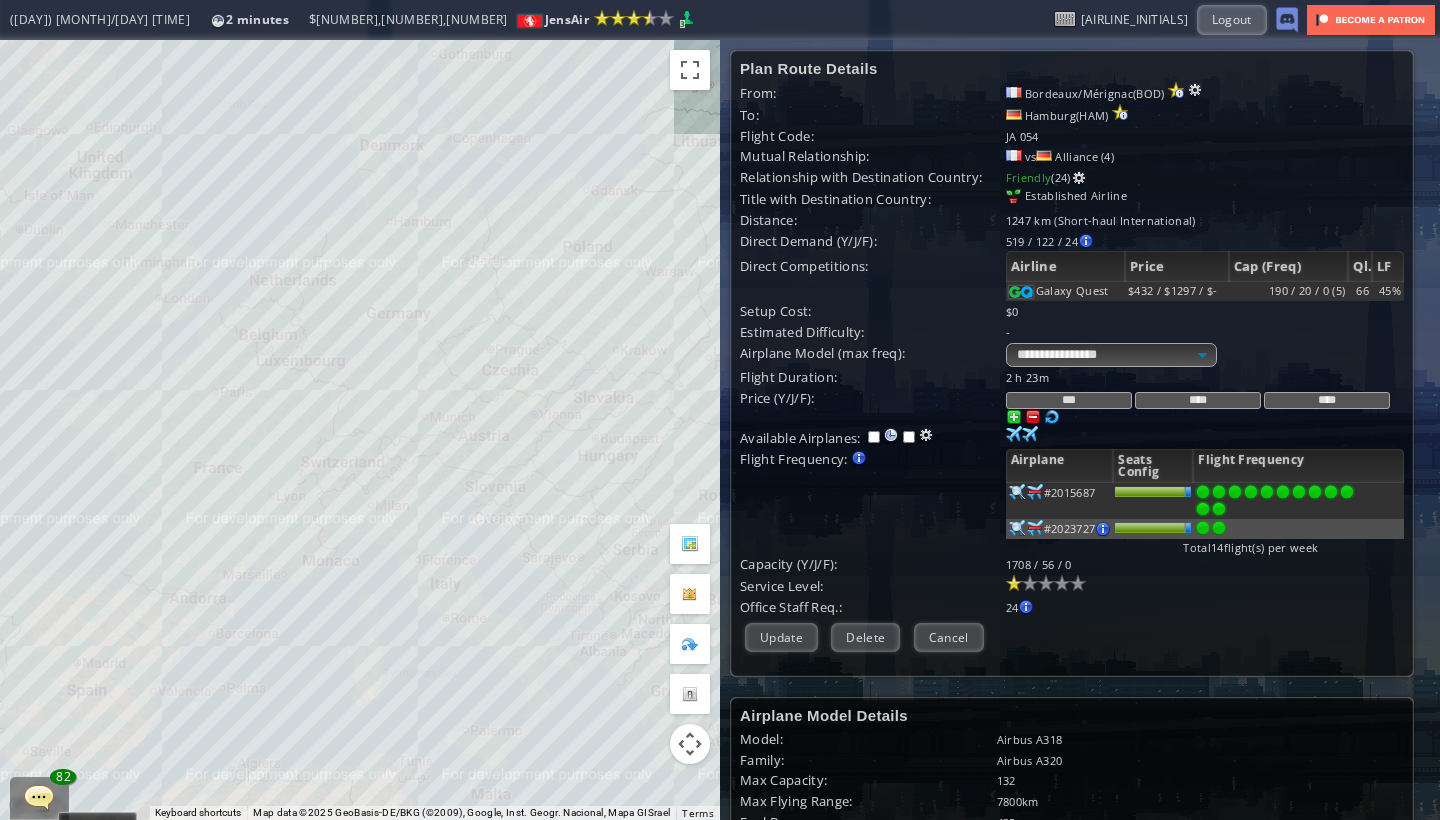 drag, startPoint x: 1107, startPoint y: 381, endPoint x: 1001, endPoint y: 381, distance: 106 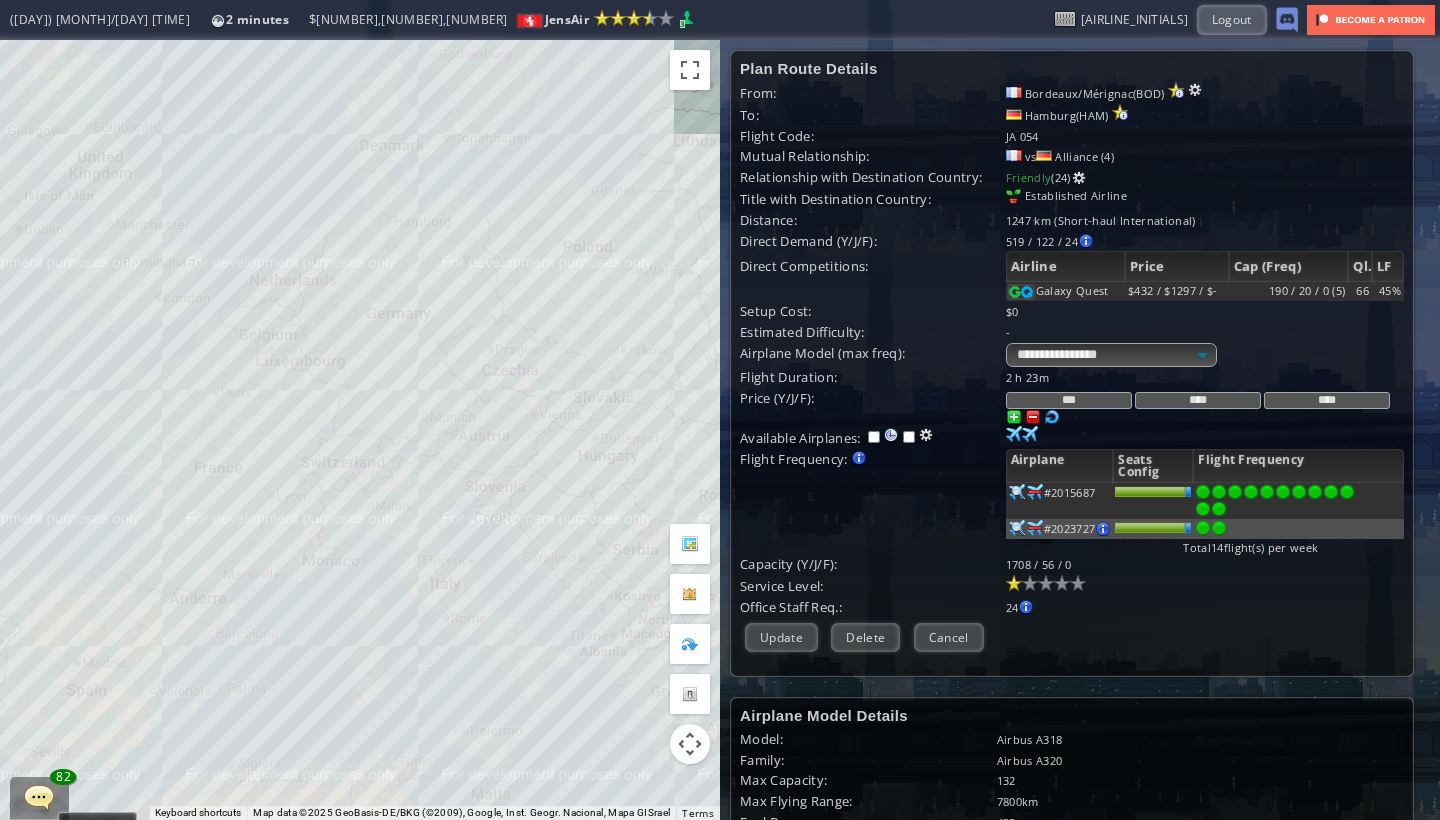 click on "Price (Y/J/F):
***
****
****" at bounding box center (1072, 407) 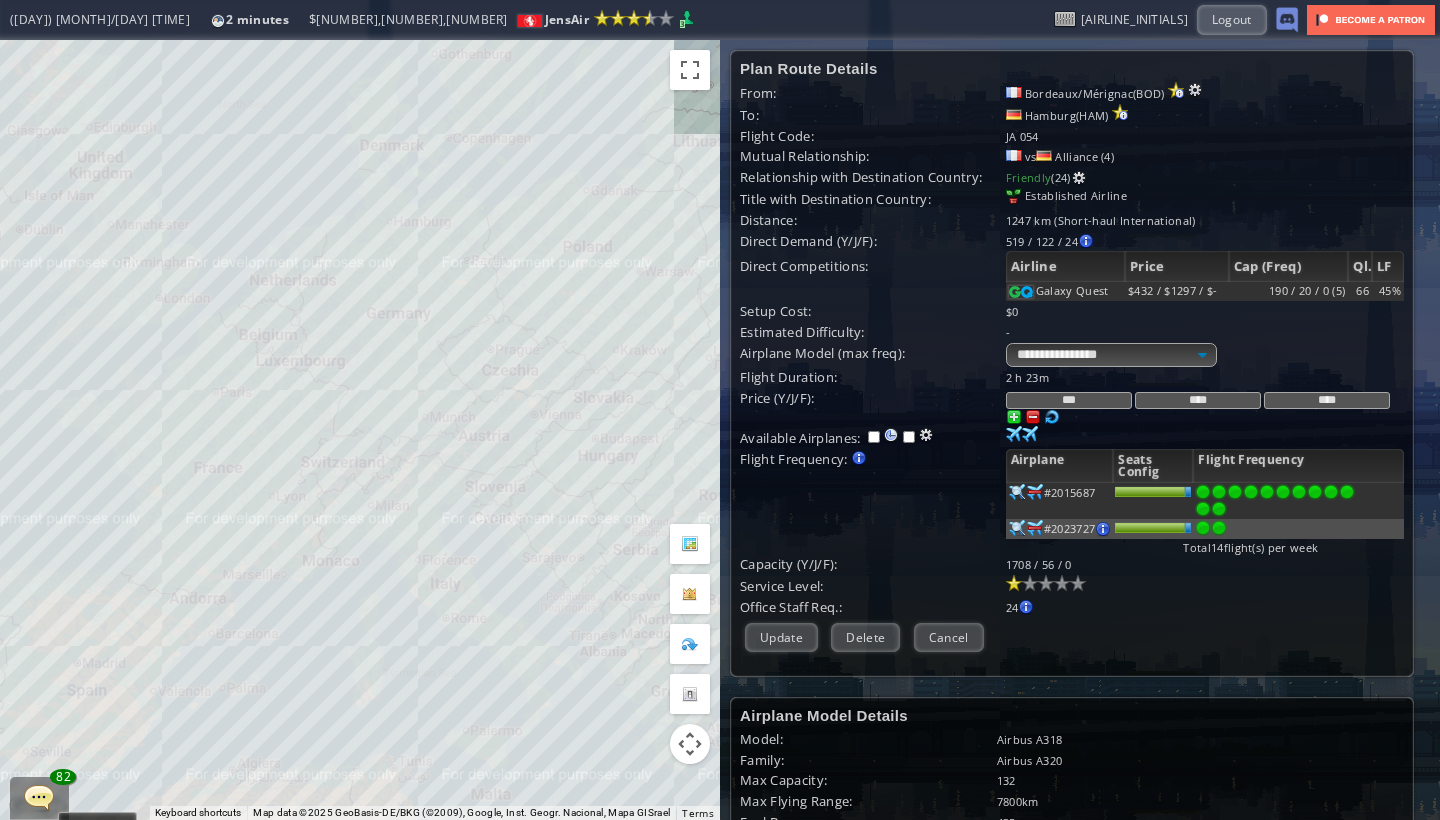 type on "***" 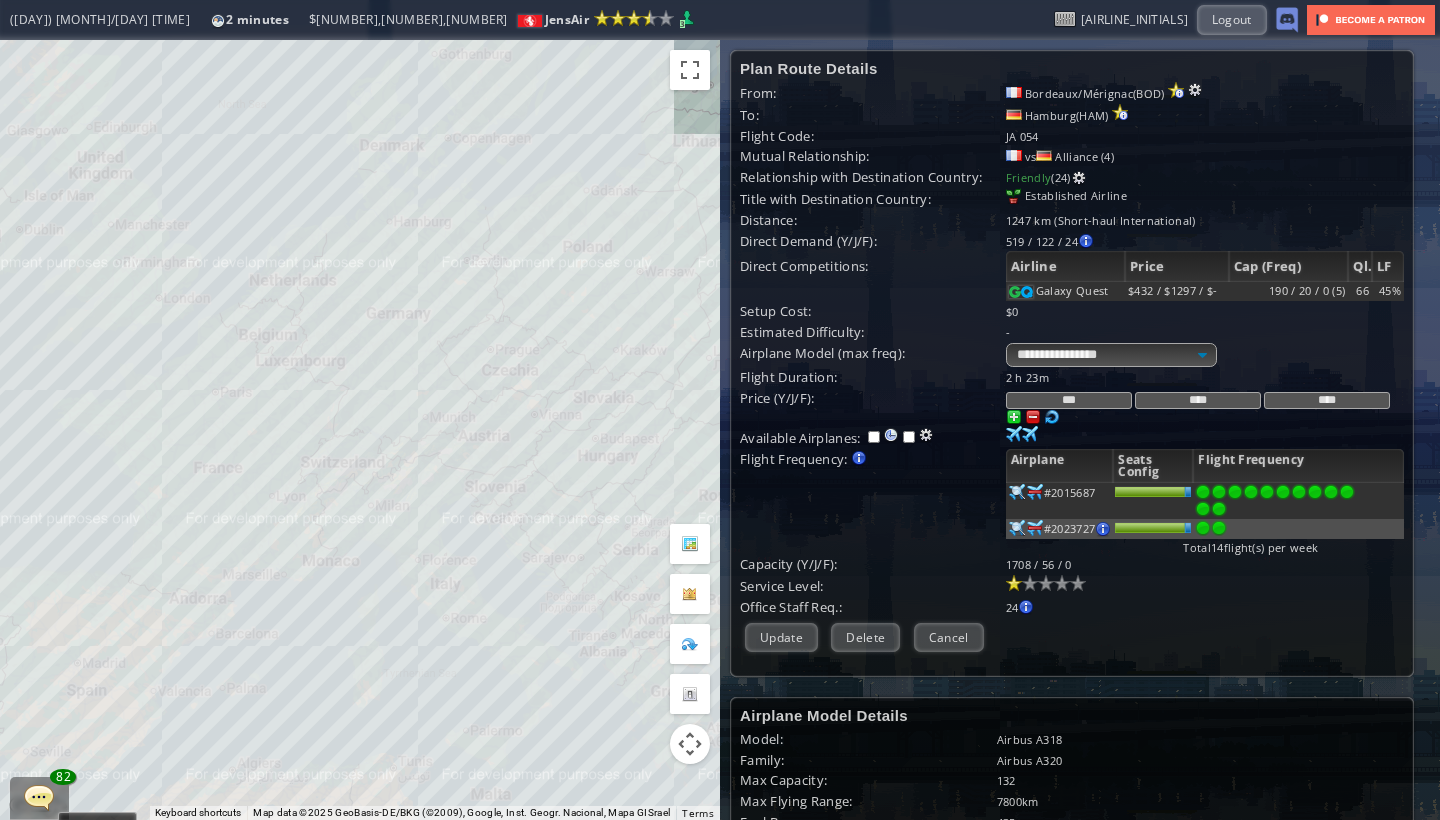 drag, startPoint x: 1280, startPoint y: 393, endPoint x: 1121, endPoint y: 384, distance: 159.25452 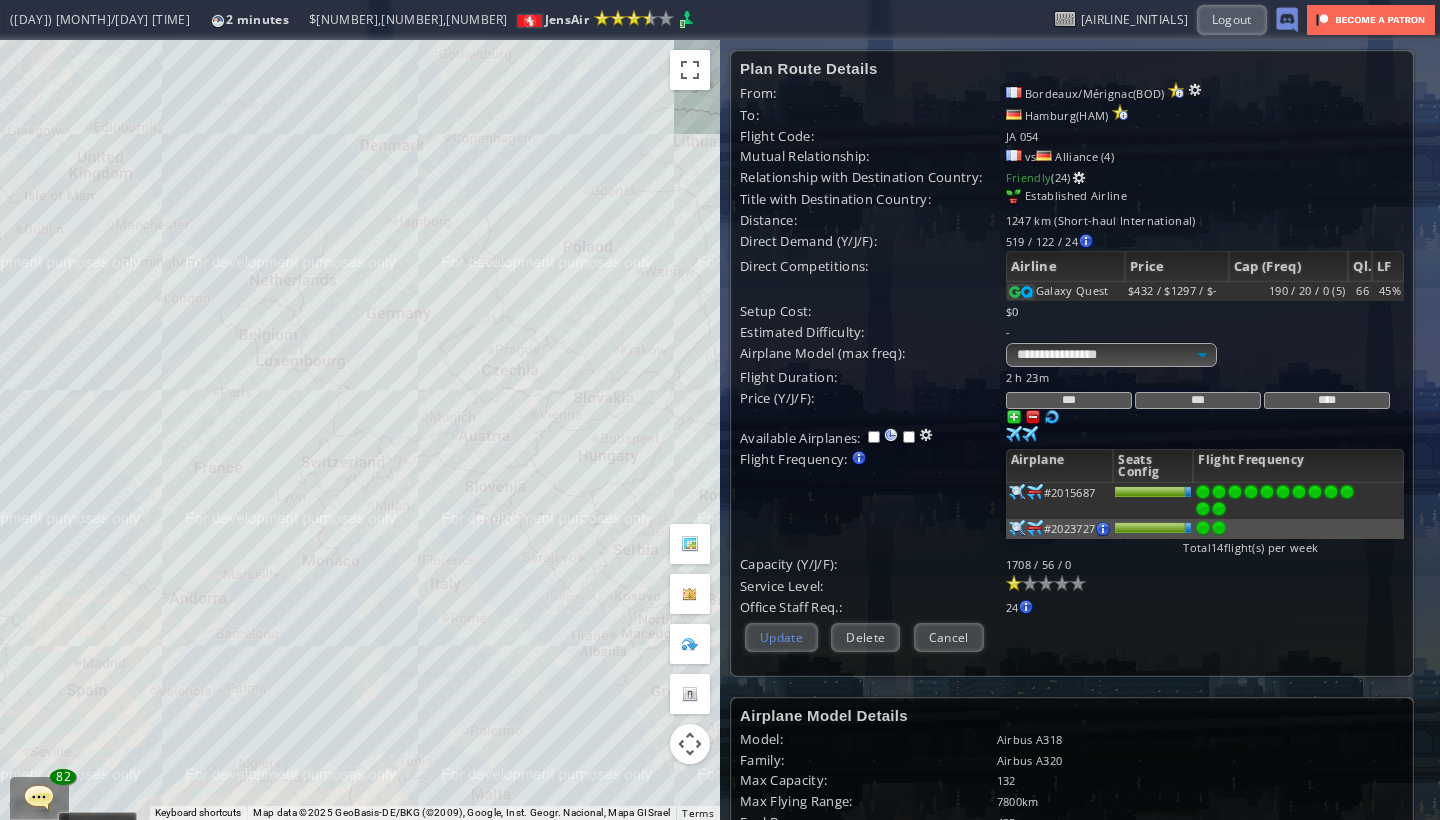 type on "***" 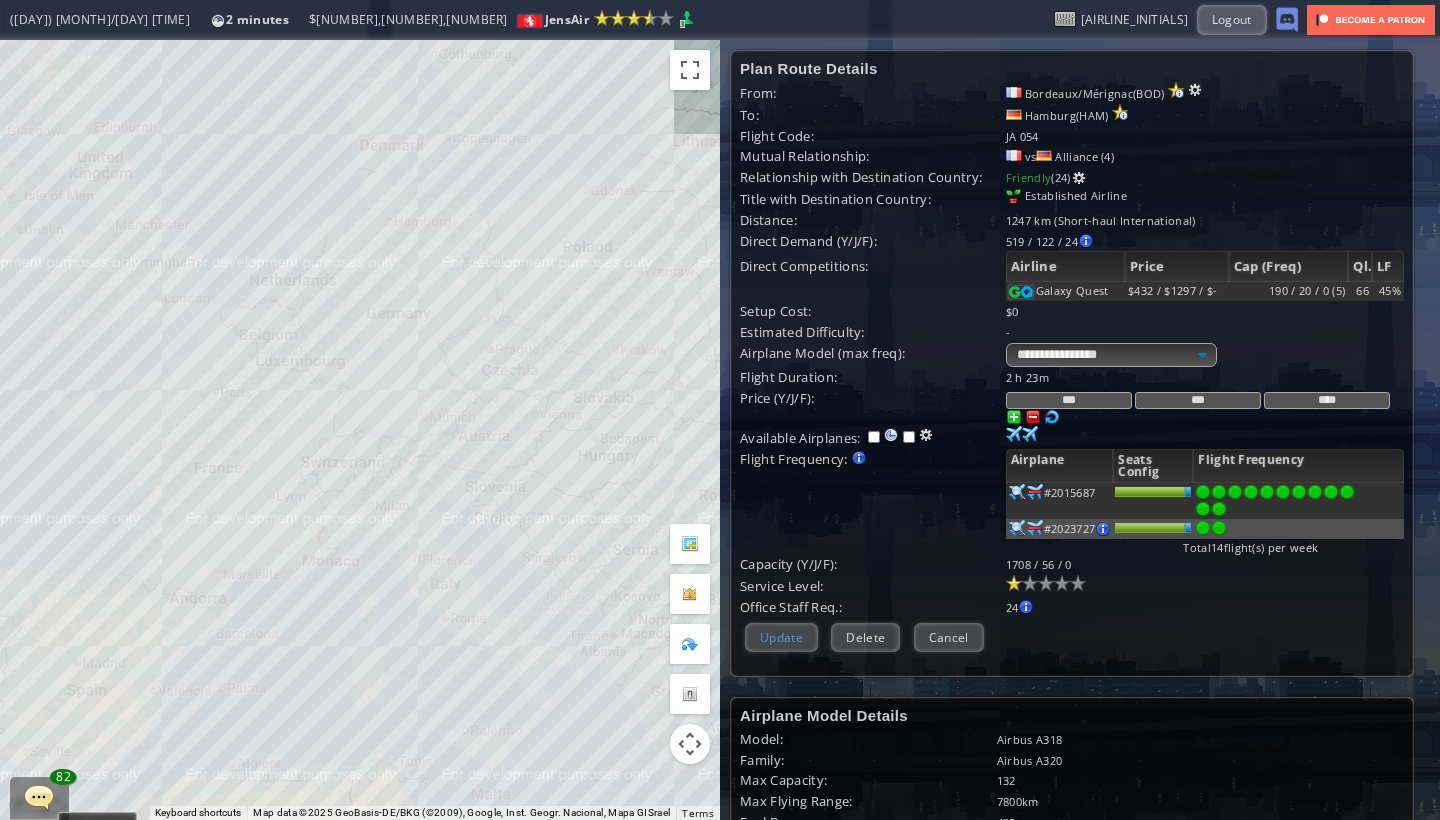 click on "Update" at bounding box center (781, 637) 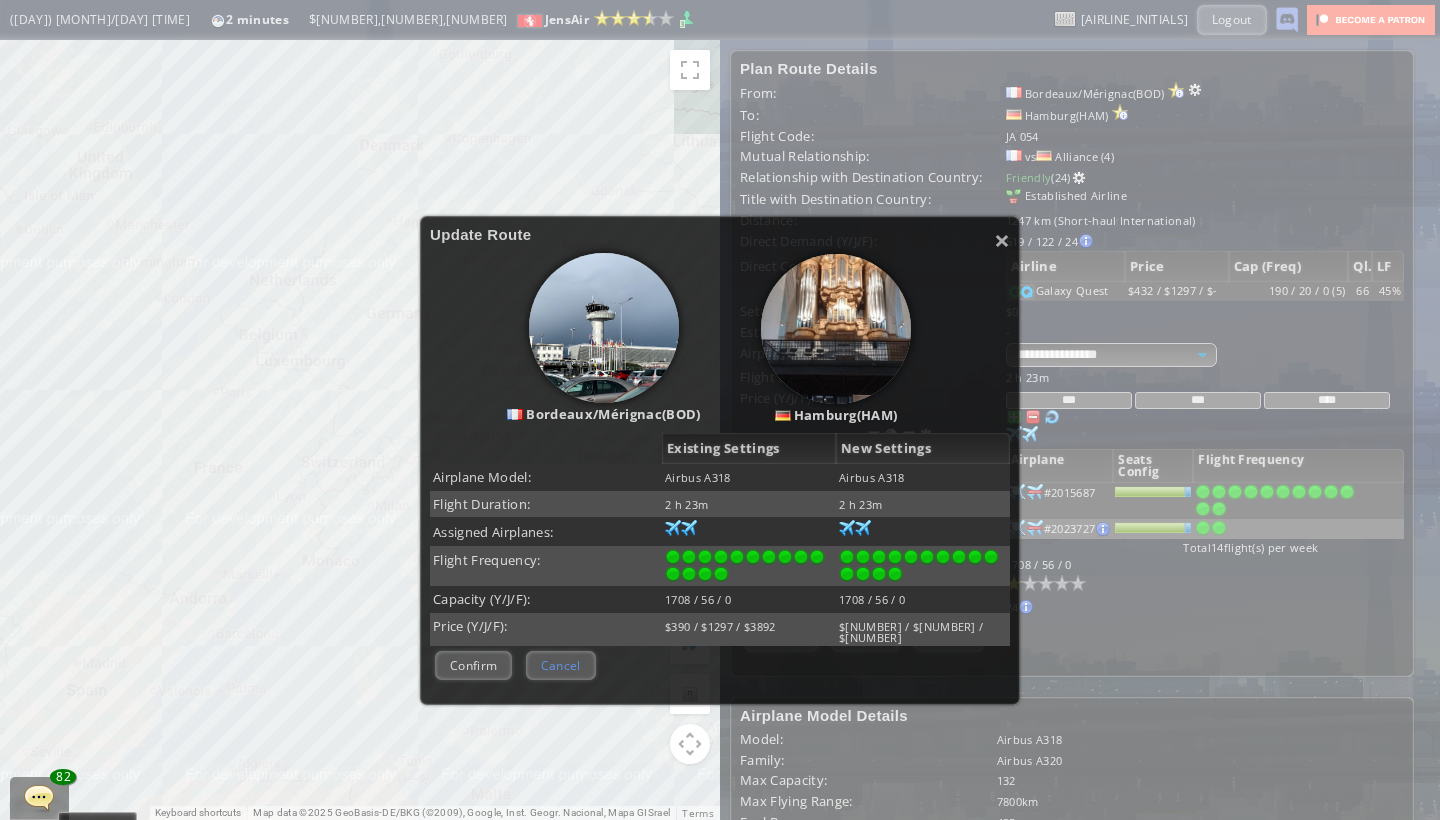 click on "Cancel" at bounding box center (561, 665) 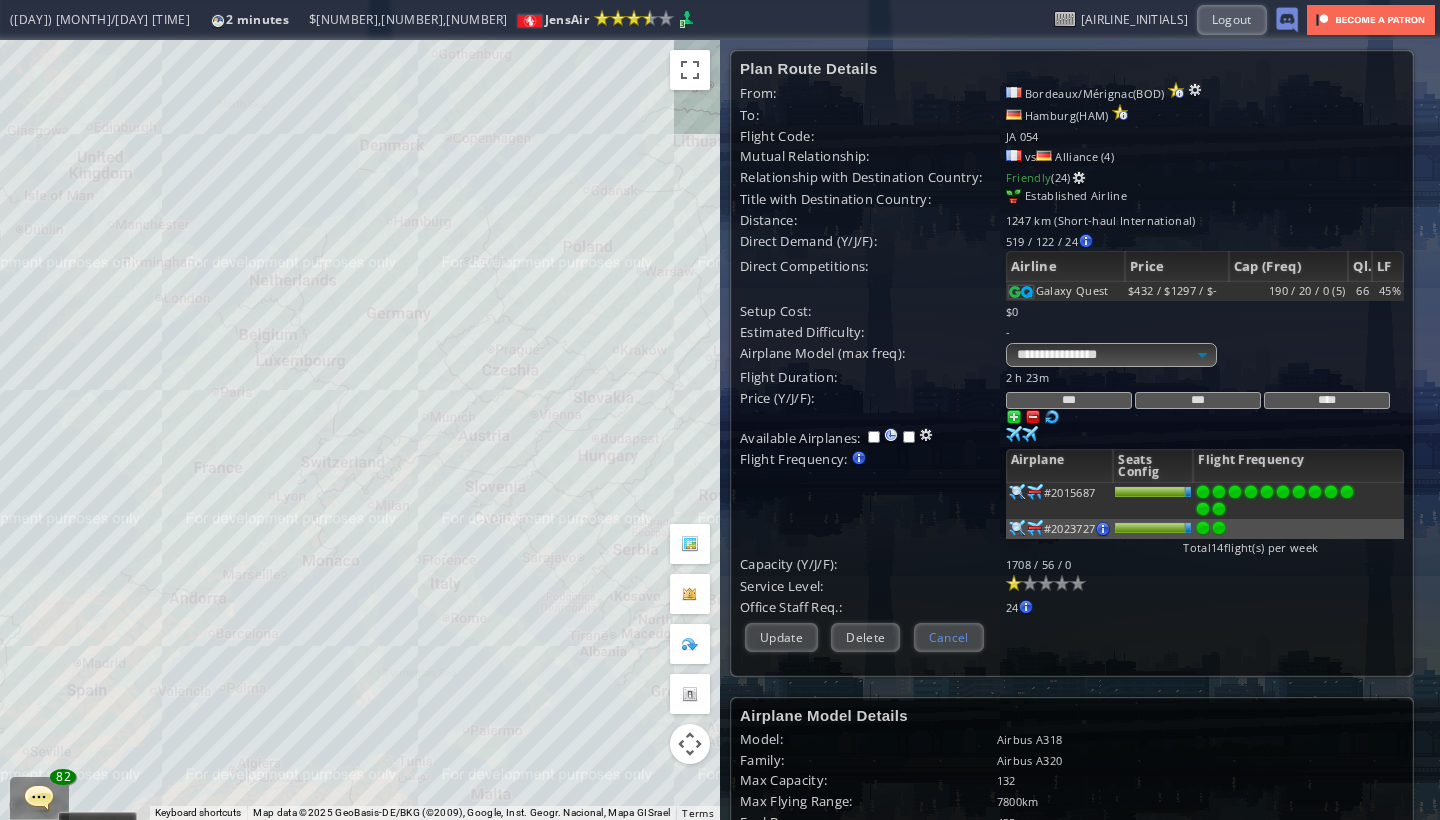click on "Cancel" at bounding box center (949, 637) 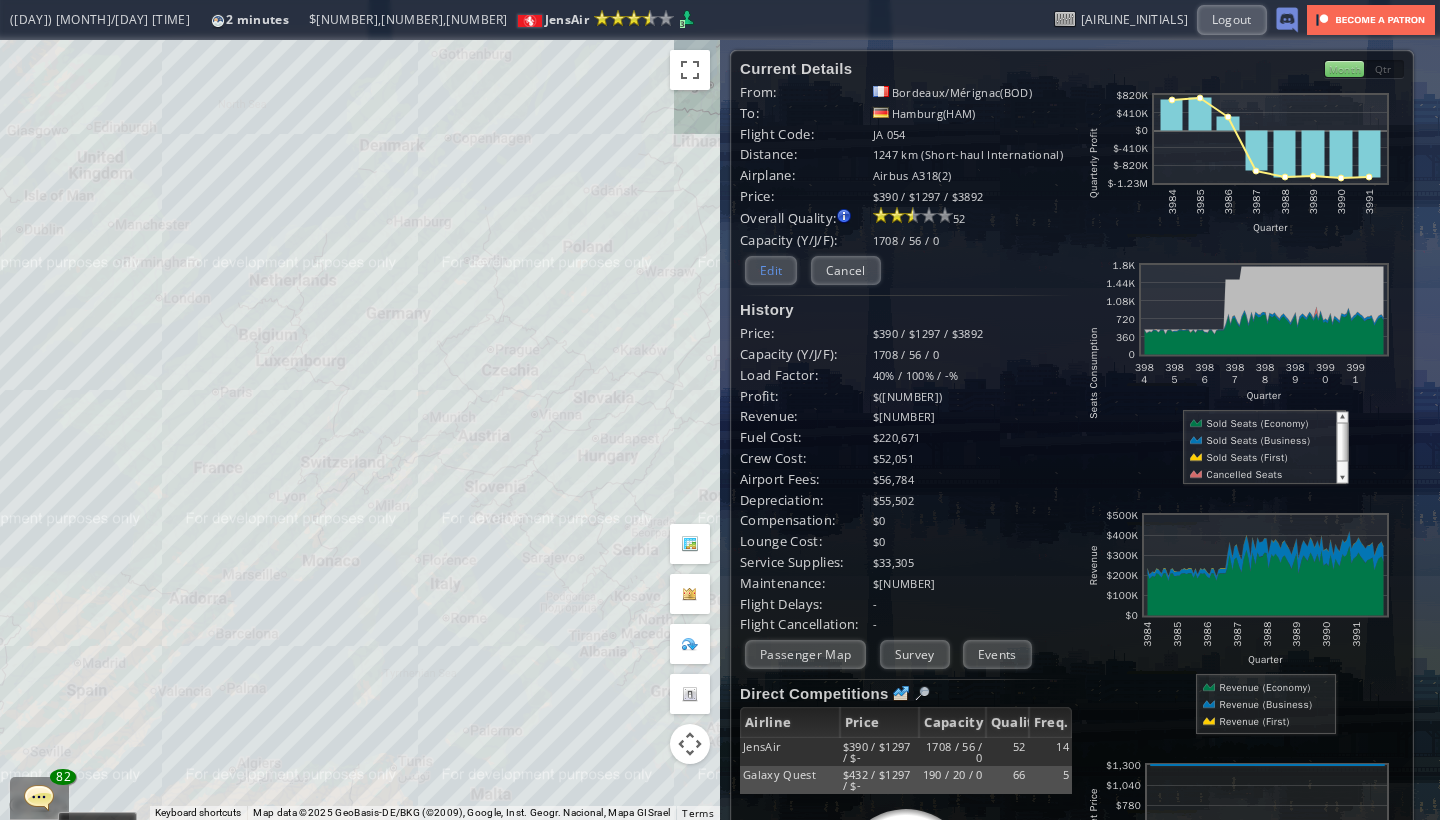 click on "Edit" at bounding box center [771, 270] 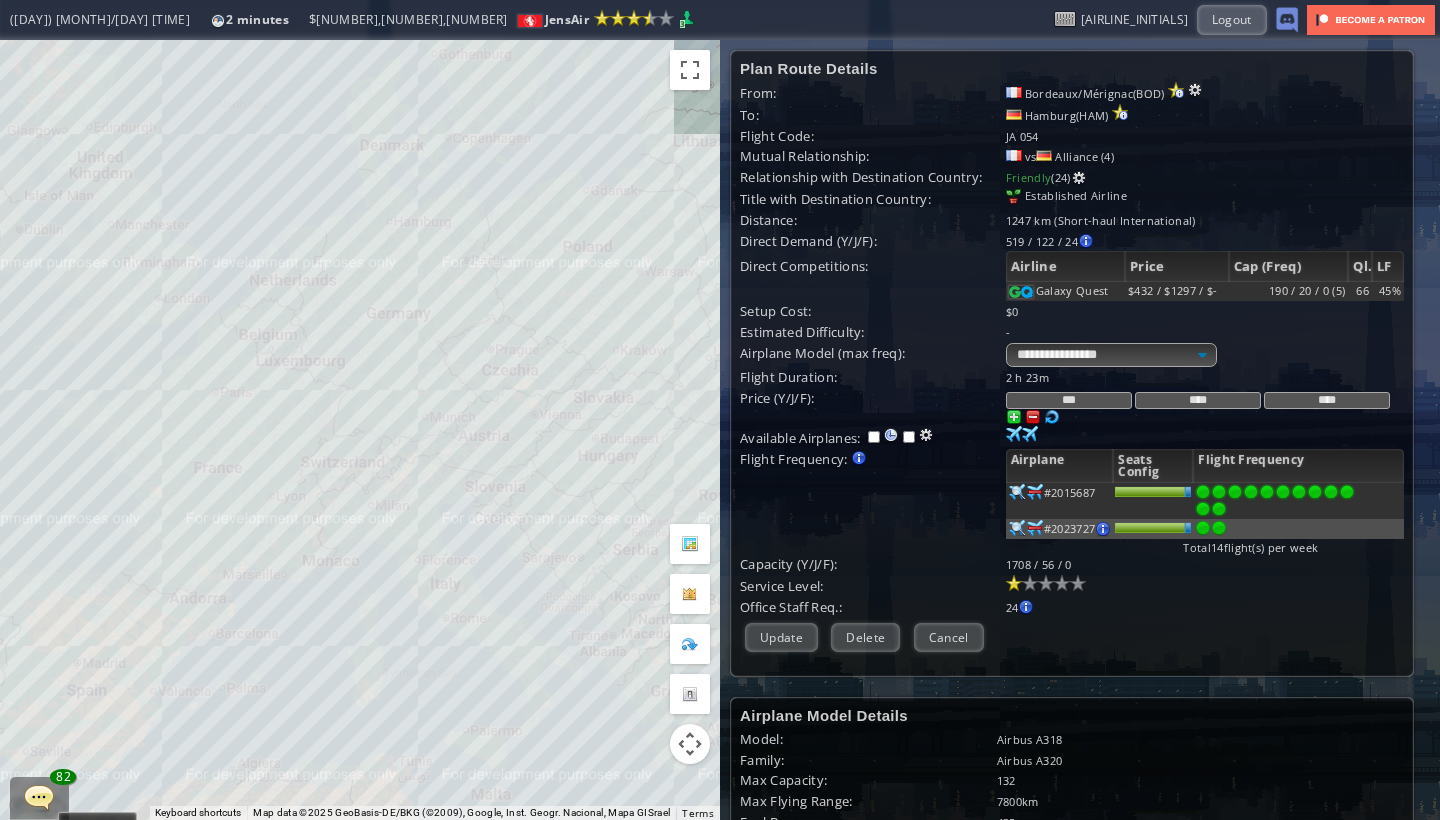 drag, startPoint x: 1128, startPoint y: 398, endPoint x: 967, endPoint y: 378, distance: 162.23749 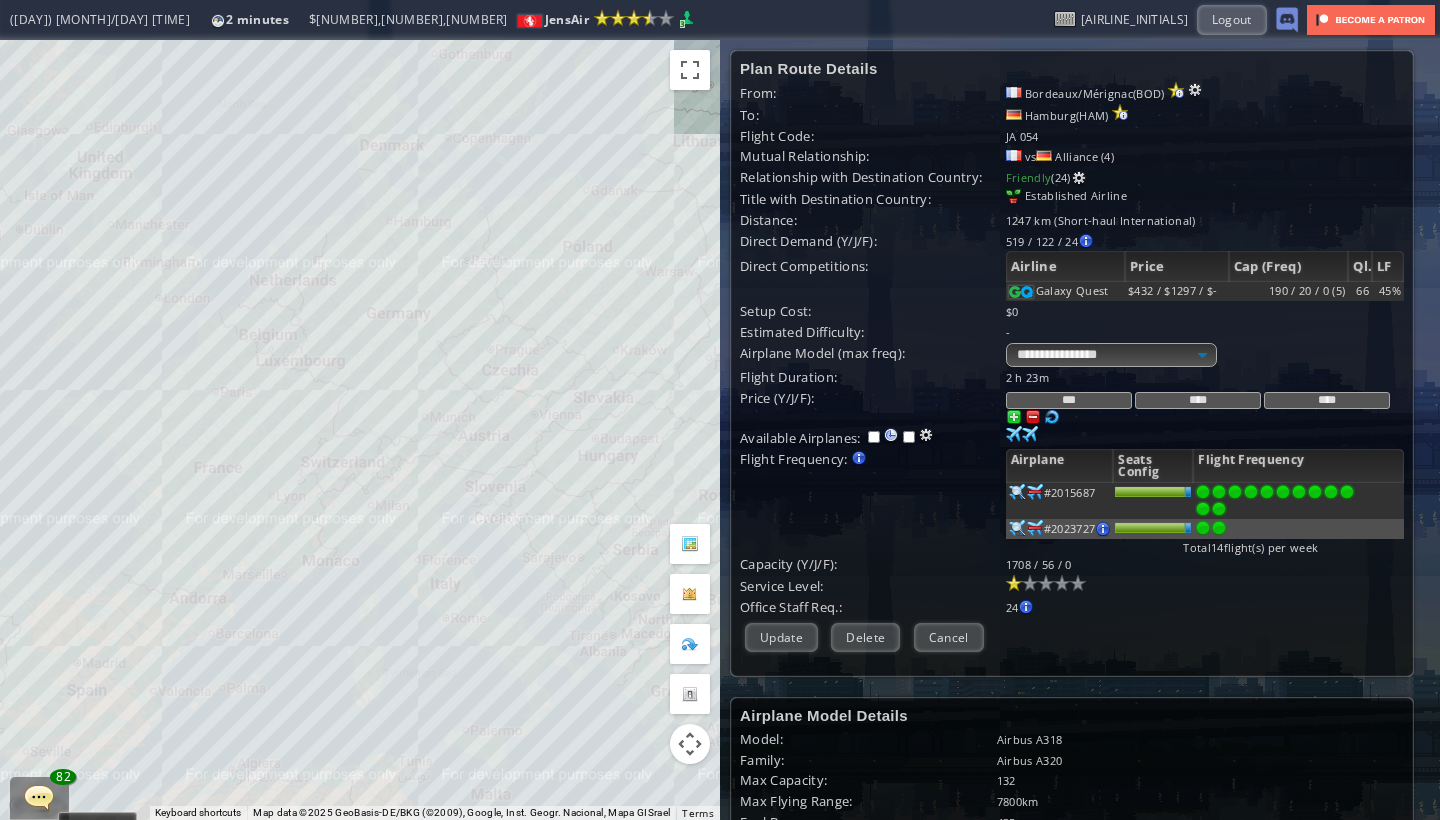 click on "****" at bounding box center (1327, 400) 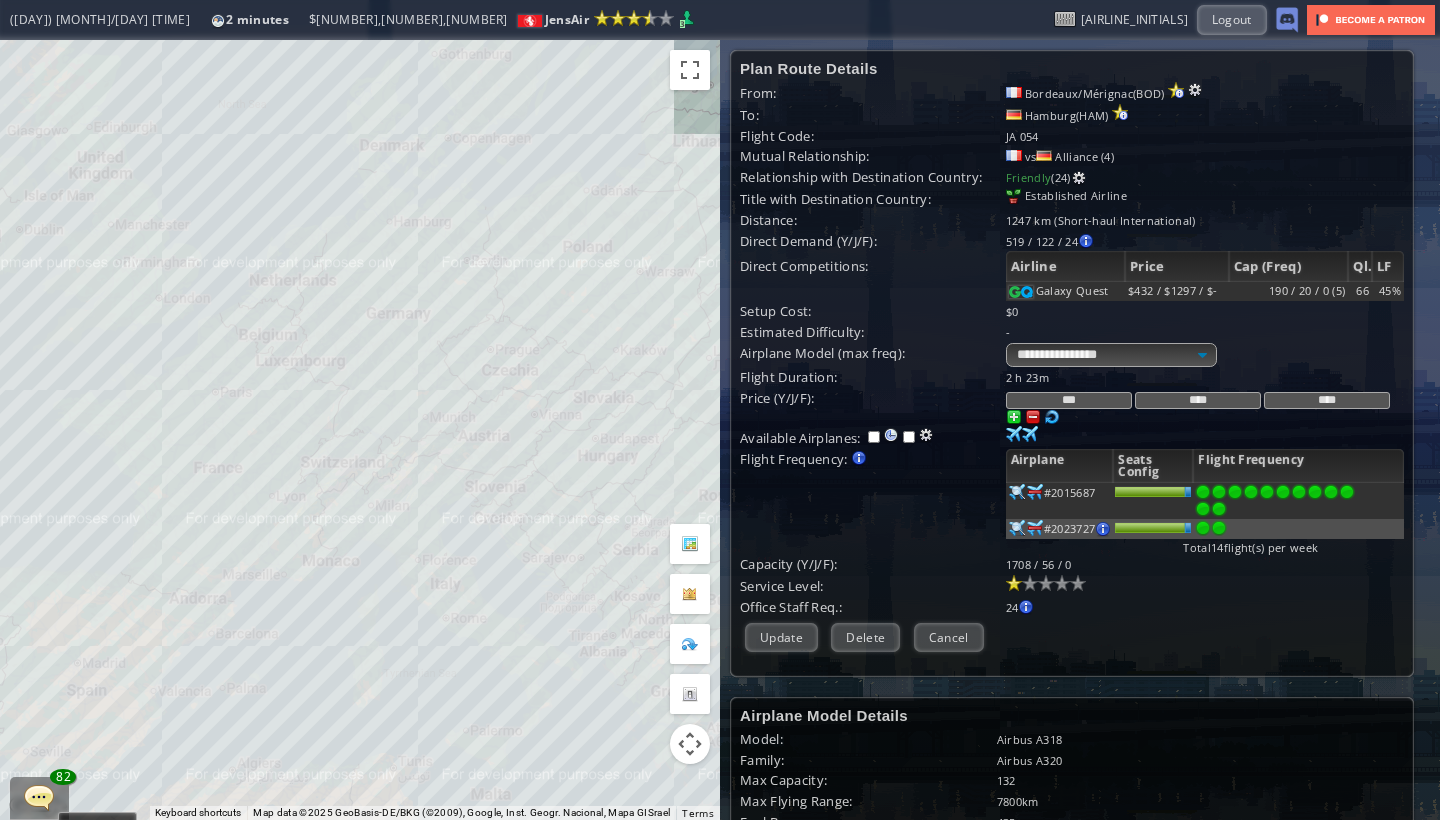 drag, startPoint x: 1127, startPoint y: 385, endPoint x: 960, endPoint y: 386, distance: 167.00299 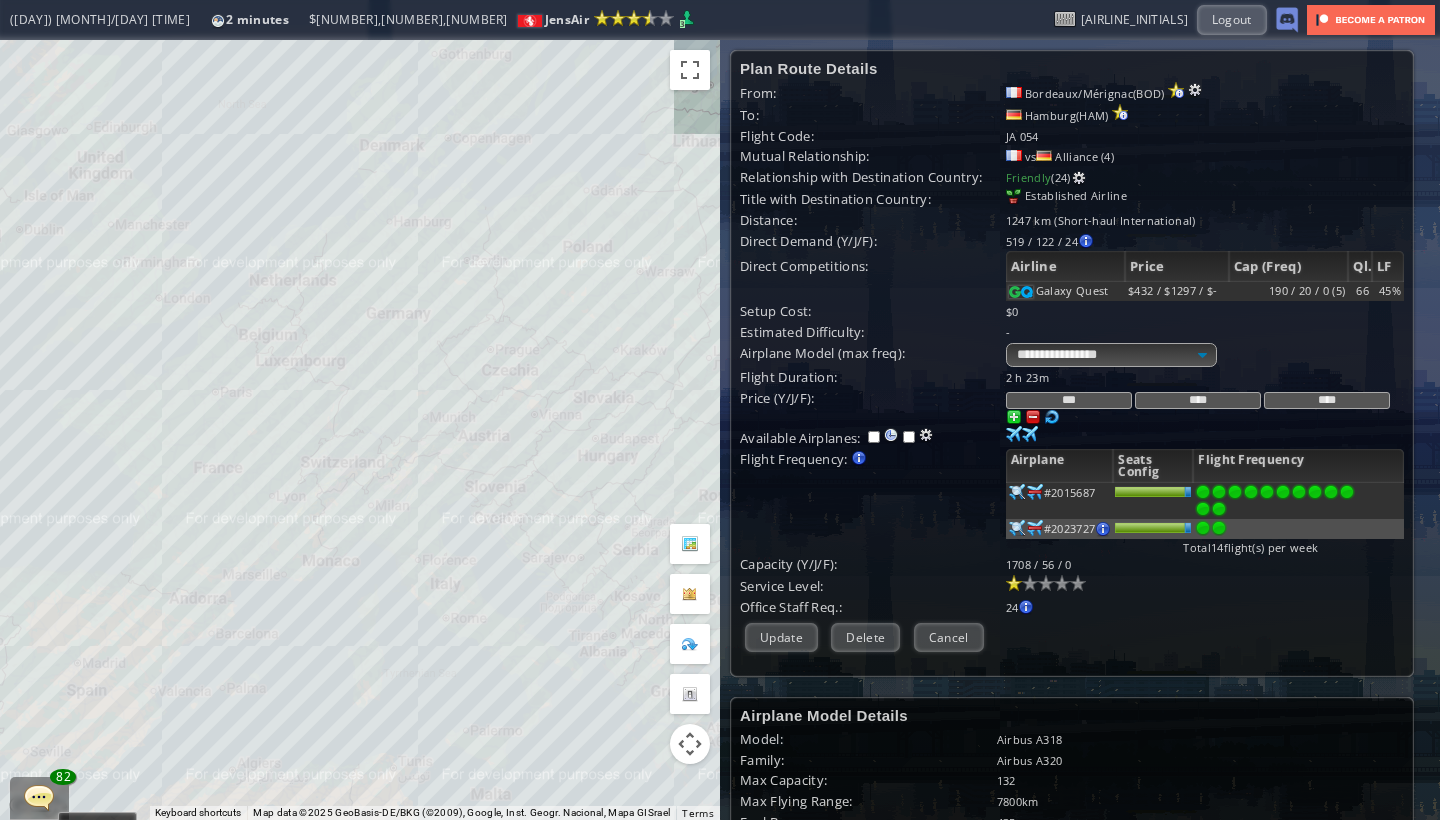 click on "Price (Y/J/F):
***
****
****" at bounding box center [1072, 407] 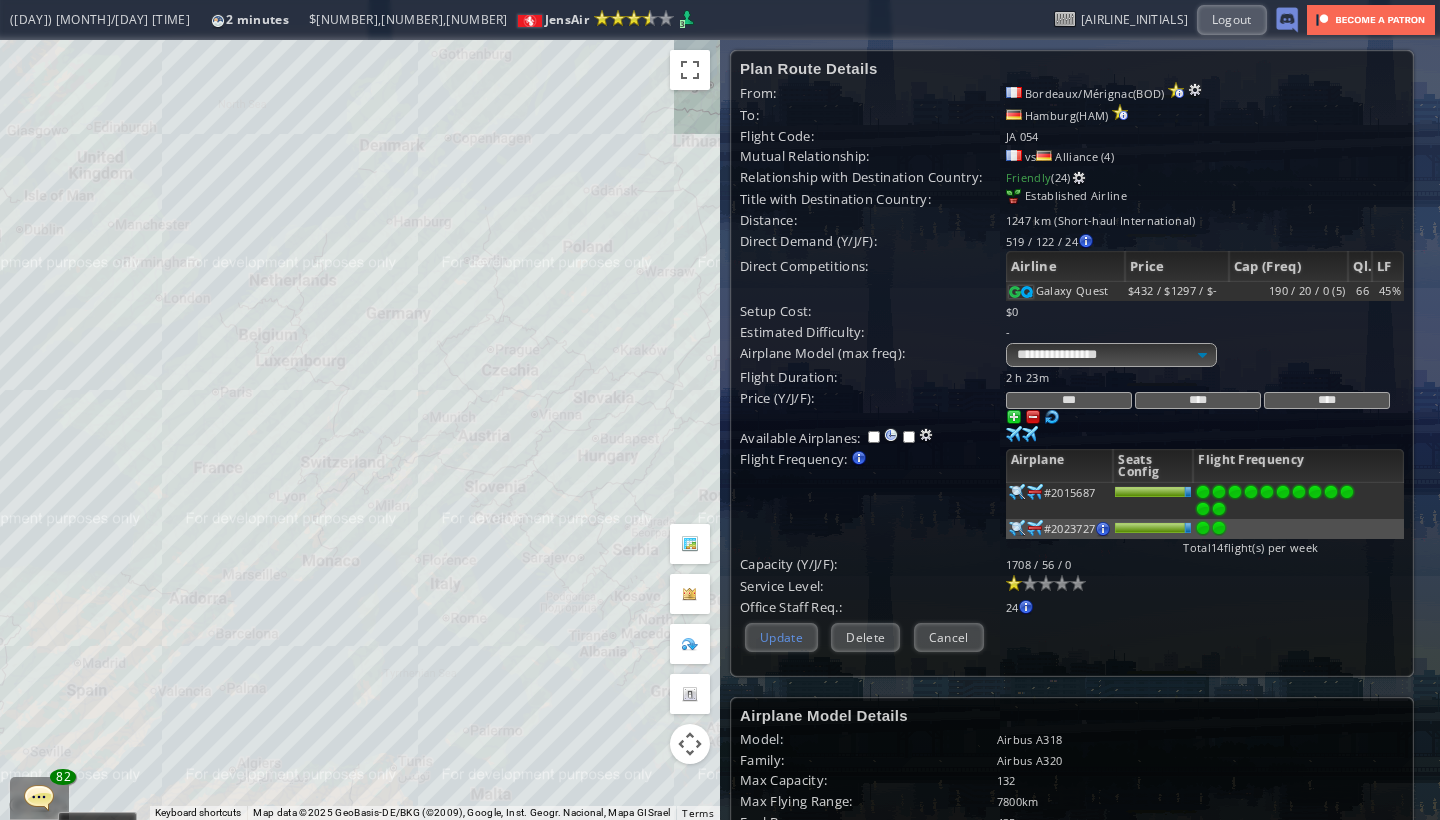 click on "Update" at bounding box center (781, 637) 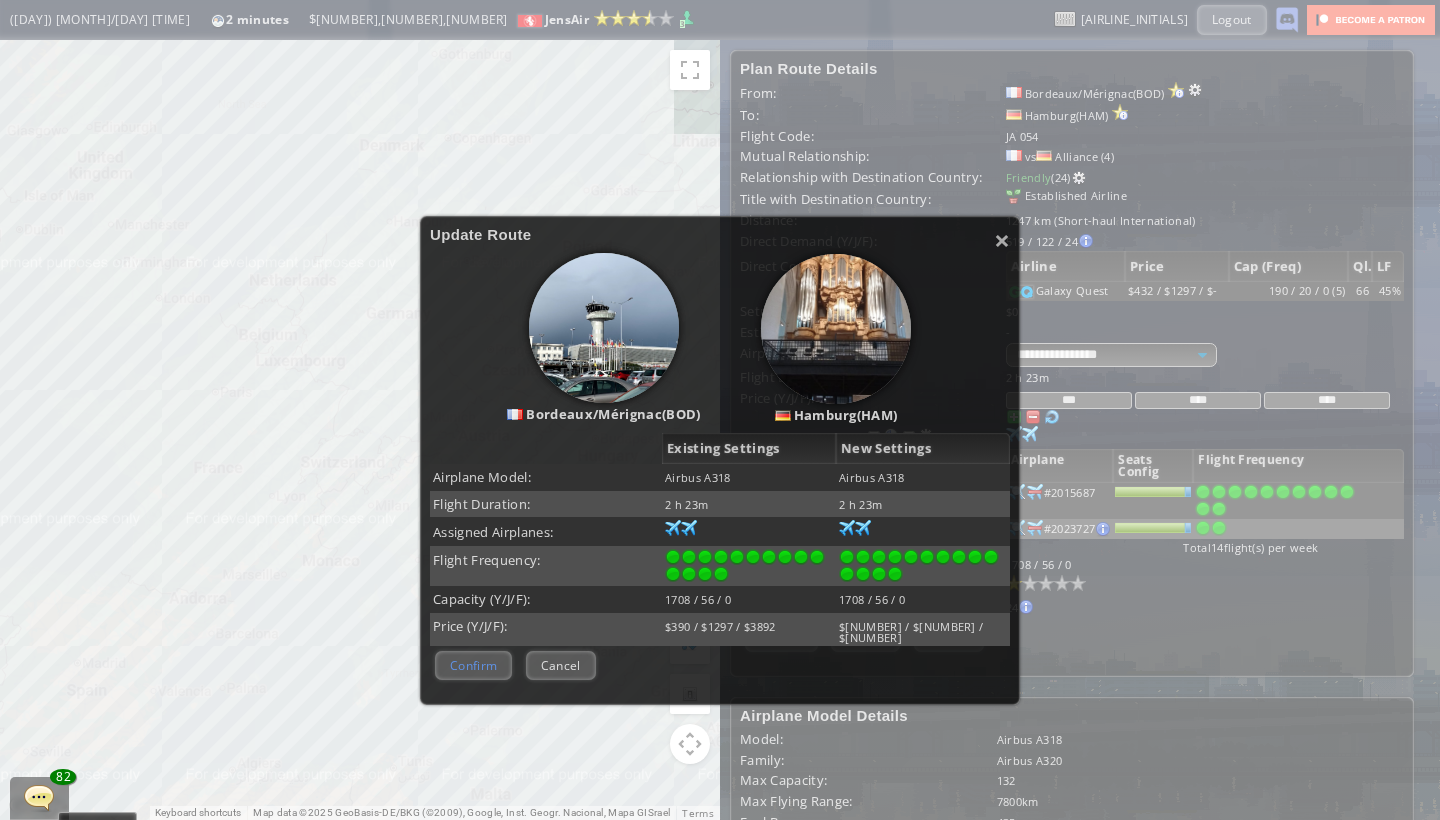 click on "Confirm" at bounding box center [473, 665] 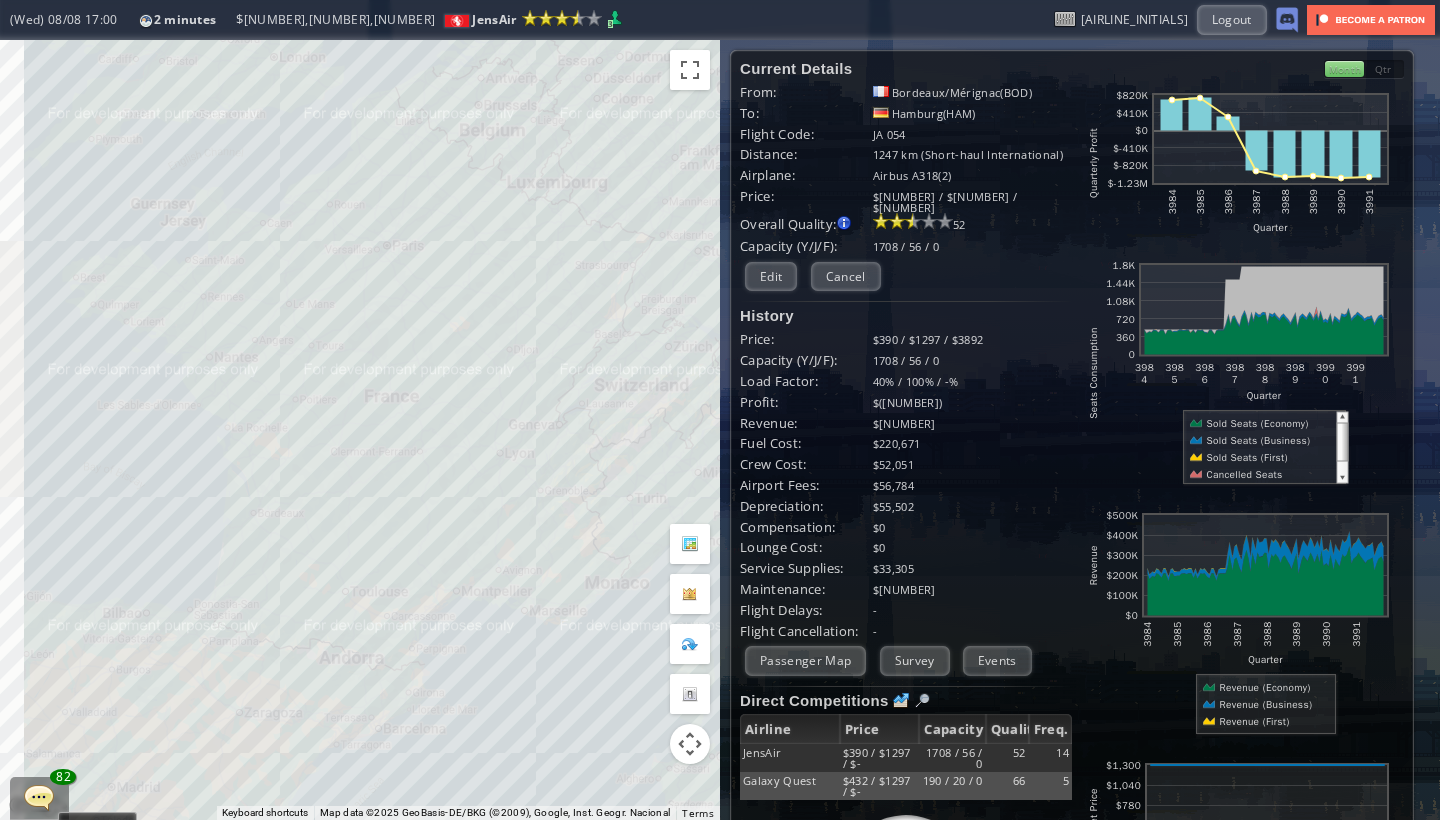 drag, startPoint x: 199, startPoint y: 608, endPoint x: 386, endPoint y: 632, distance: 188.53381 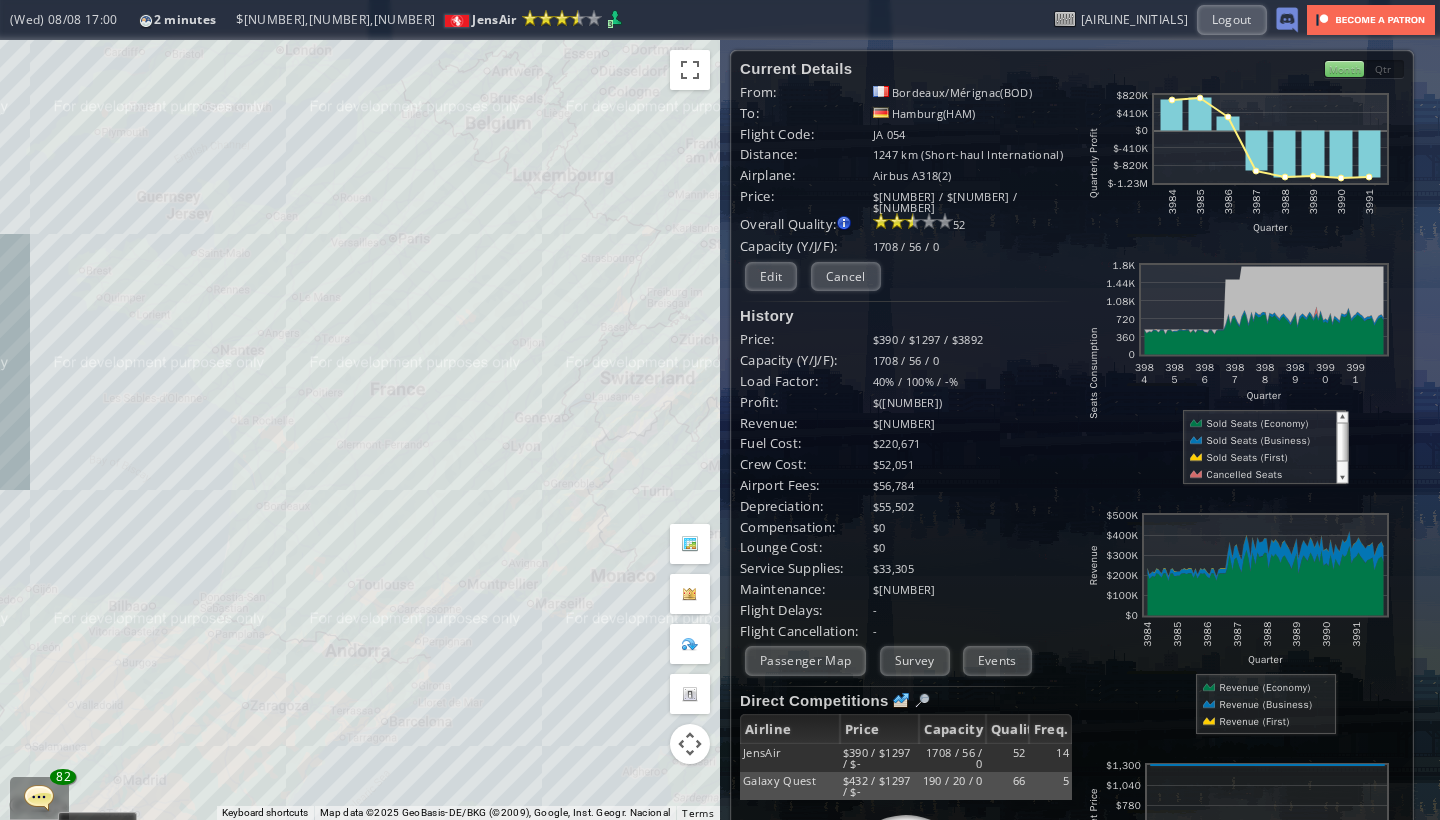 click on "To navigate, press the arrow keys." at bounding box center [360, 430] 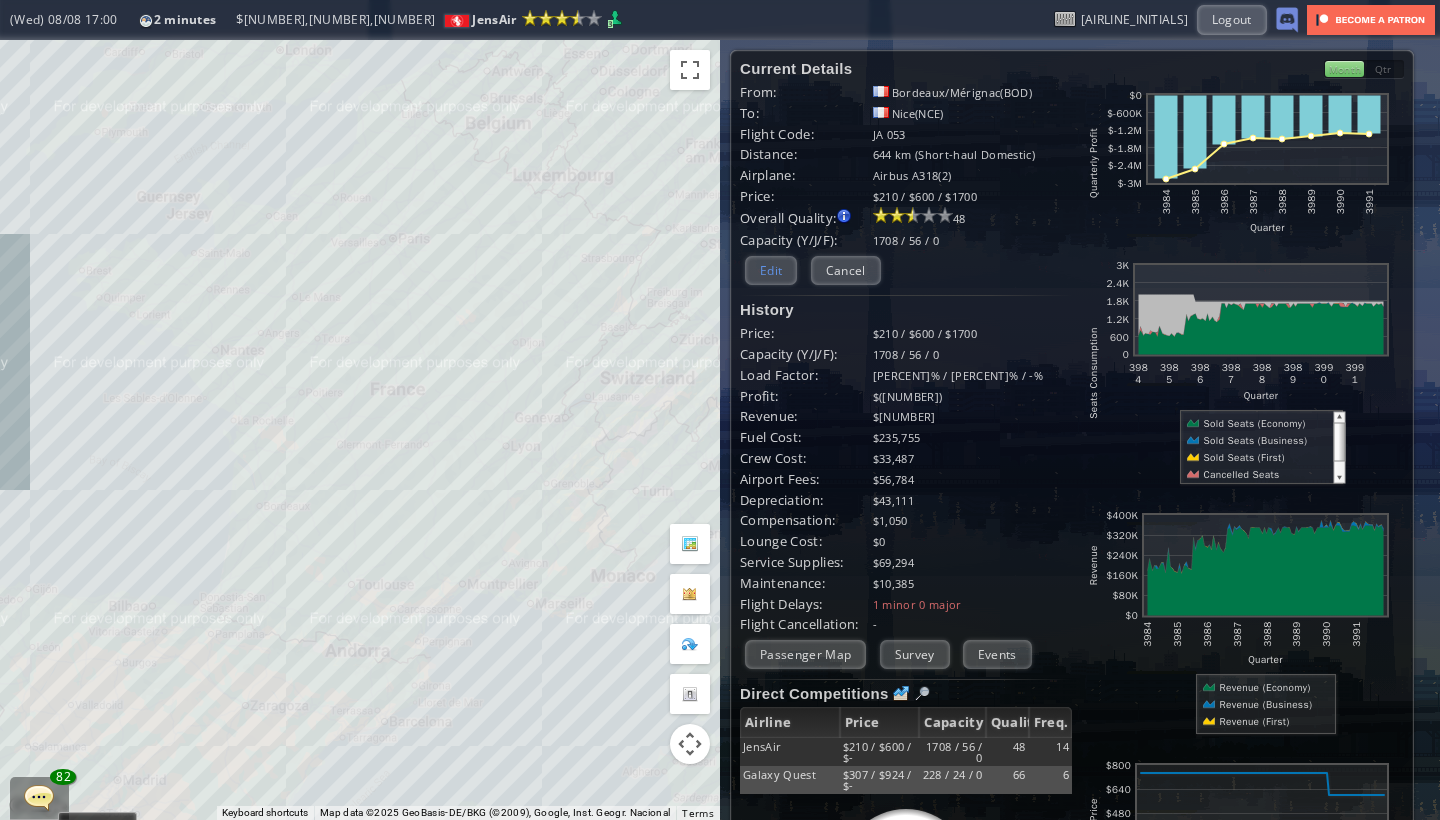 click on "Edit" at bounding box center (771, 270) 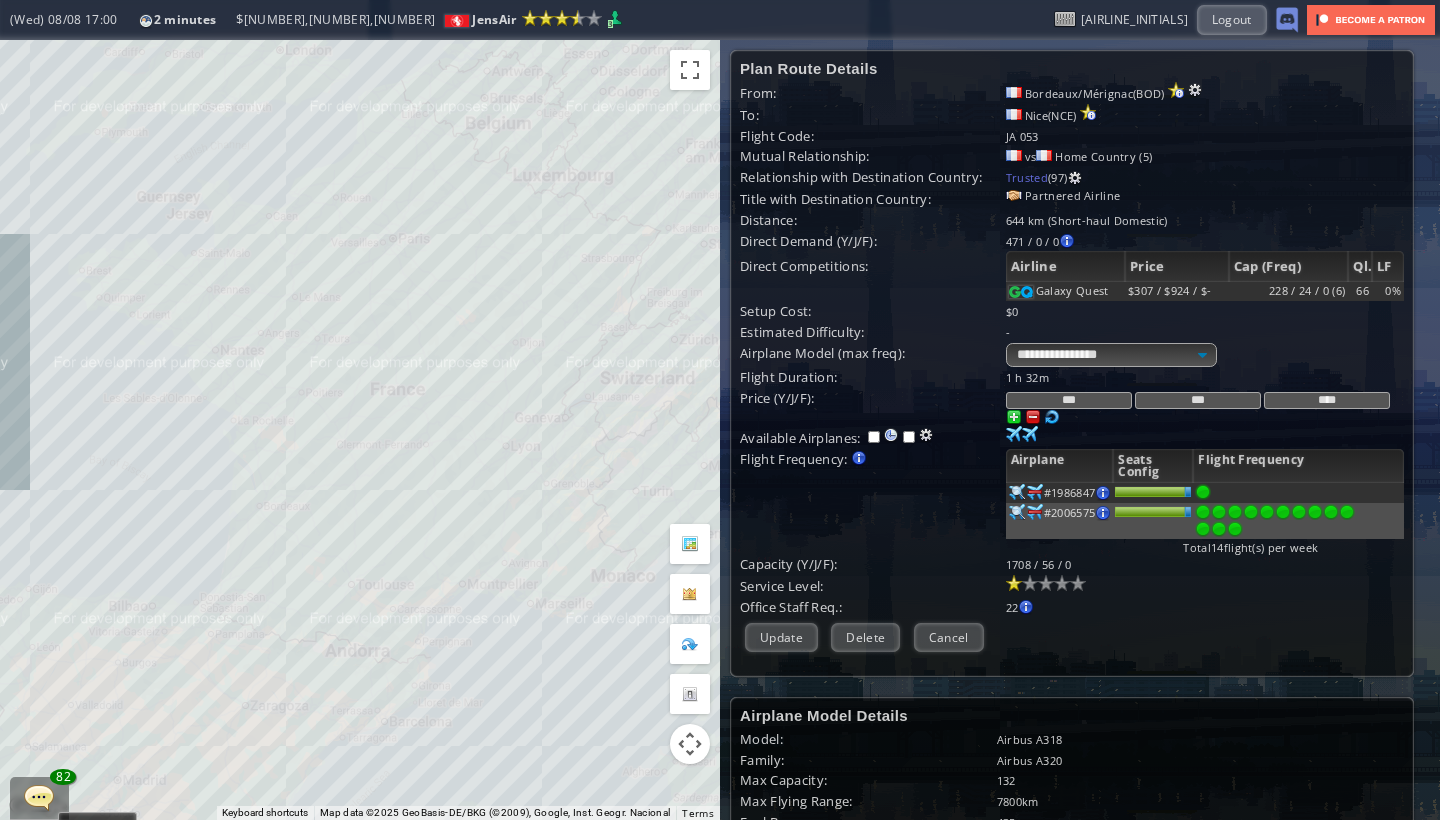 click on "***" at bounding box center (1069, 400) 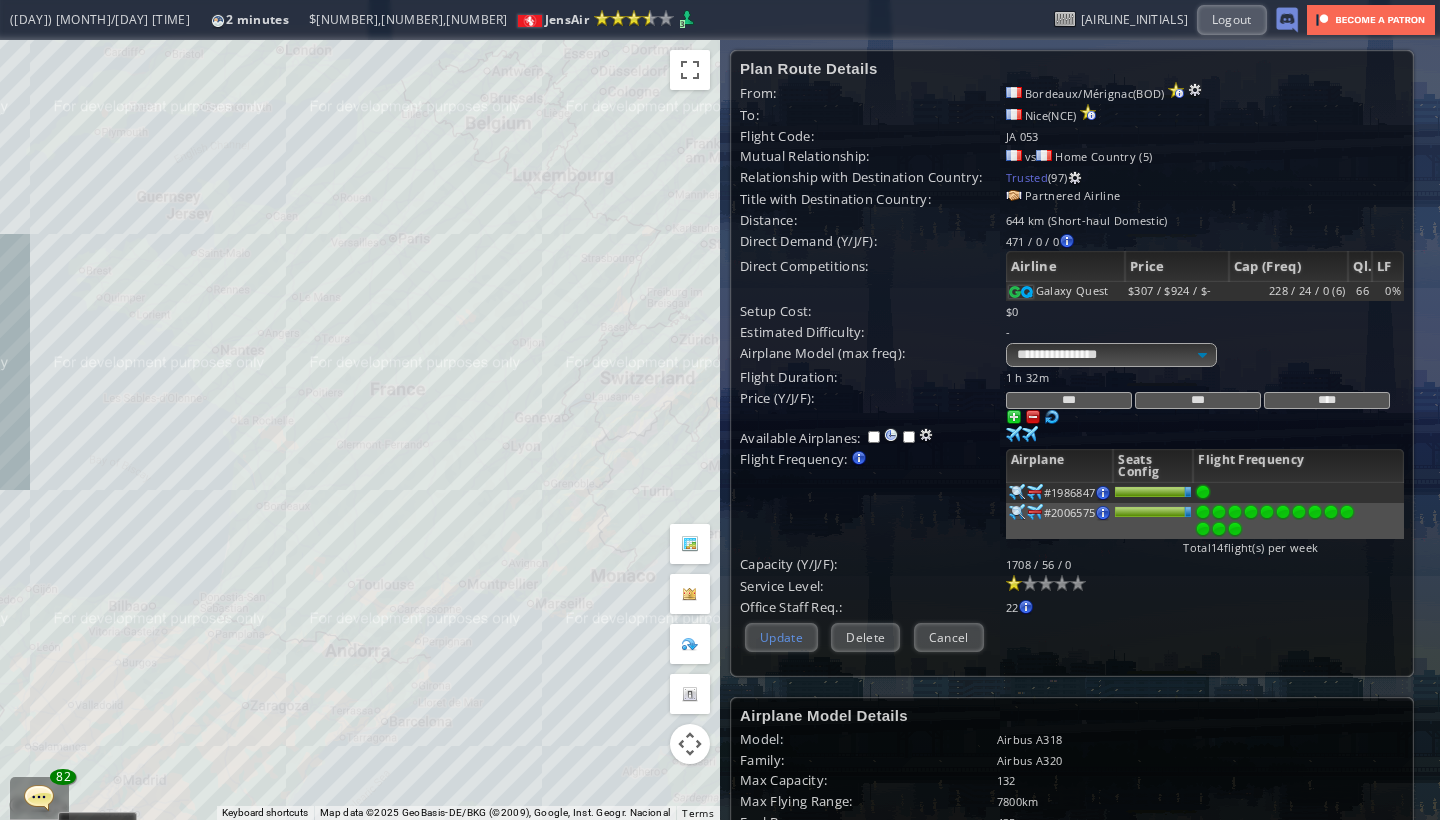 type on "***" 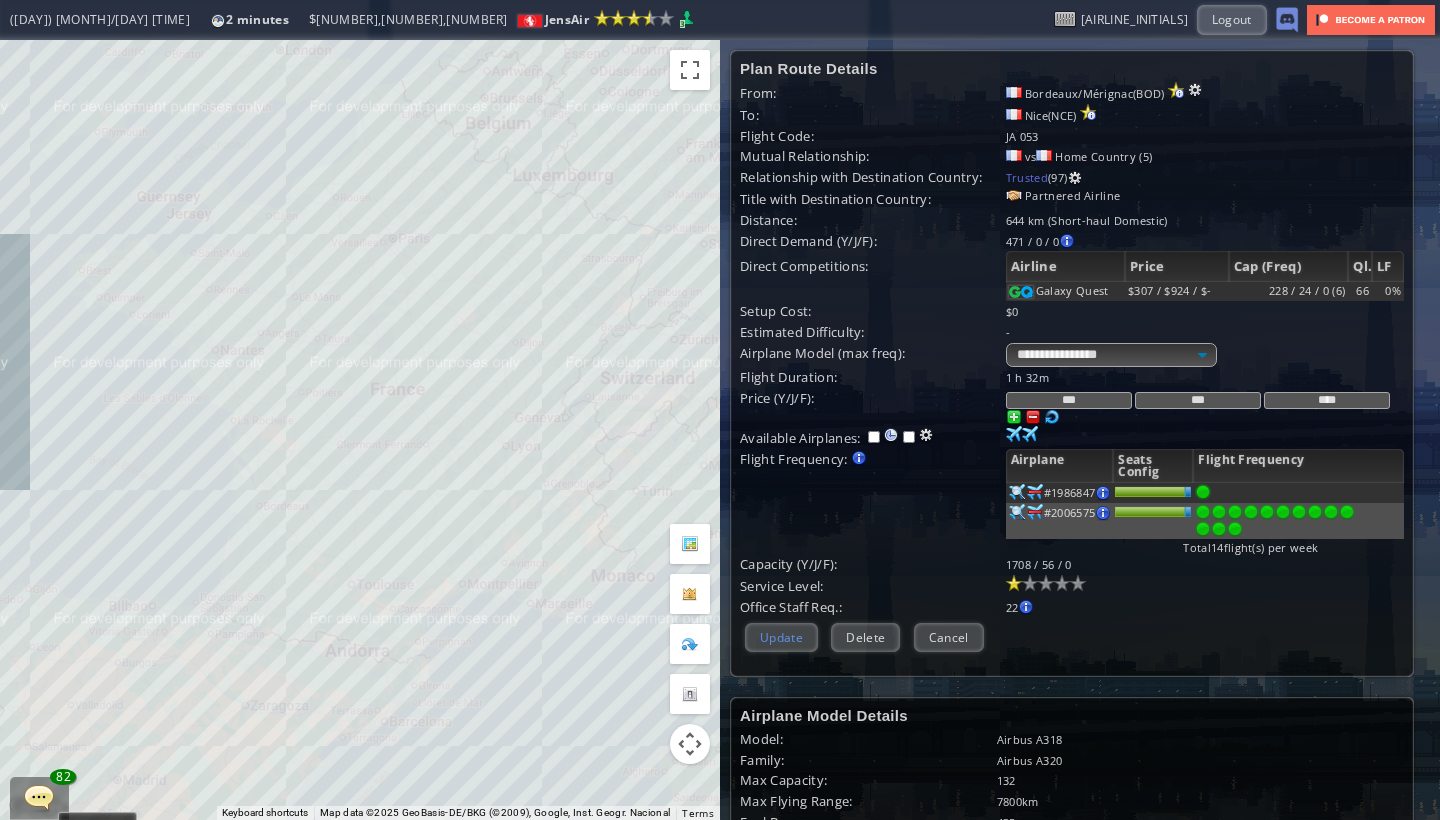 click on "Update" at bounding box center (781, 637) 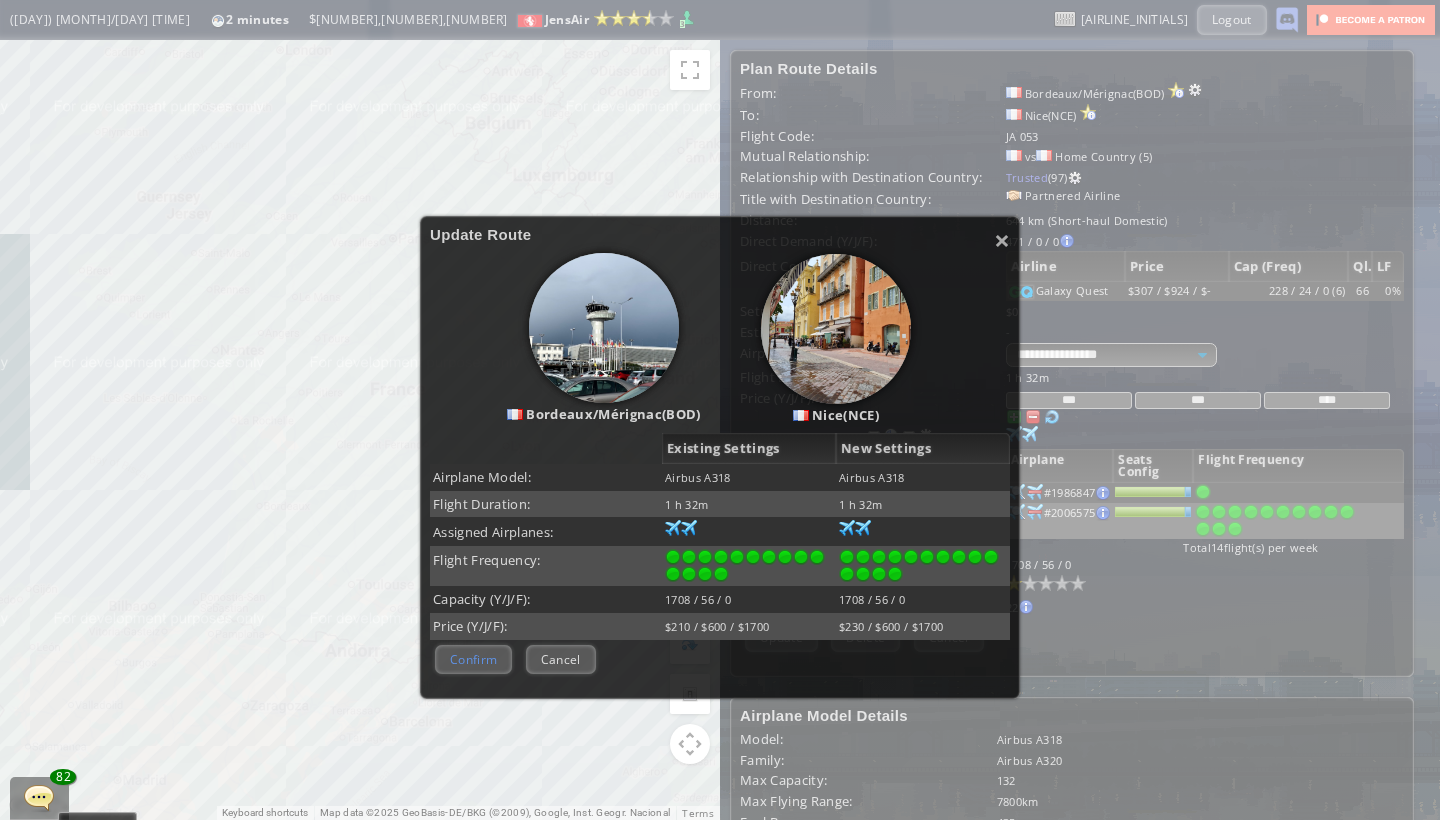 click on "Confirm" at bounding box center (473, 659) 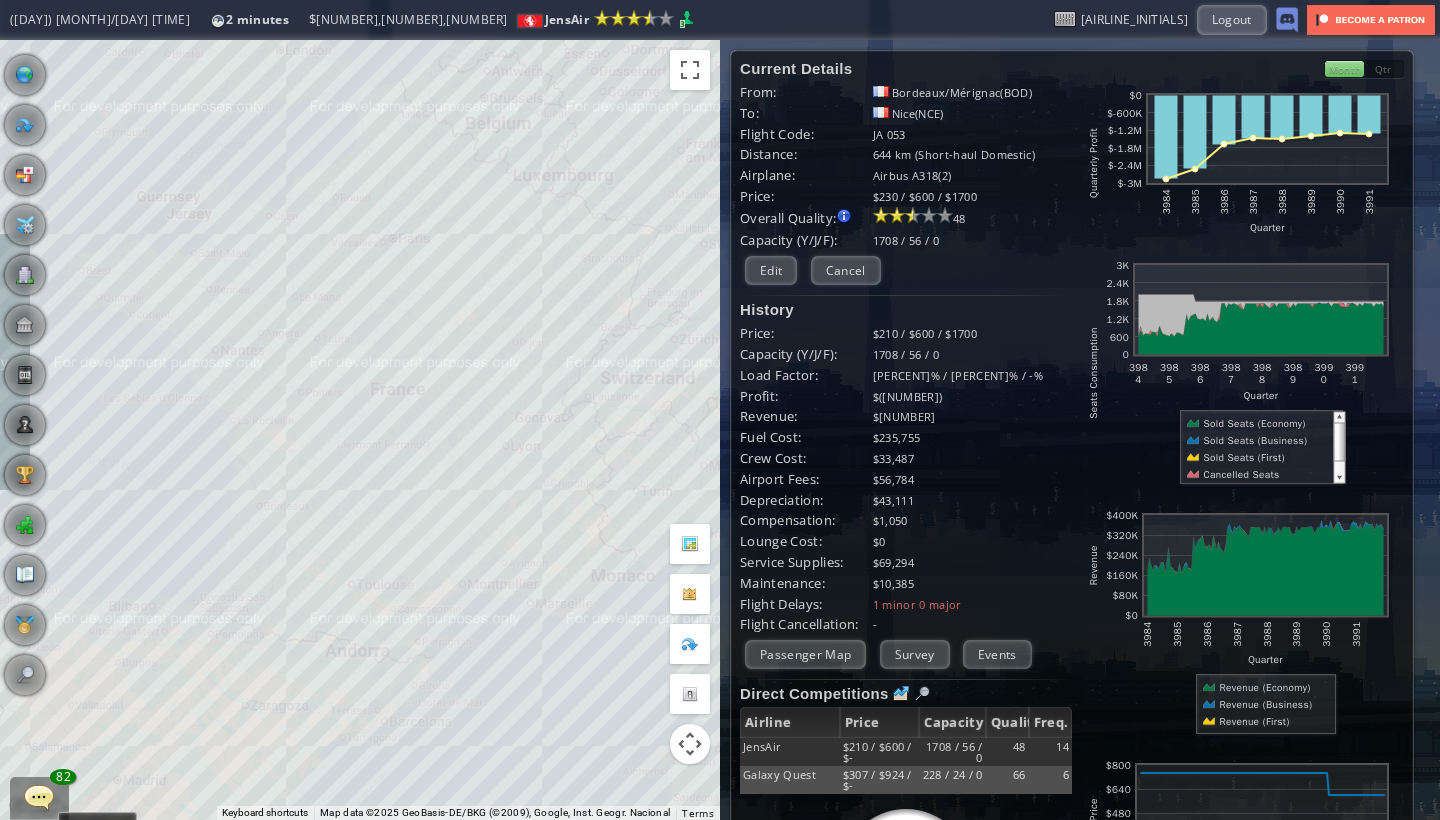 click on "To navigate, press the arrow keys." at bounding box center [360, 430] 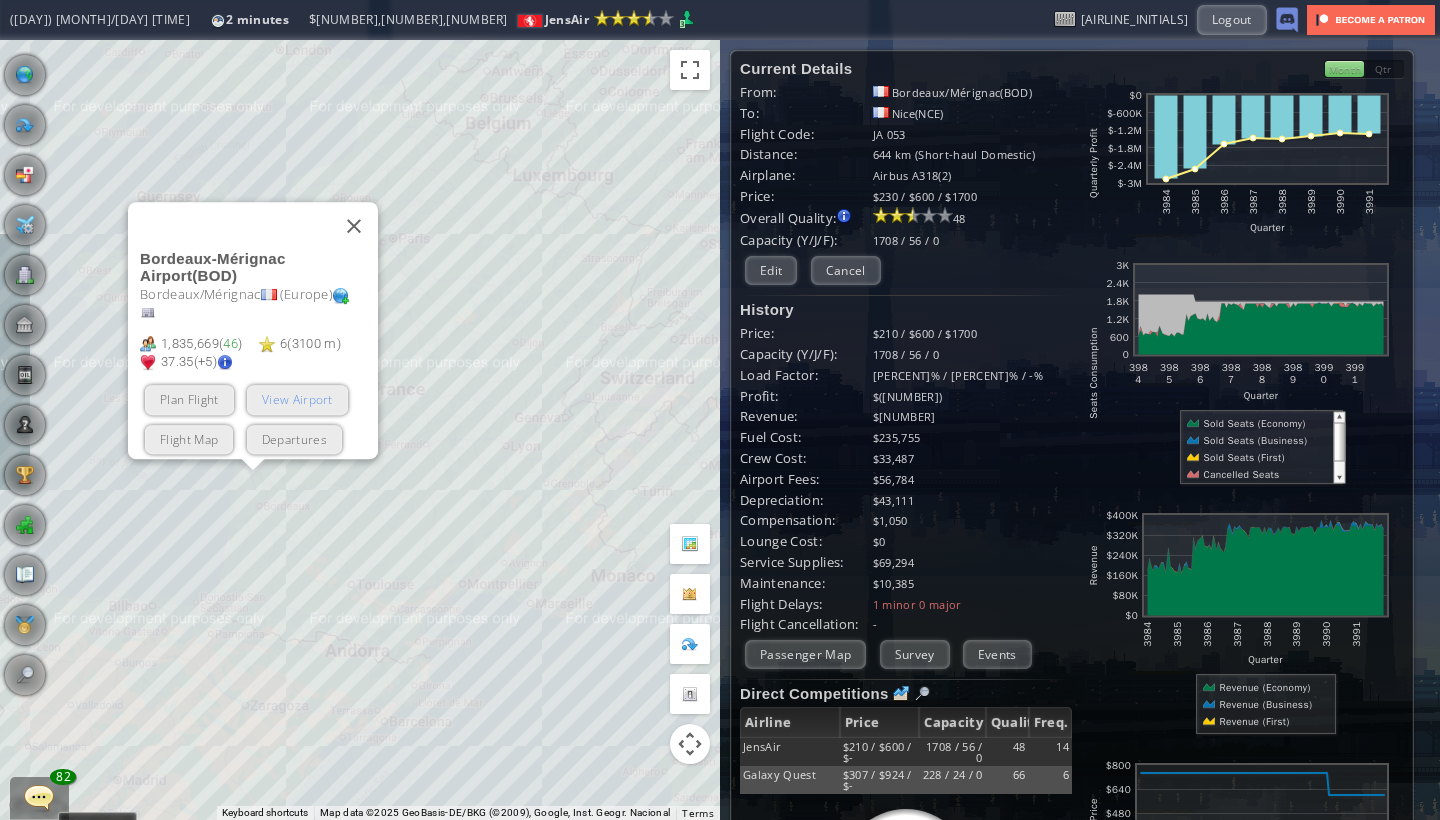click on "View Airport" at bounding box center [297, 400] 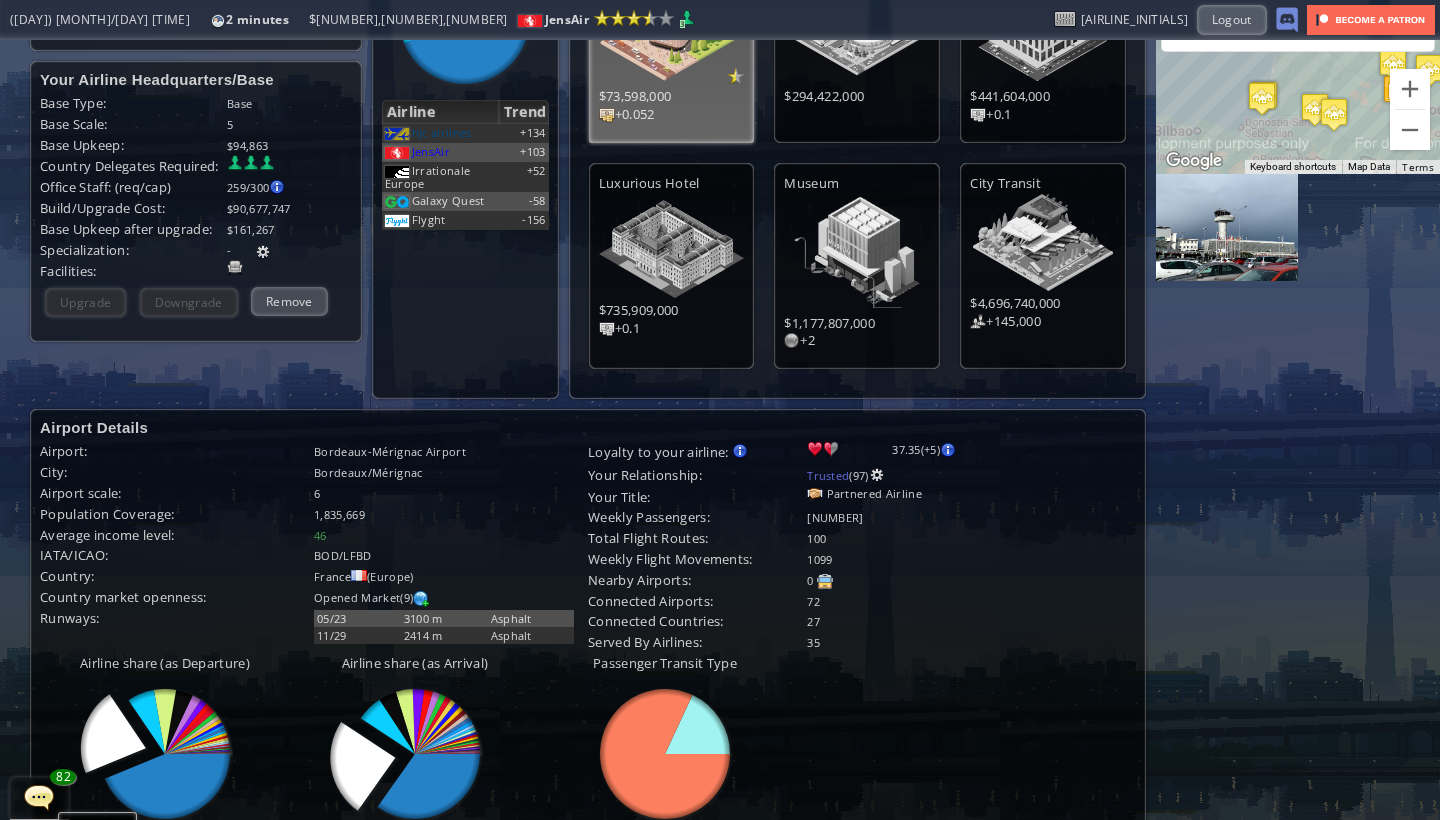 scroll, scrollTop: 519, scrollLeft: 0, axis: vertical 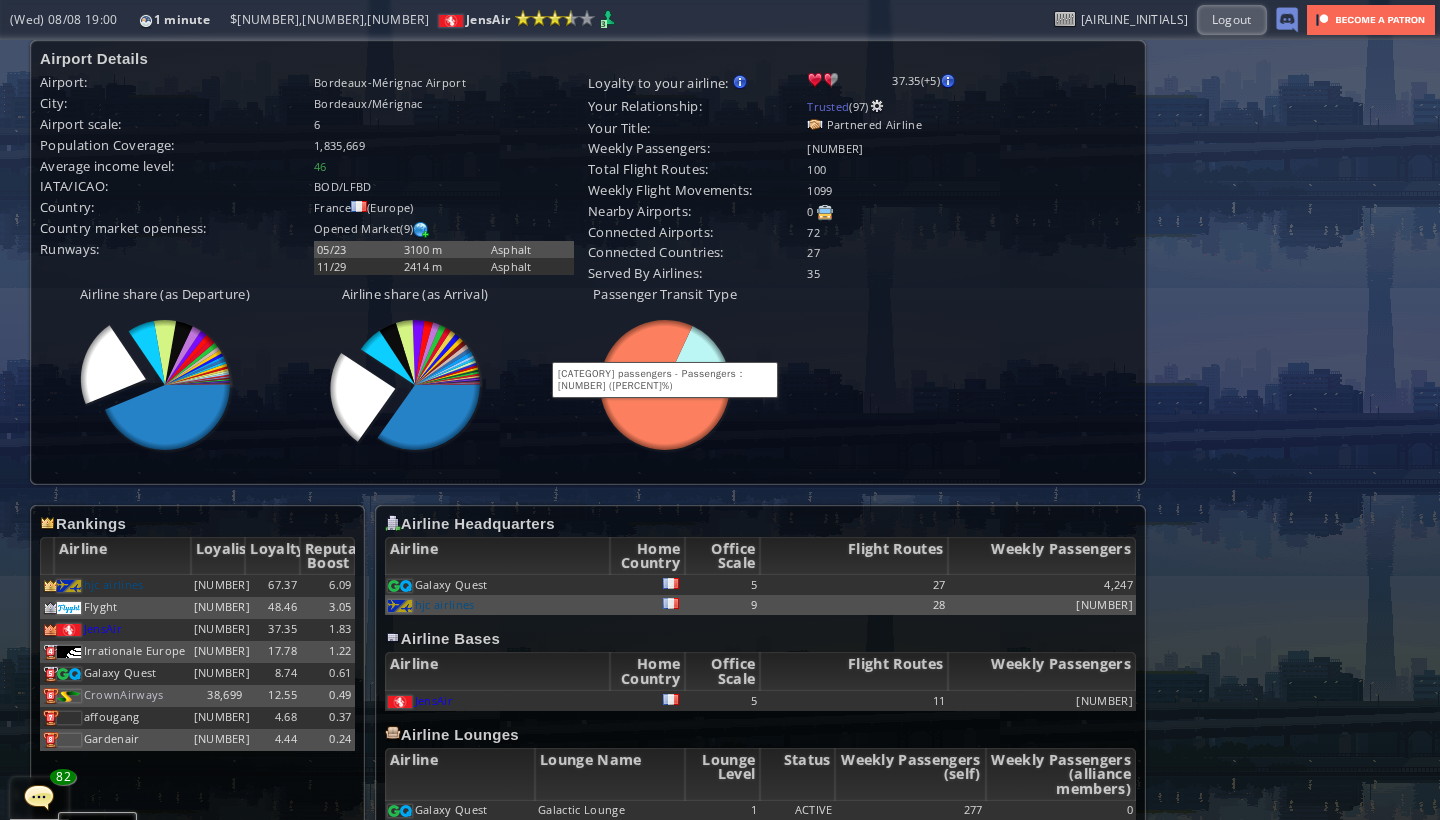 click at bounding box center [698, 356] 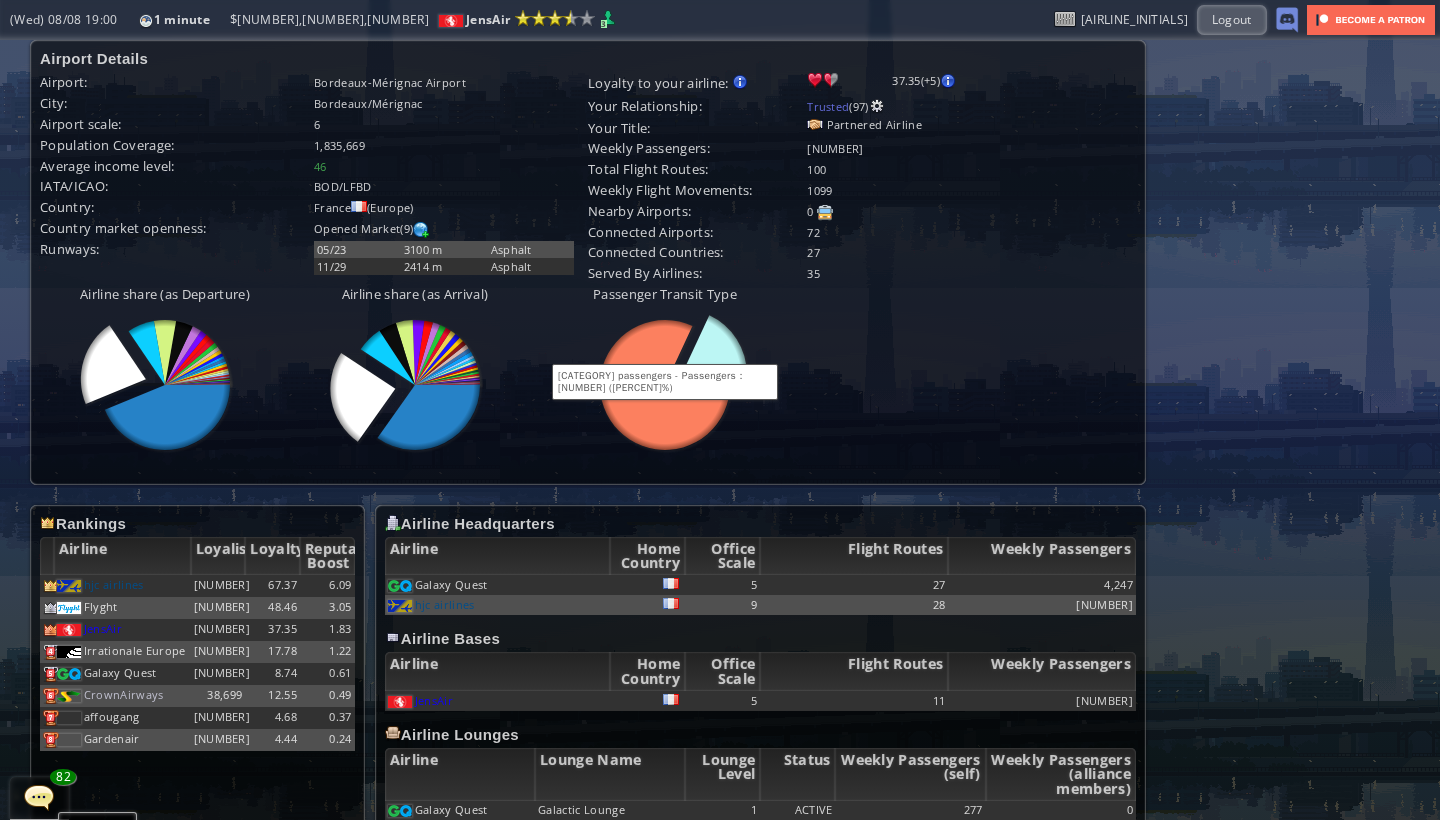 click at bounding box center (715, 345) 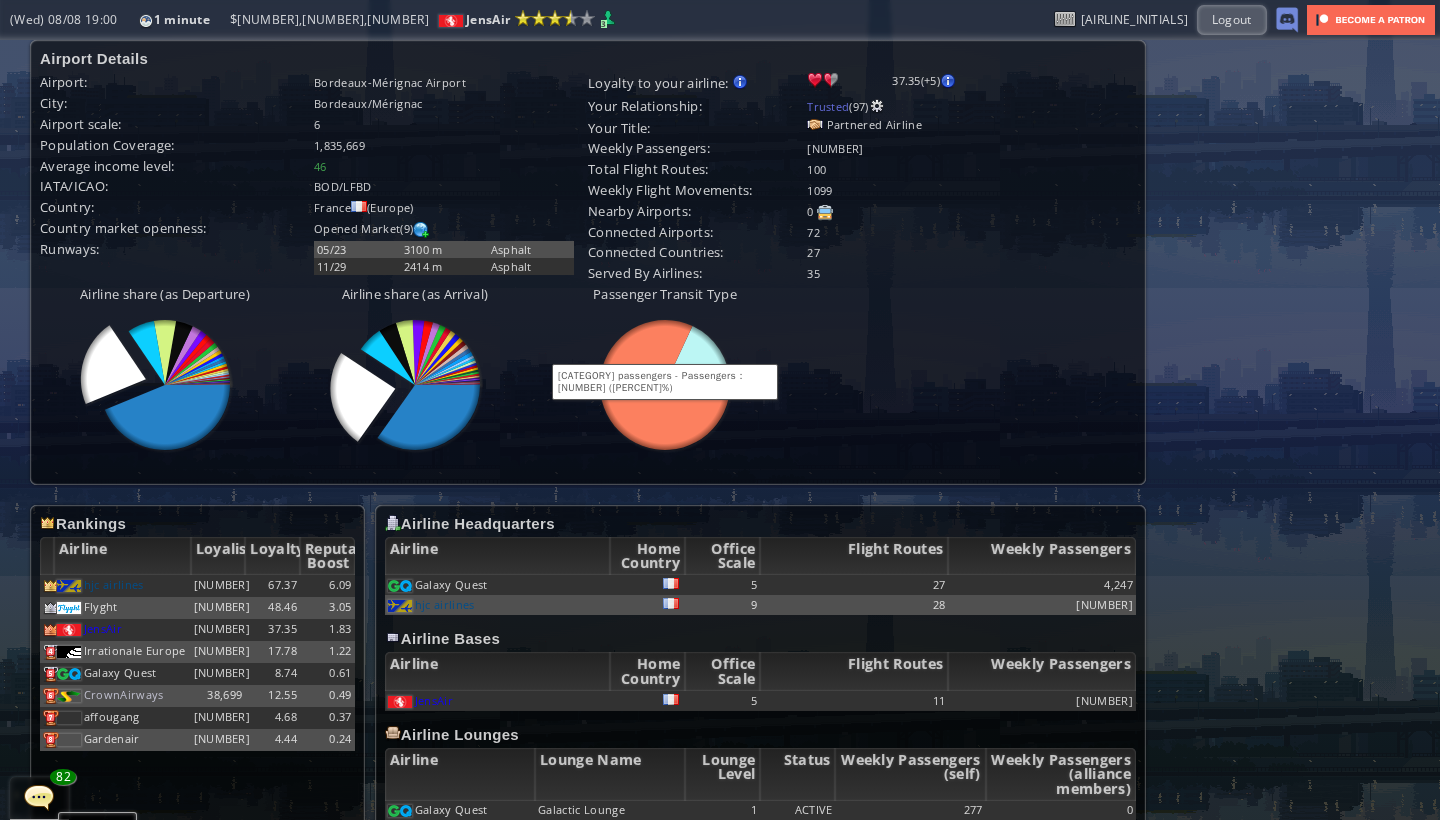 scroll, scrollTop: 391, scrollLeft: 0, axis: vertical 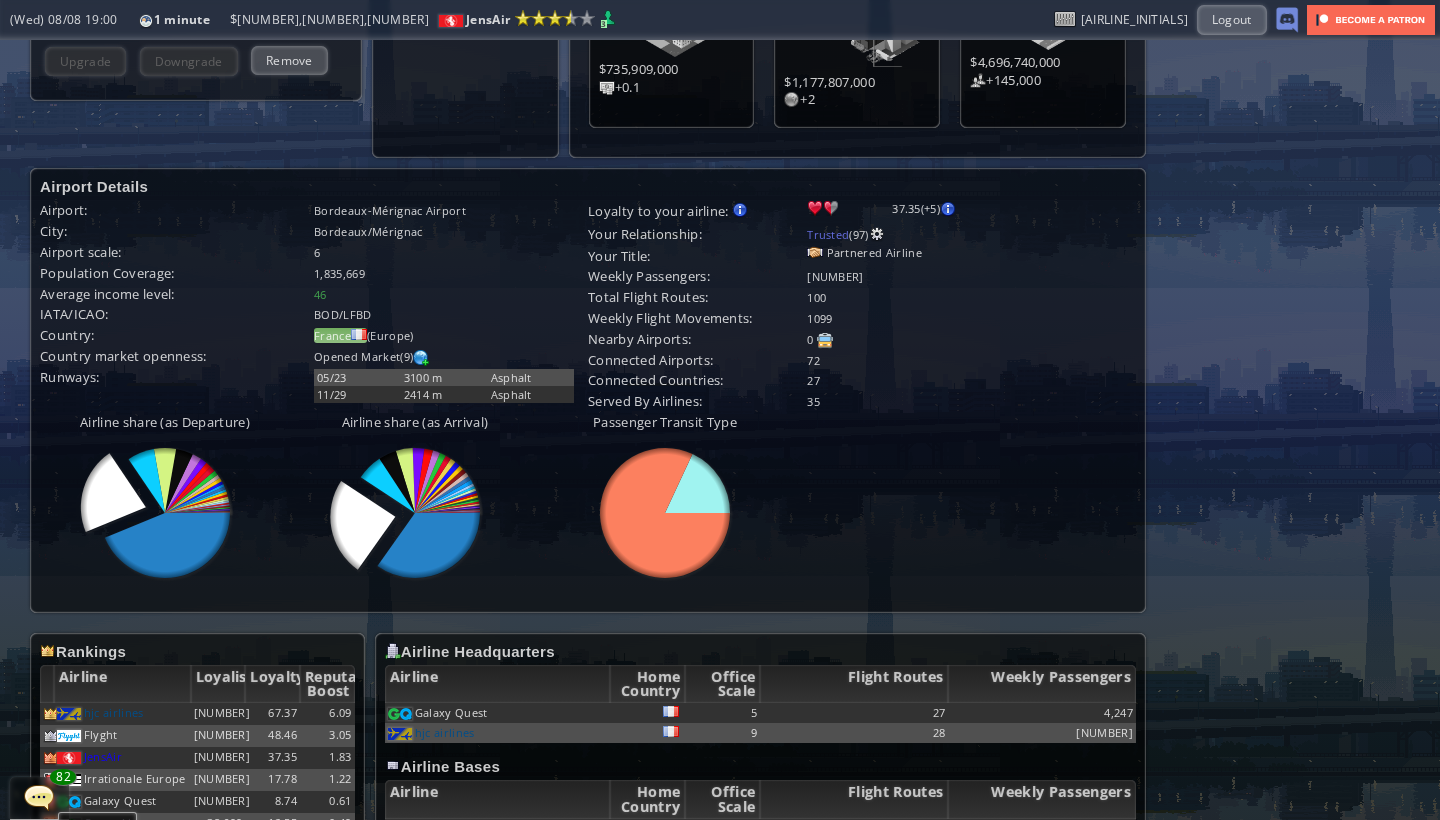 click on "France" at bounding box center [332, 335] 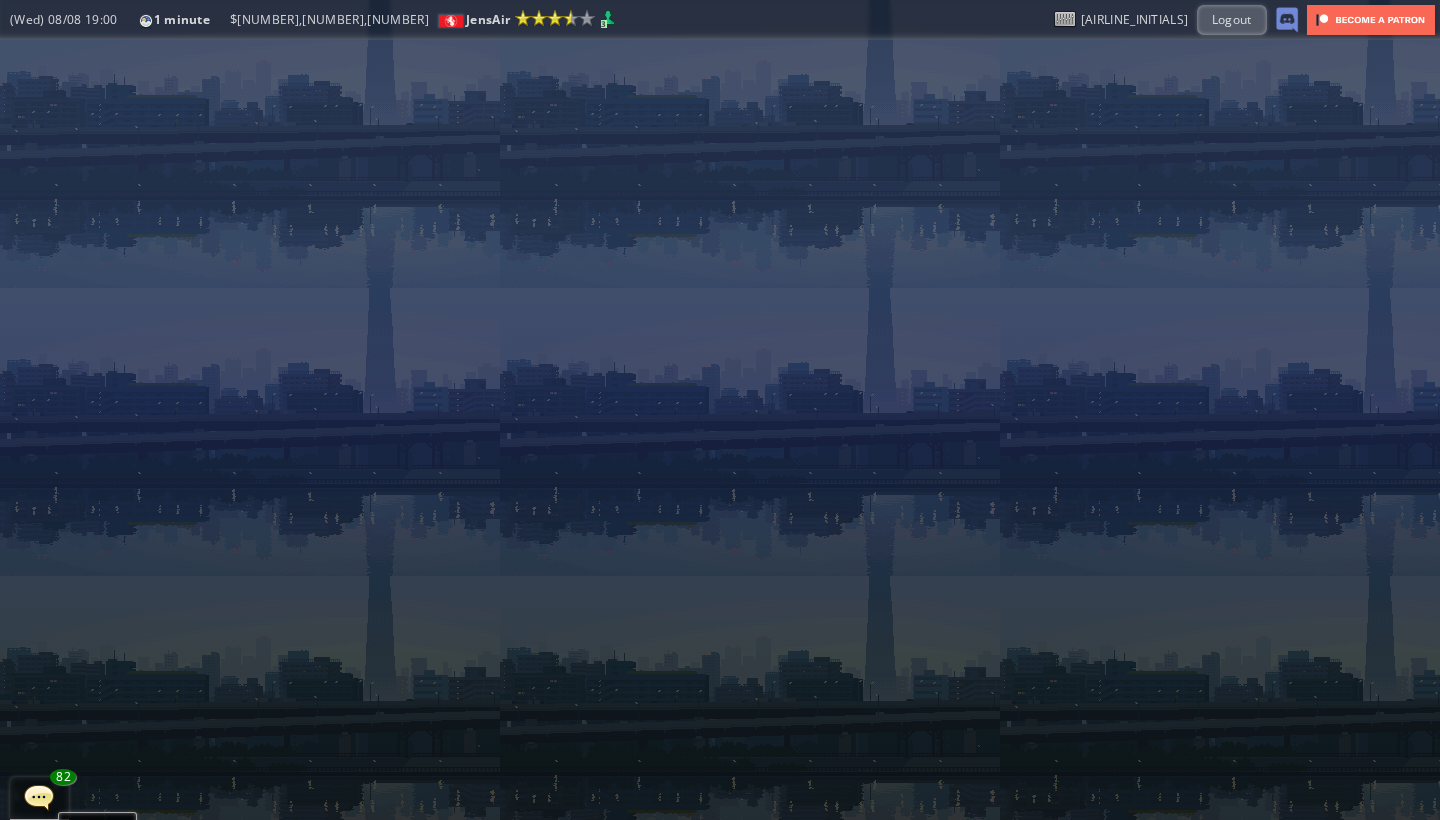 scroll, scrollTop: 0, scrollLeft: 0, axis: both 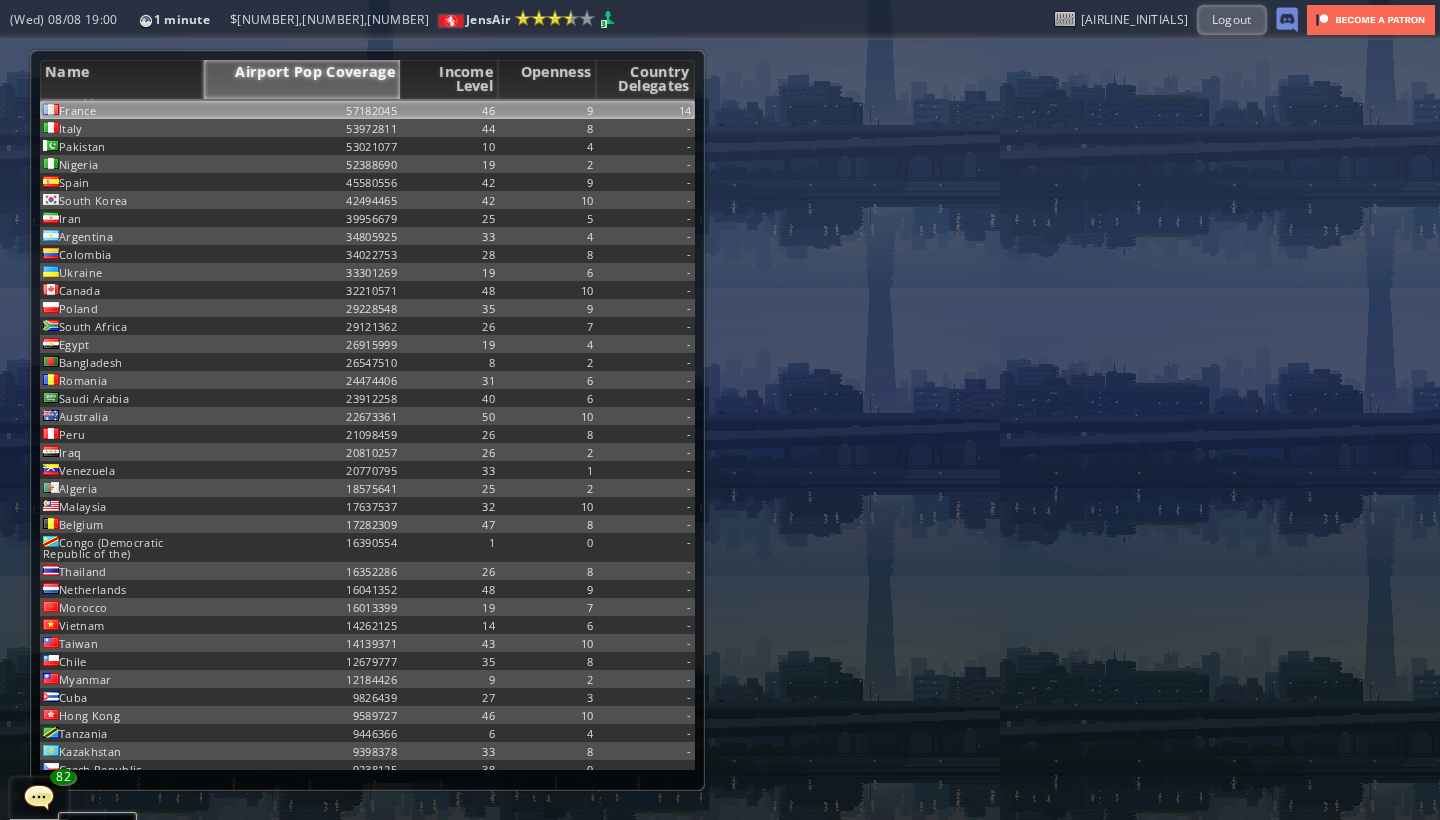 click on "9" at bounding box center (547, 110) 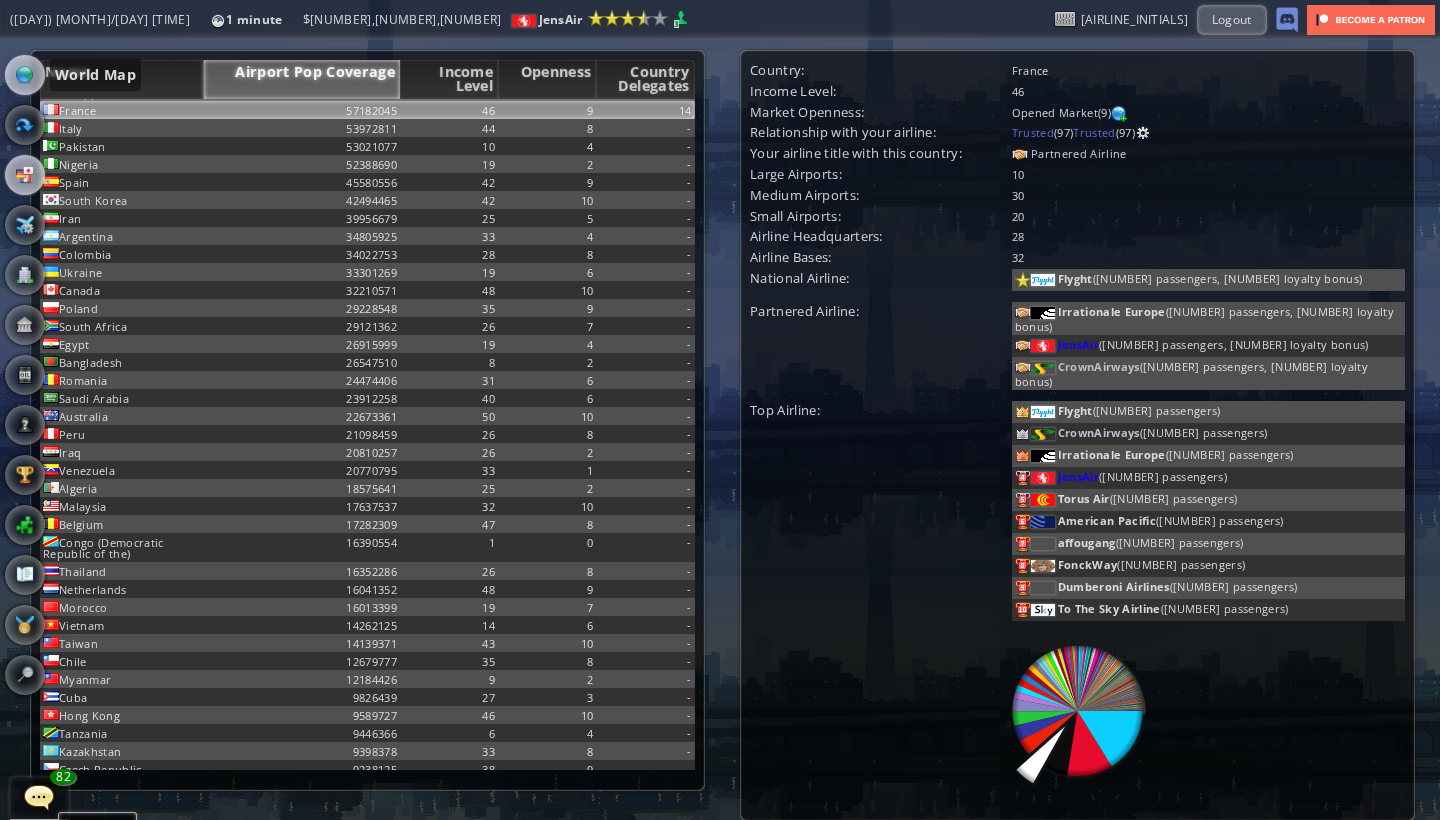 click at bounding box center [25, 75] 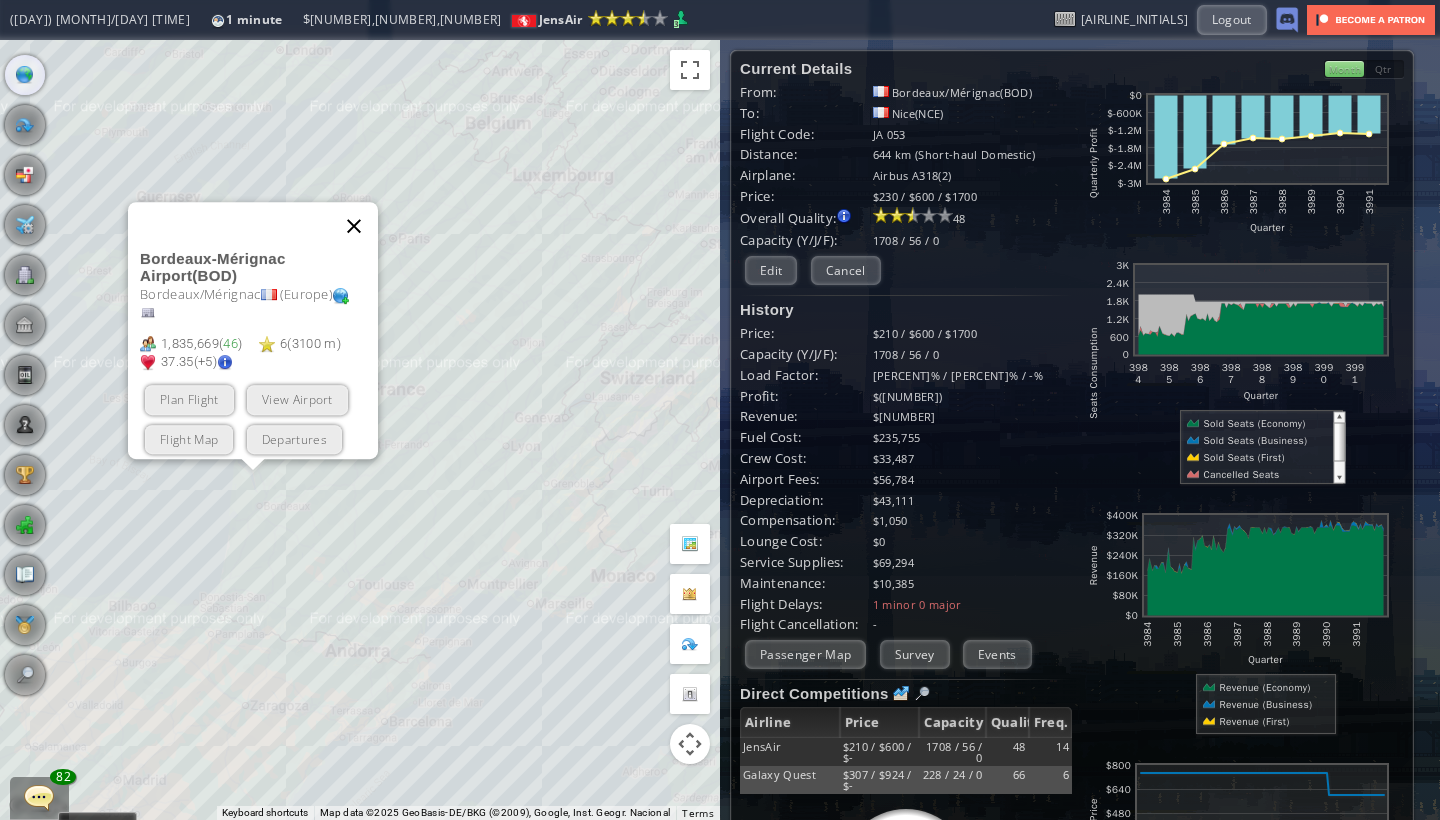click at bounding box center [354, 226] 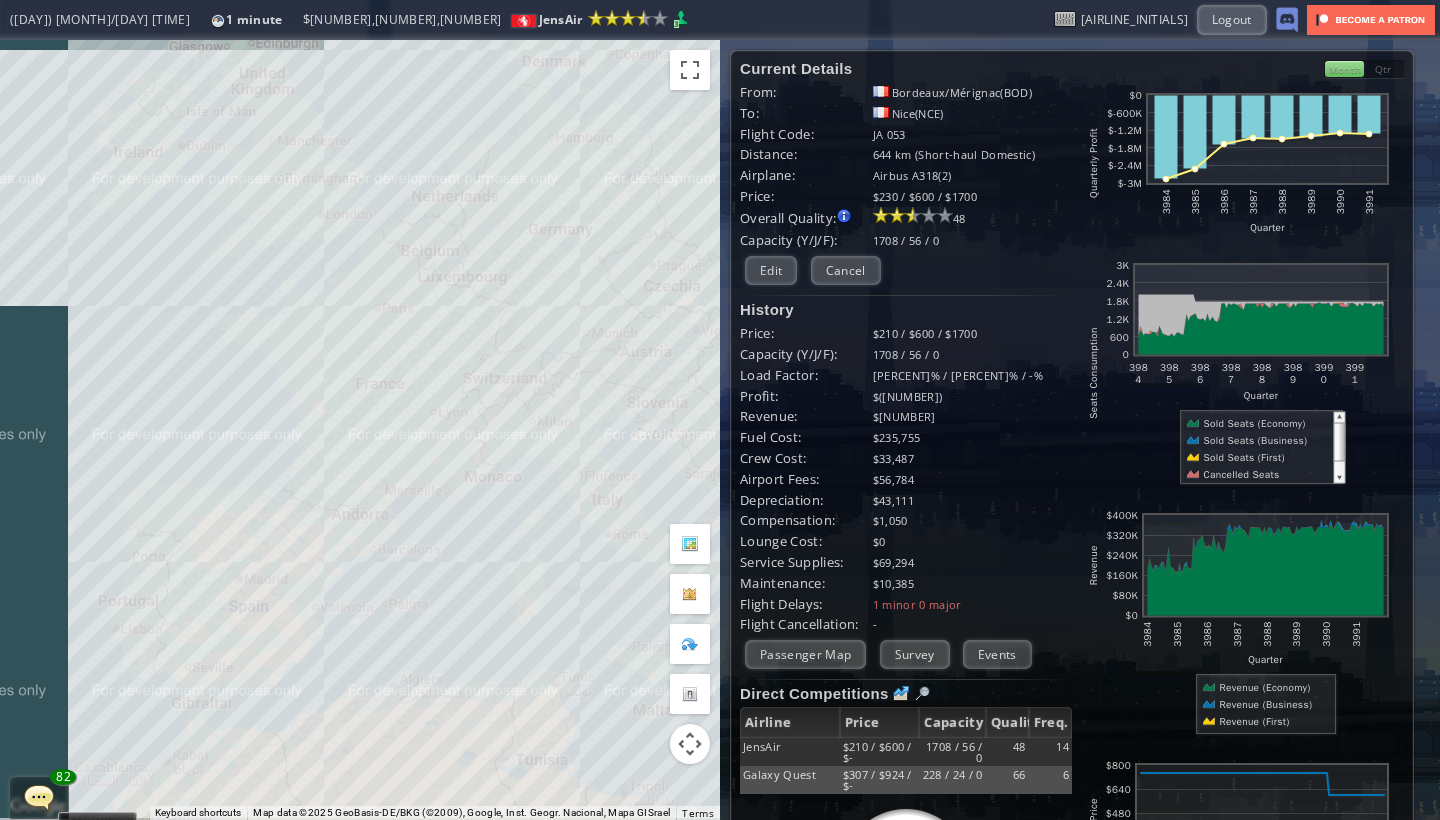 click on "To navigate, press the arrow keys." at bounding box center [360, 430] 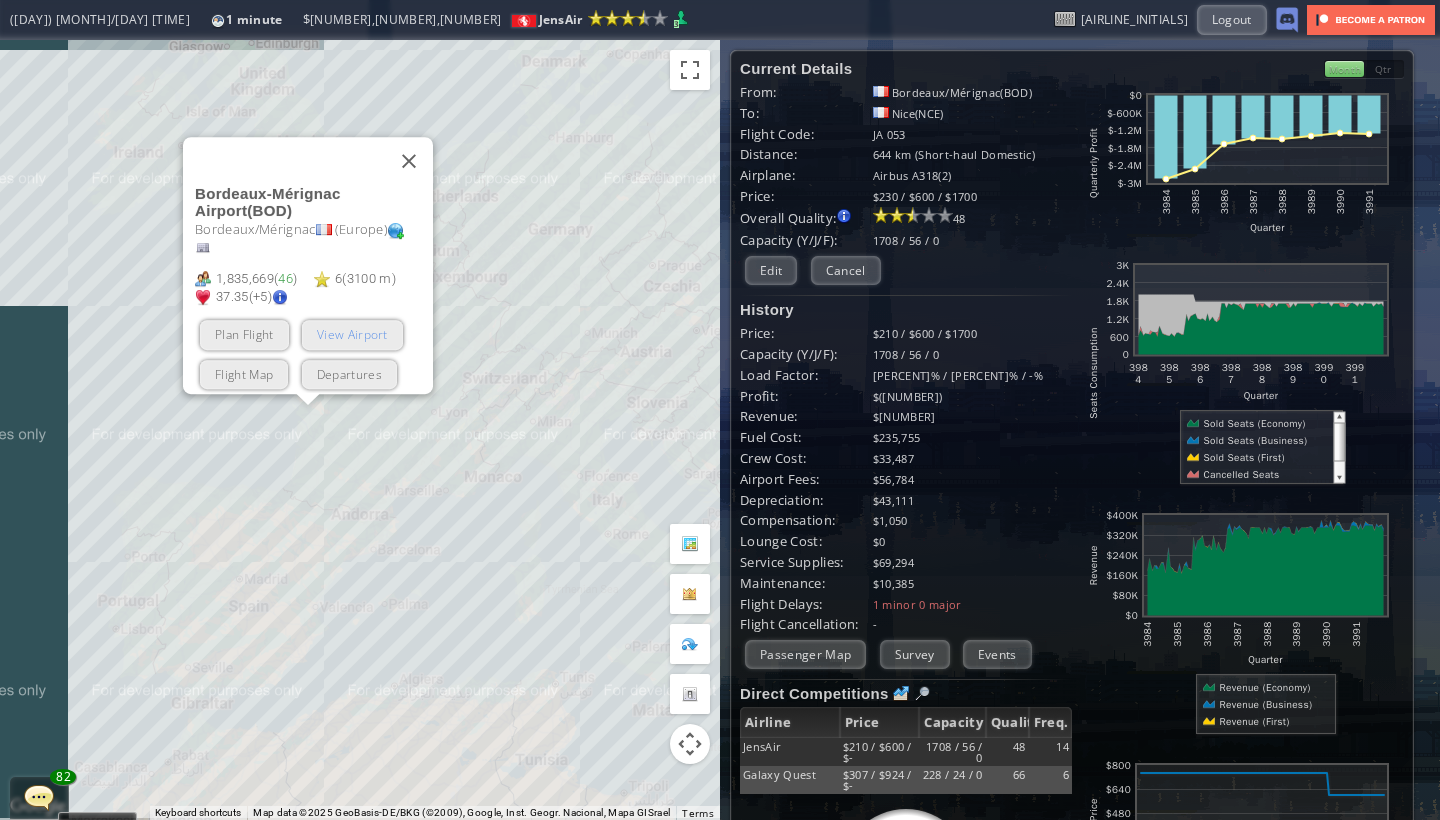 click on "View Airport" at bounding box center (352, 335) 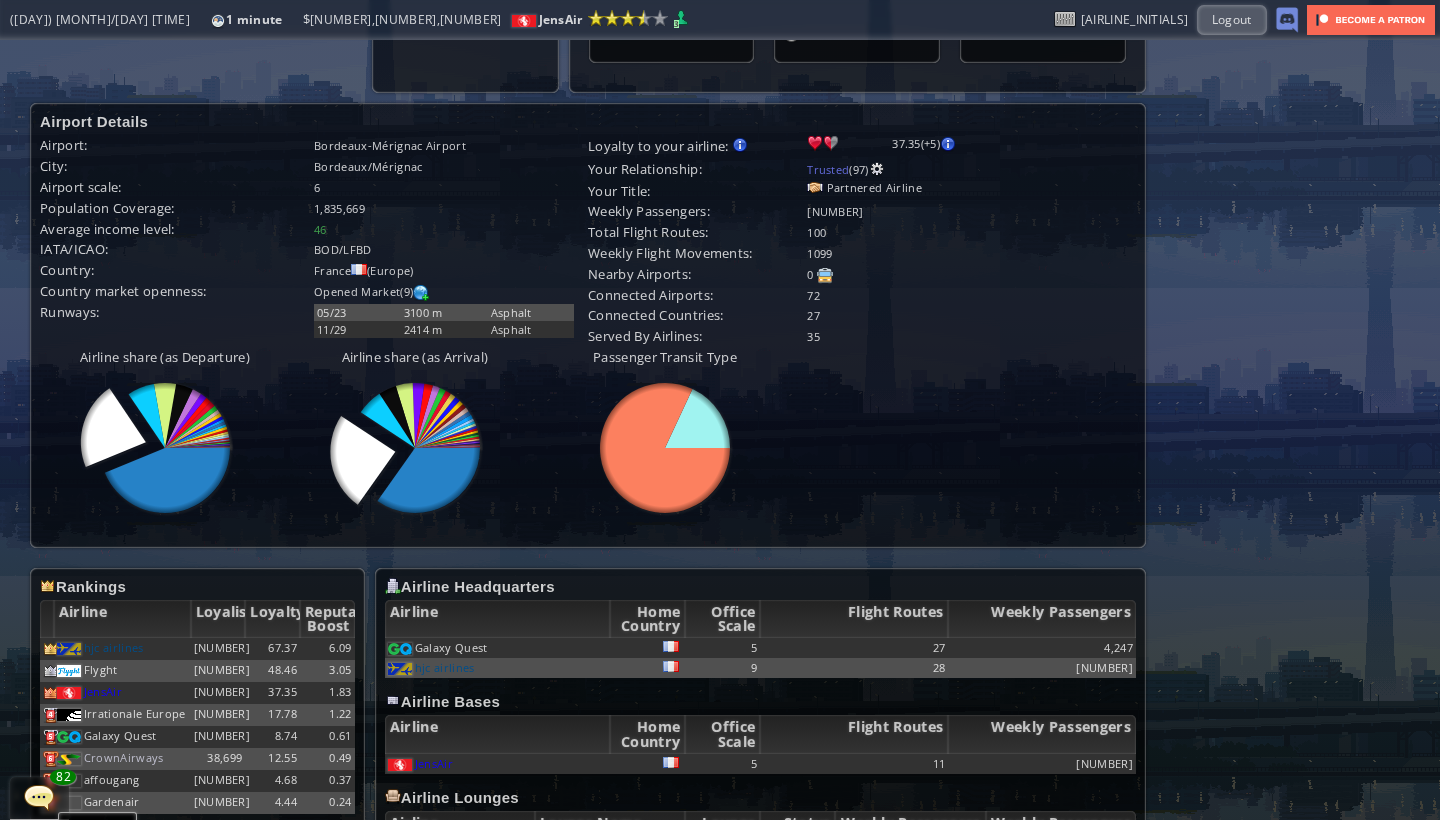 scroll, scrollTop: 455, scrollLeft: 0, axis: vertical 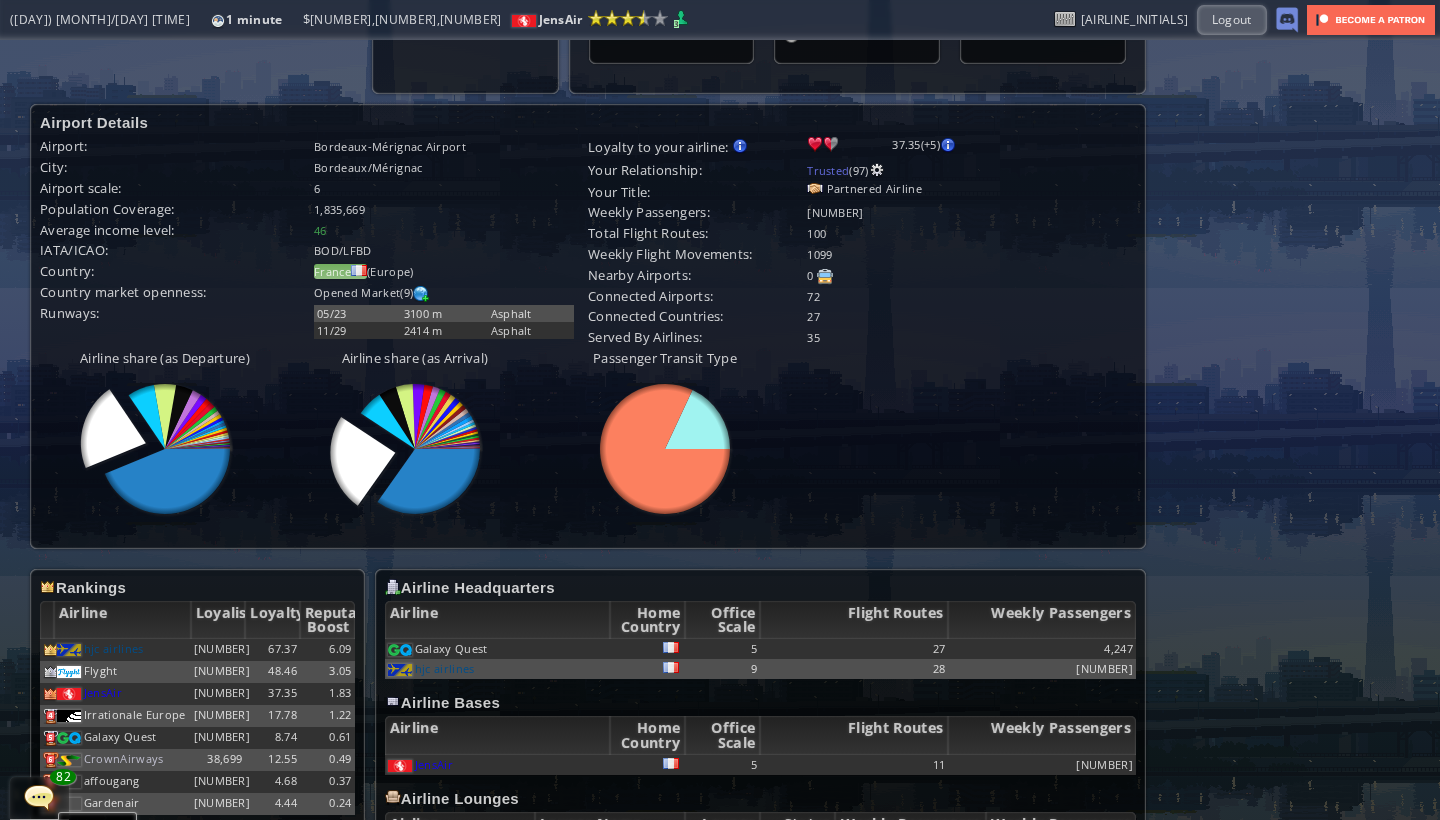 click at bounding box center [359, 270] 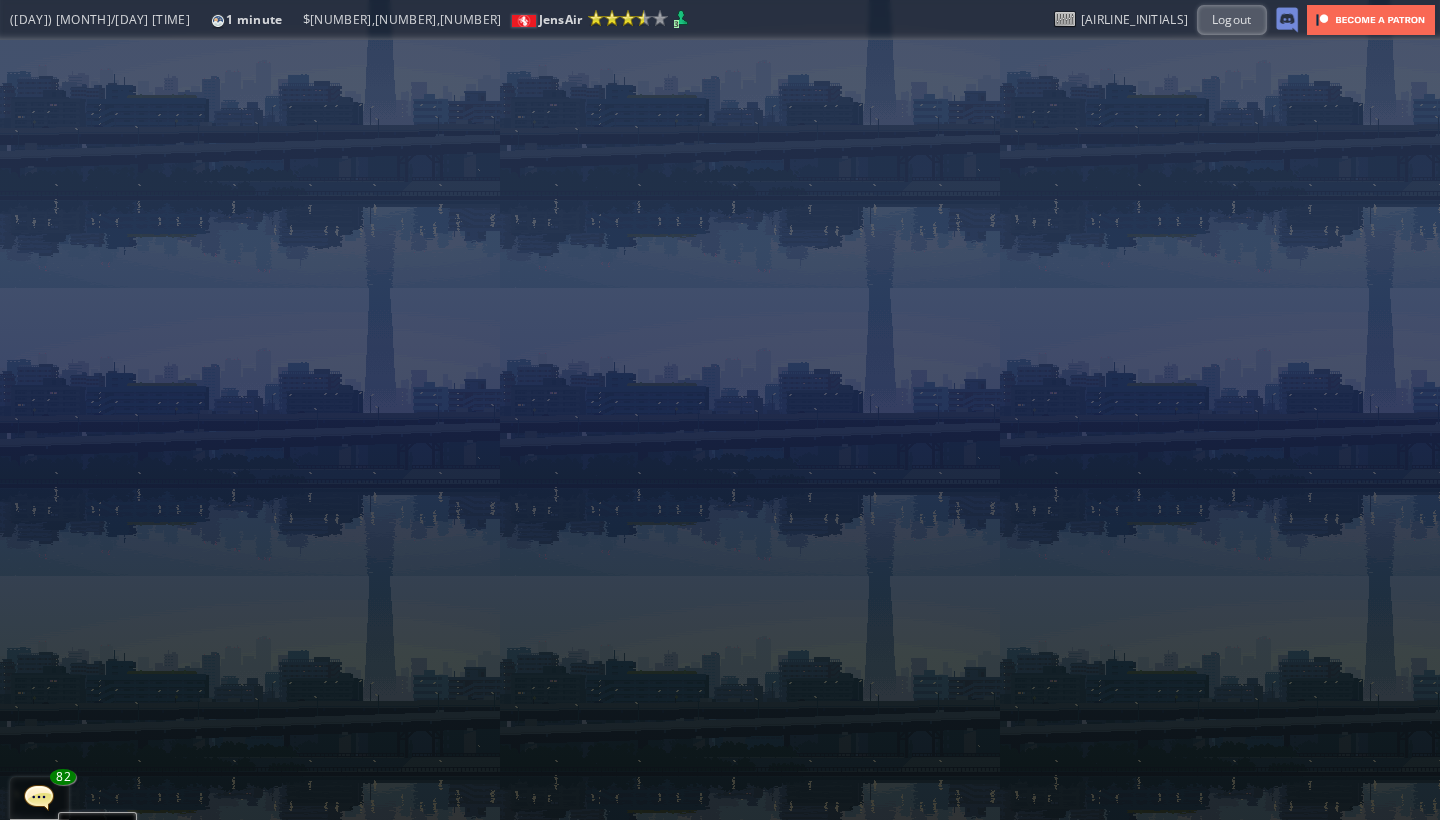 scroll, scrollTop: 0, scrollLeft: 0, axis: both 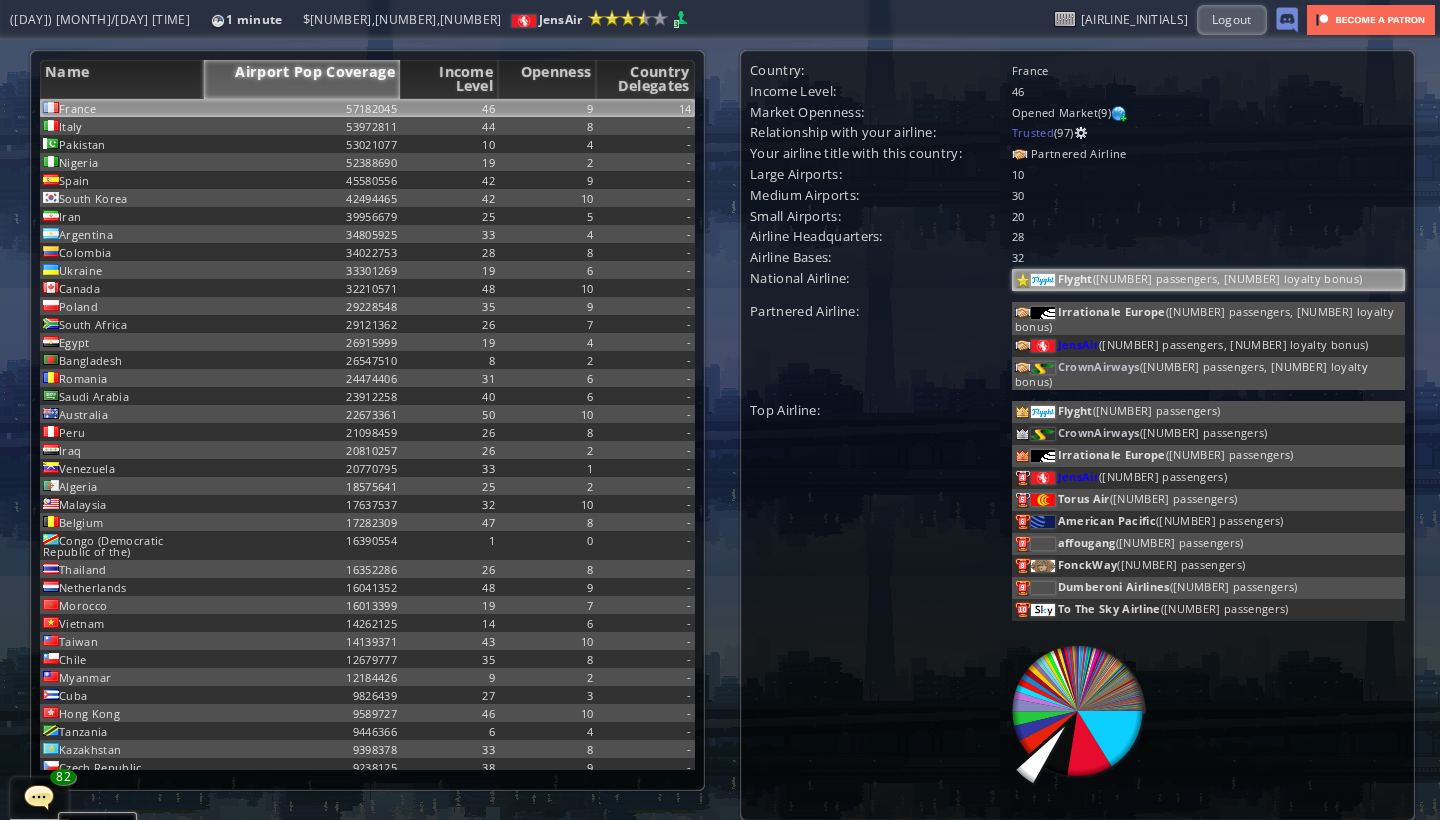 click on "Flyght" at bounding box center [1075, 278] 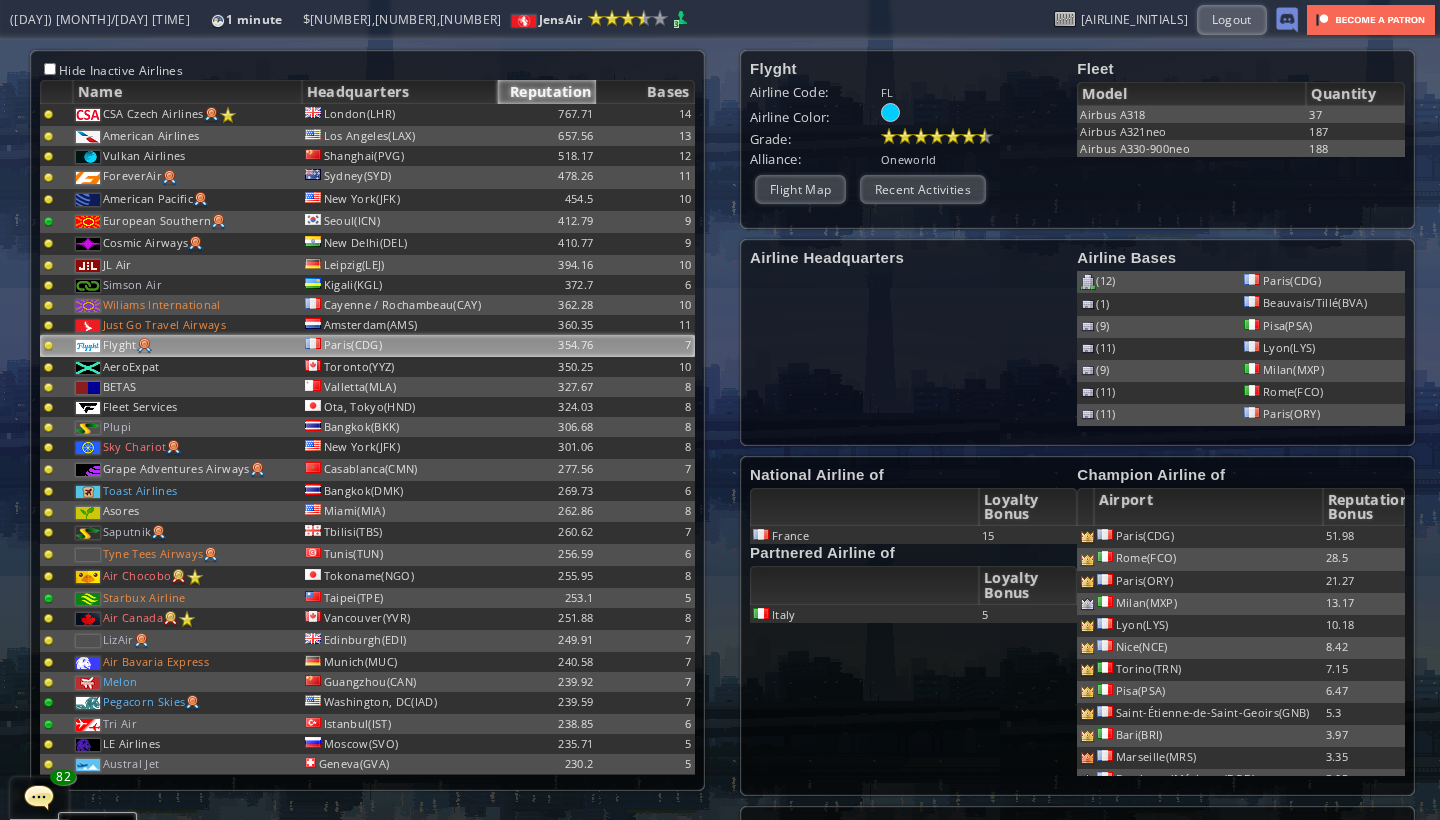scroll, scrollTop: 223, scrollLeft: 0, axis: vertical 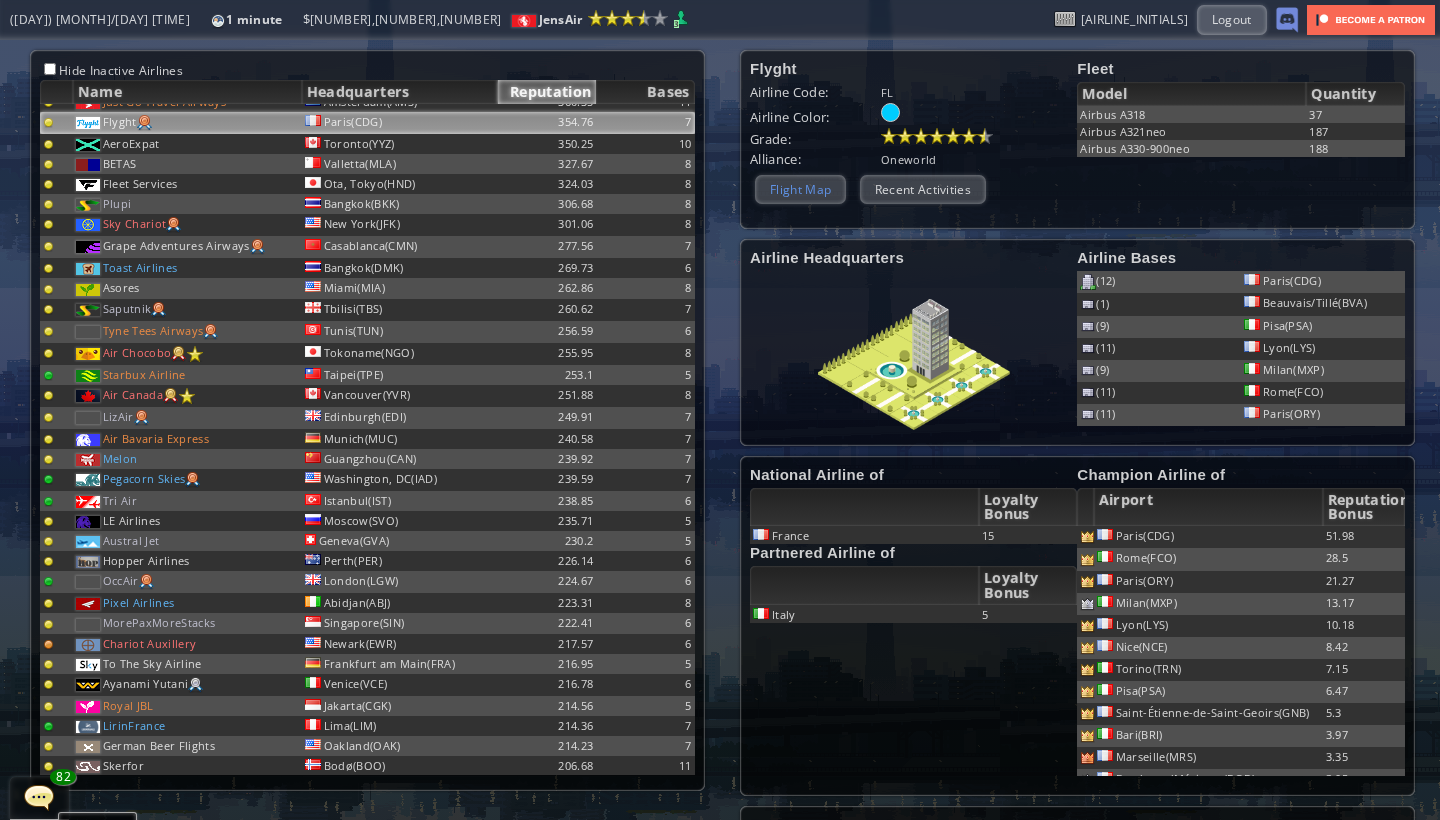 click on "Flight Map" at bounding box center (800, 189) 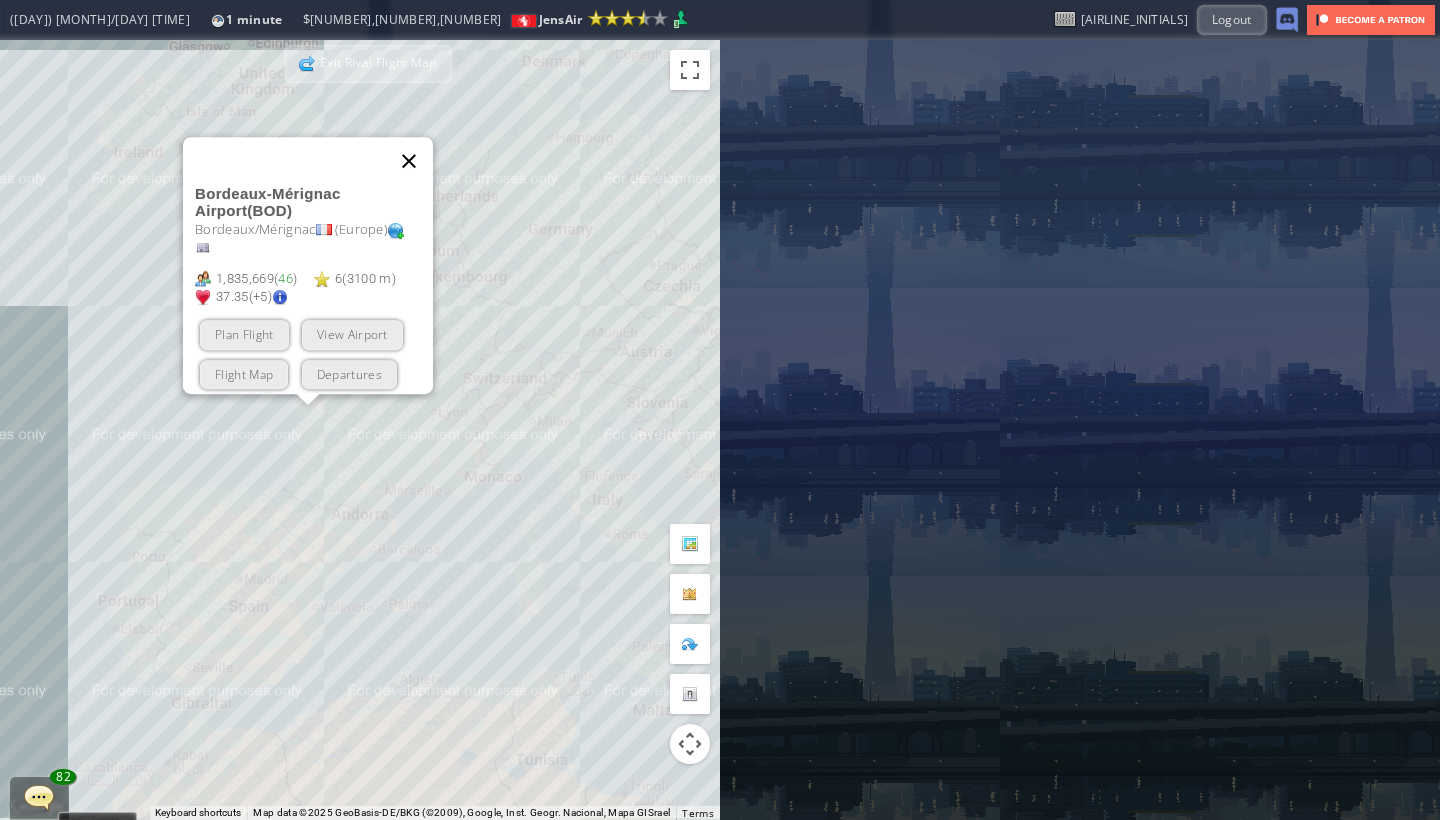 click at bounding box center (409, 161) 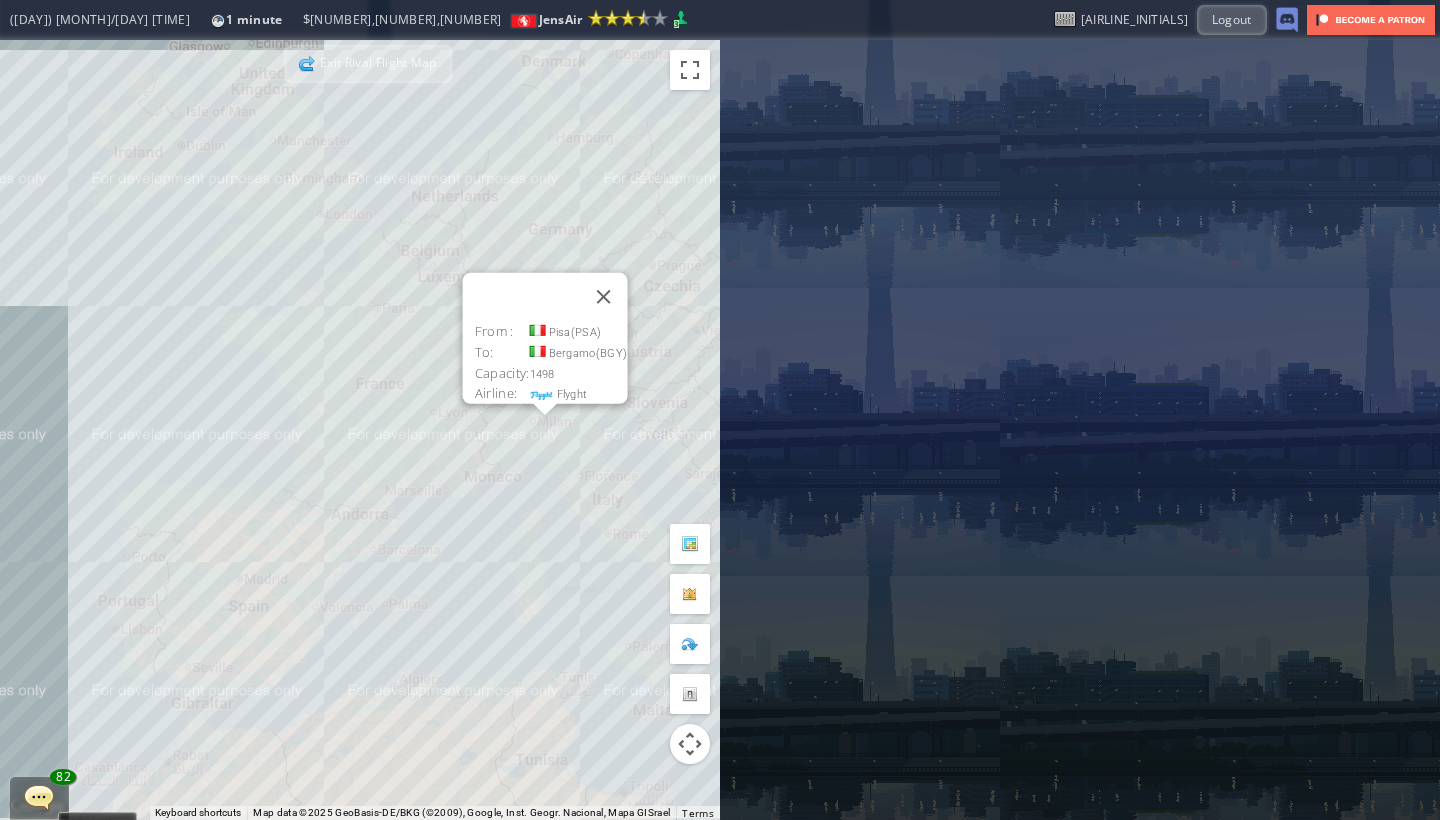scroll, scrollTop: 0, scrollLeft: 0, axis: both 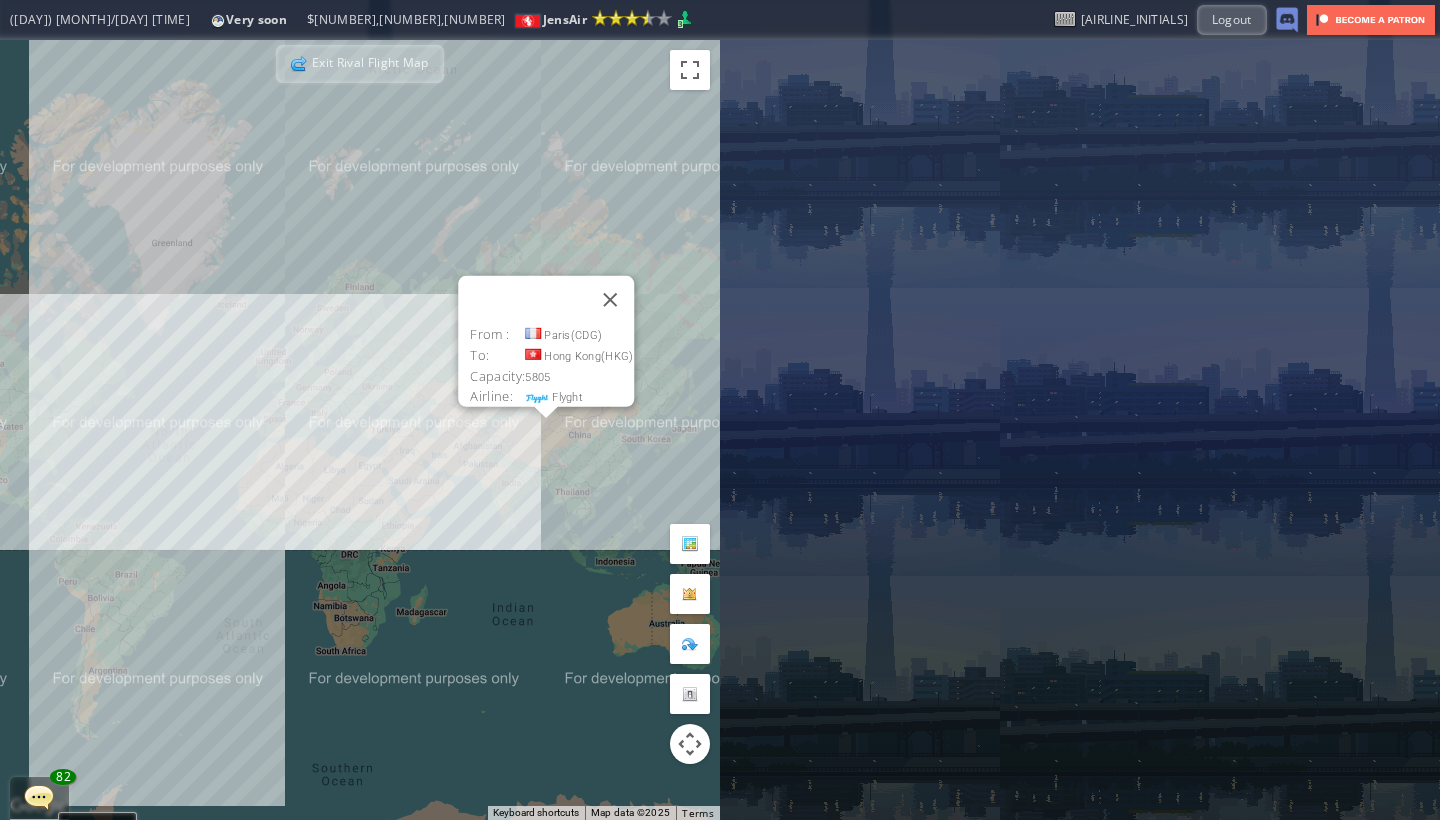 click on "To navigate, press the arrow keys.
From :
[CITY]([CODE])
To:
[CITY]([CODE])
Capacity:
[NUMBER]
Airline:
[AIRLINE]" at bounding box center [360, 430] 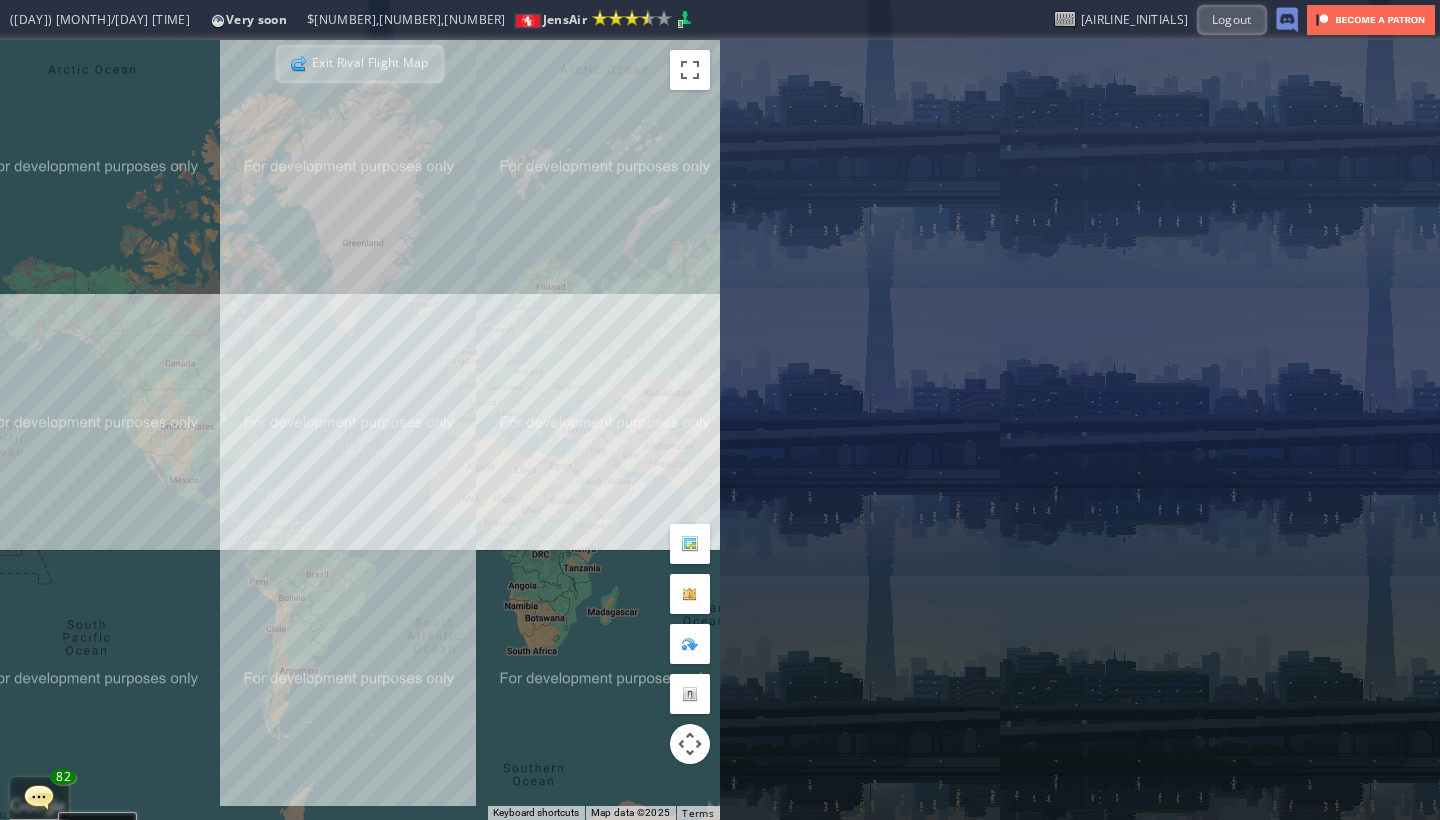 drag, startPoint x: 398, startPoint y: 494, endPoint x: 604, endPoint y: 490, distance: 206.03883 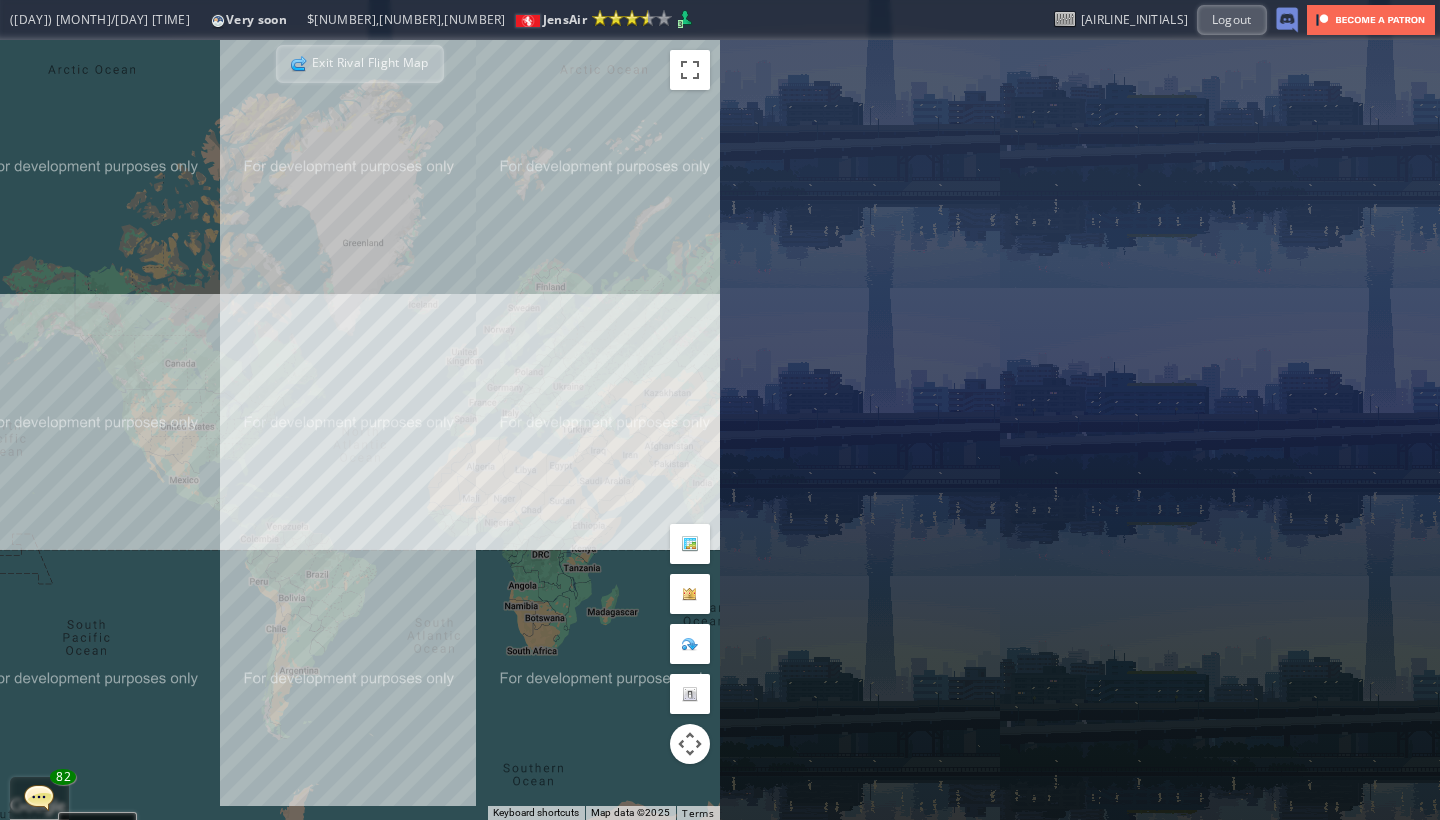 click on "To navigate, press the arrow keys." at bounding box center [360, 430] 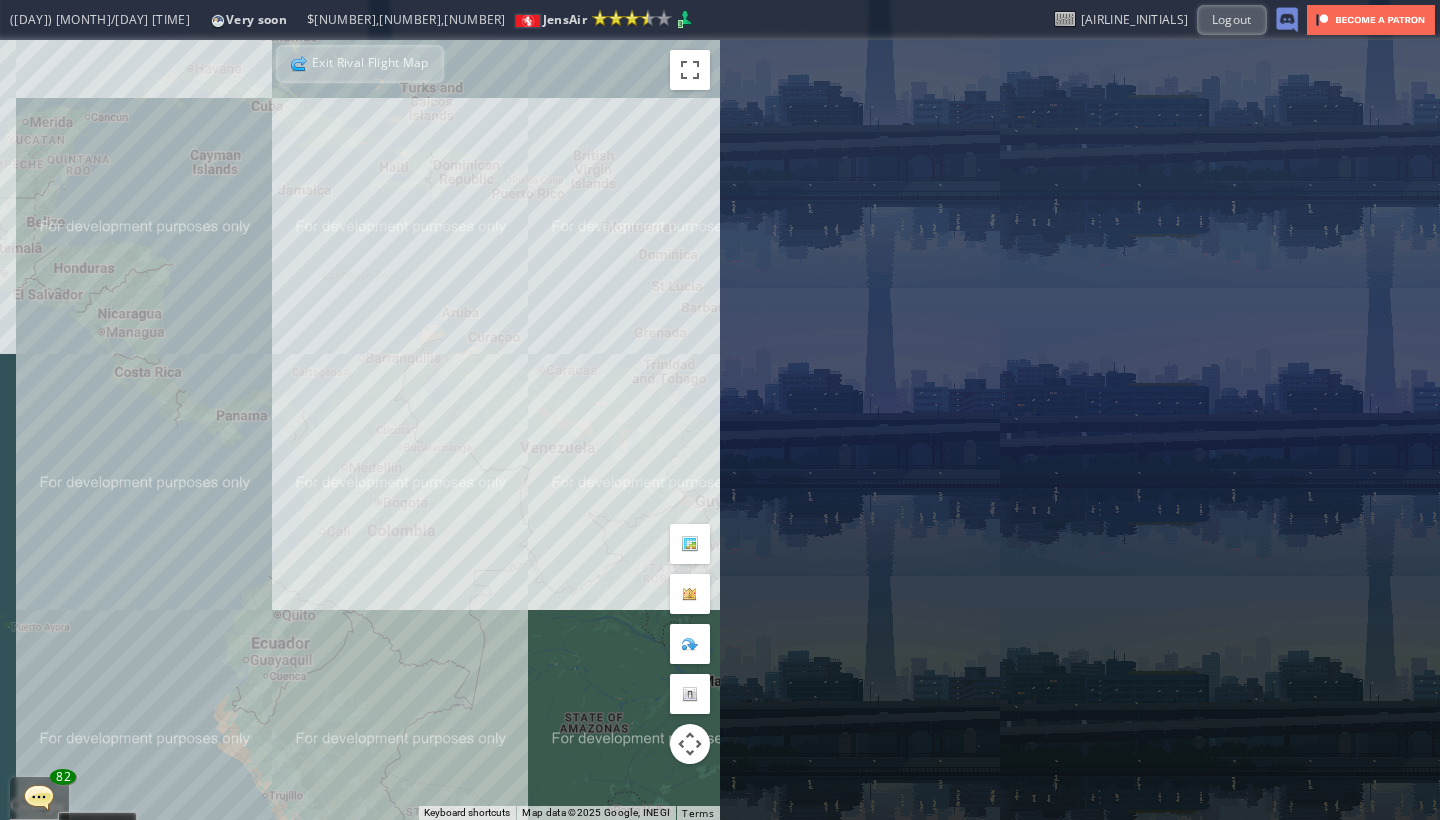 click on "To navigate, press the arrow keys." at bounding box center (360, 430) 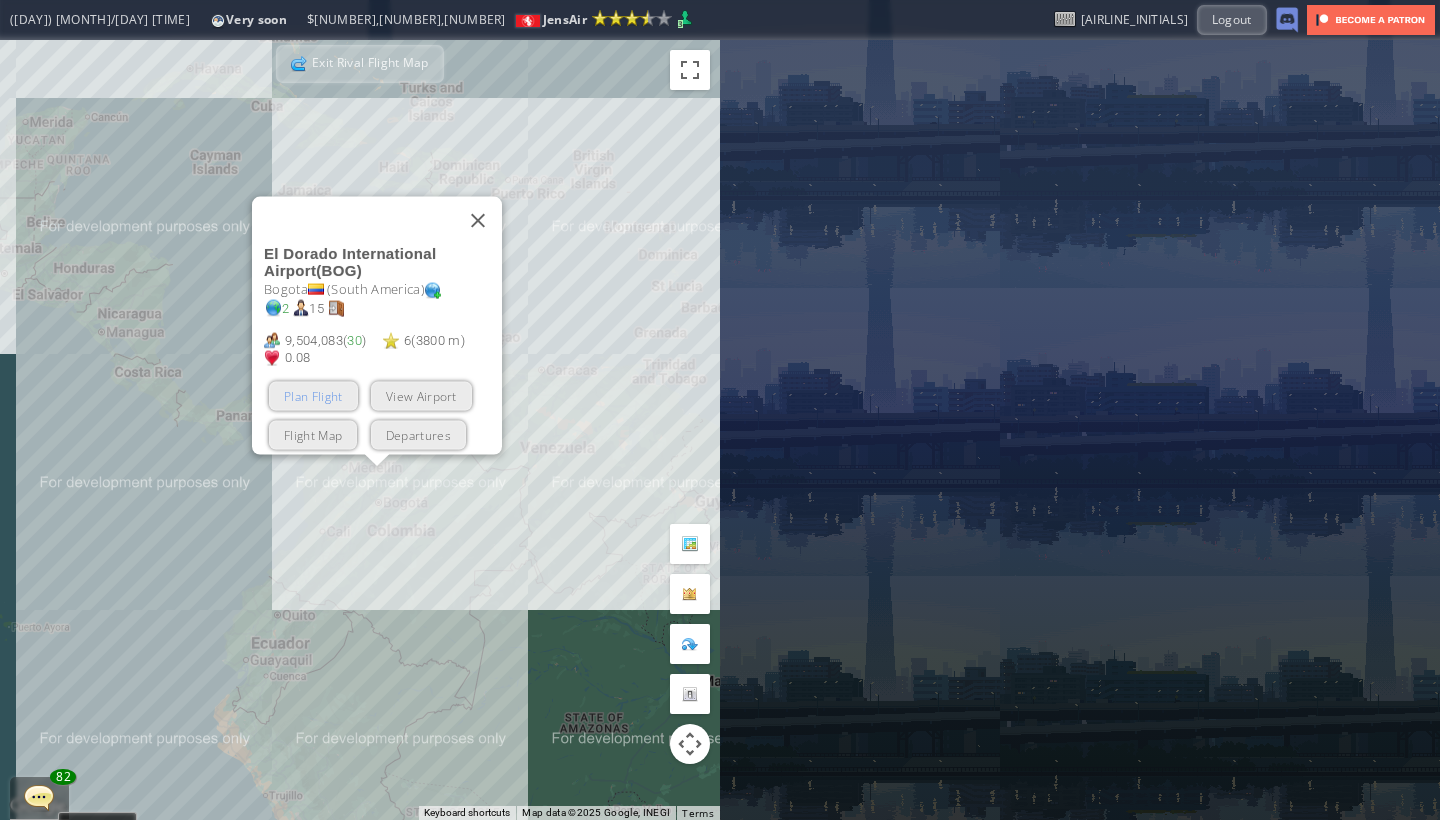 click on "Plan Flight" at bounding box center [313, 396] 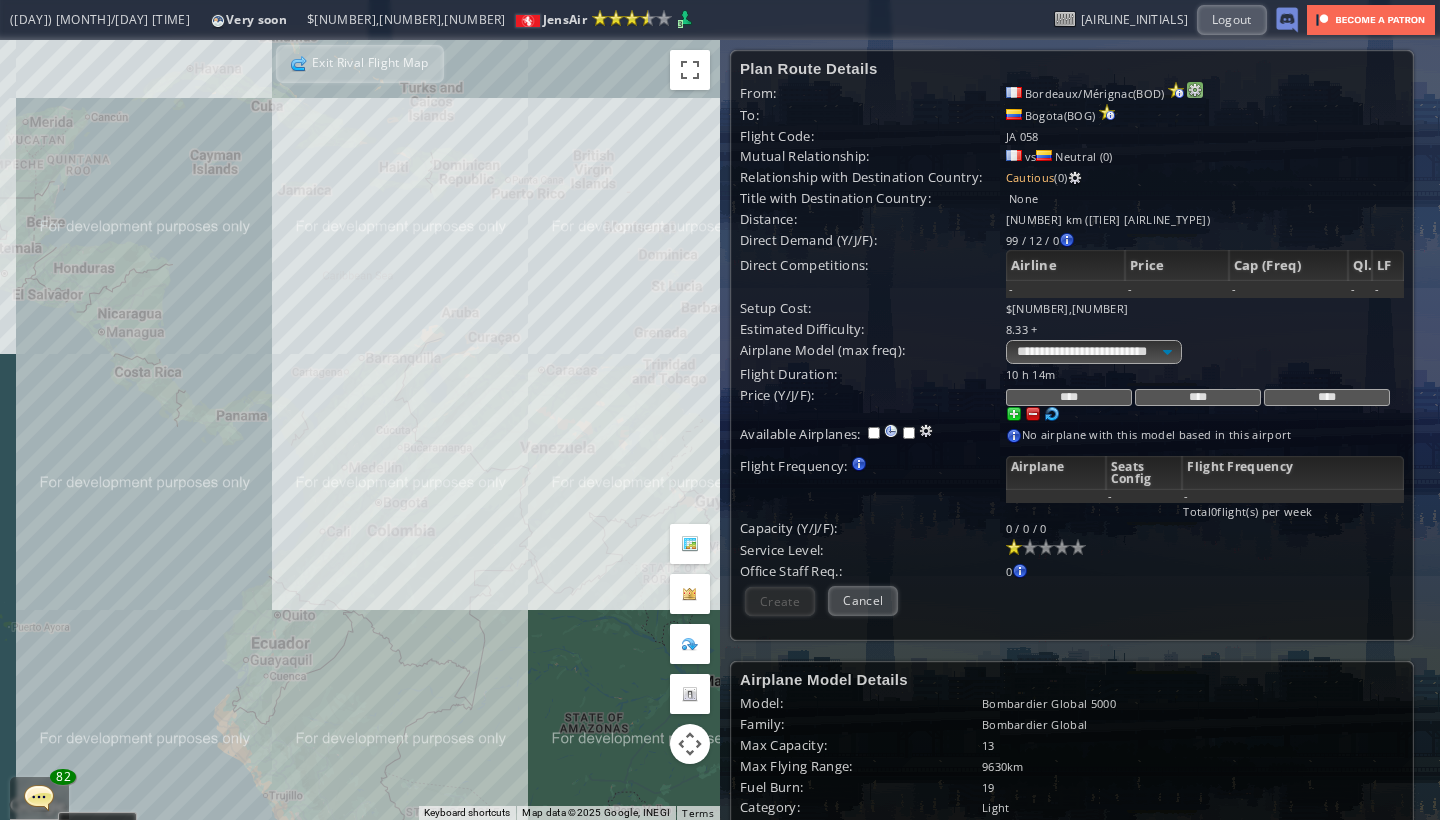click at bounding box center (1195, 90) 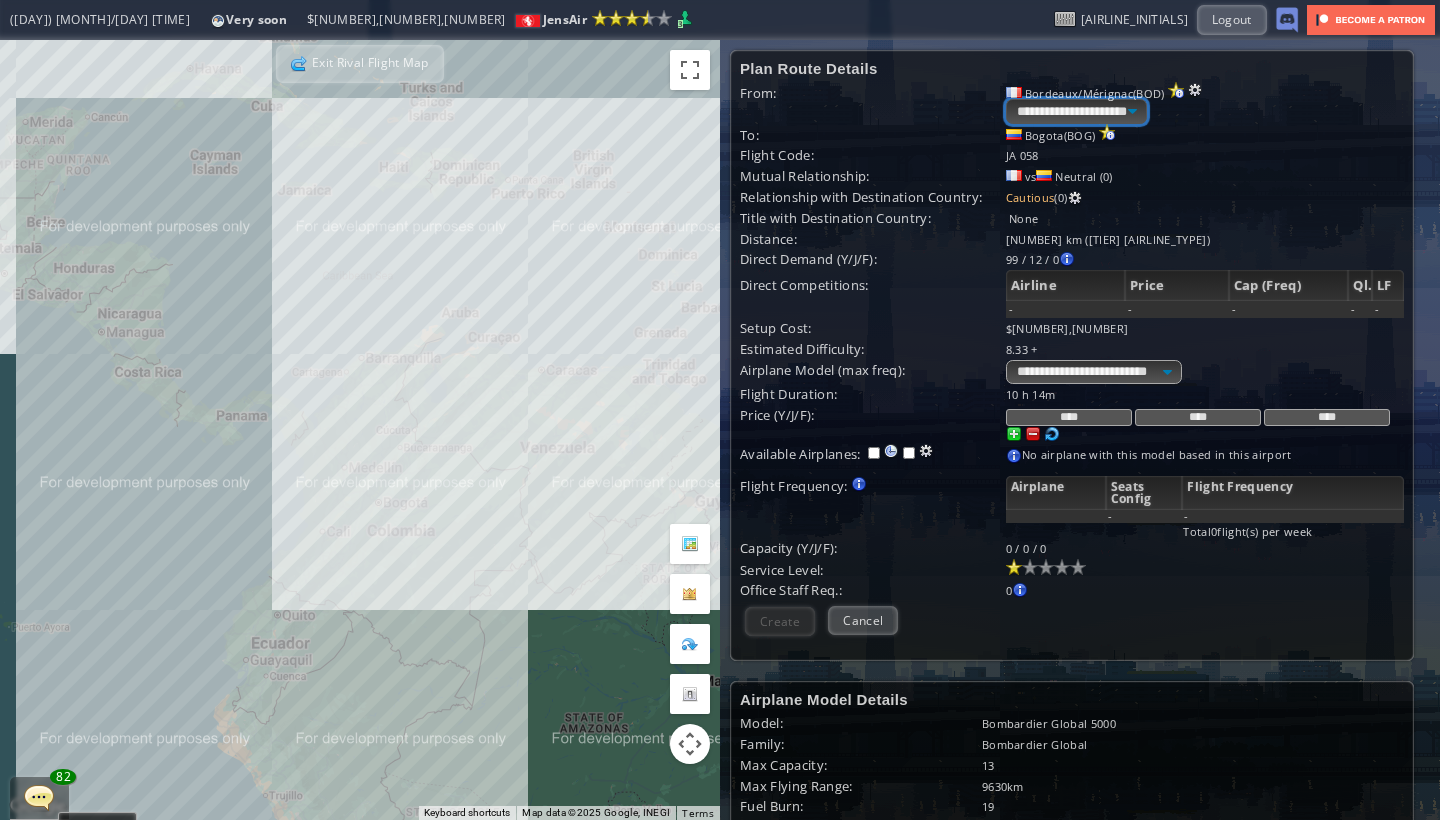 select on "****" 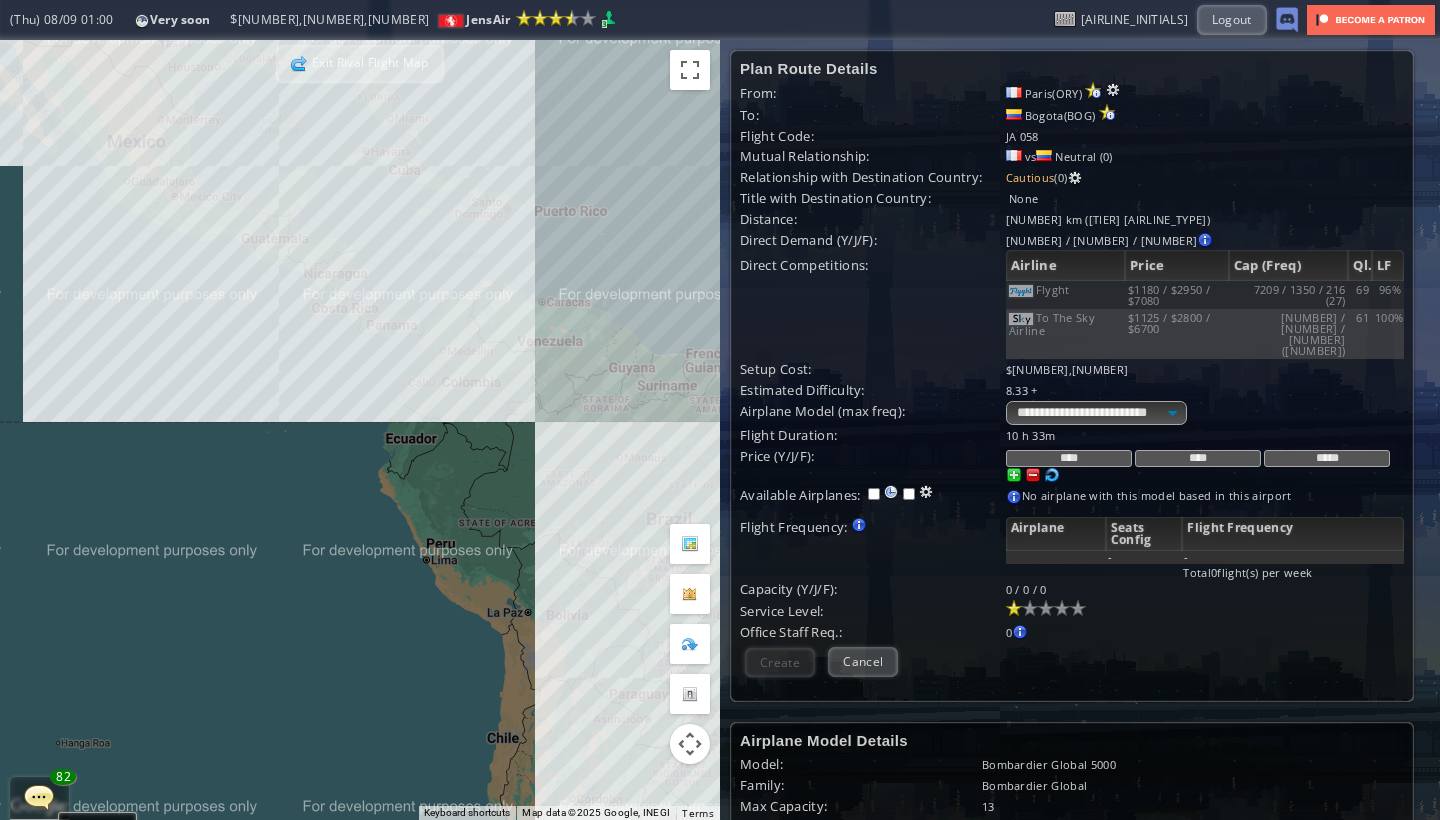 drag, startPoint x: 593, startPoint y: 299, endPoint x: 298, endPoint y: 394, distance: 309.91934 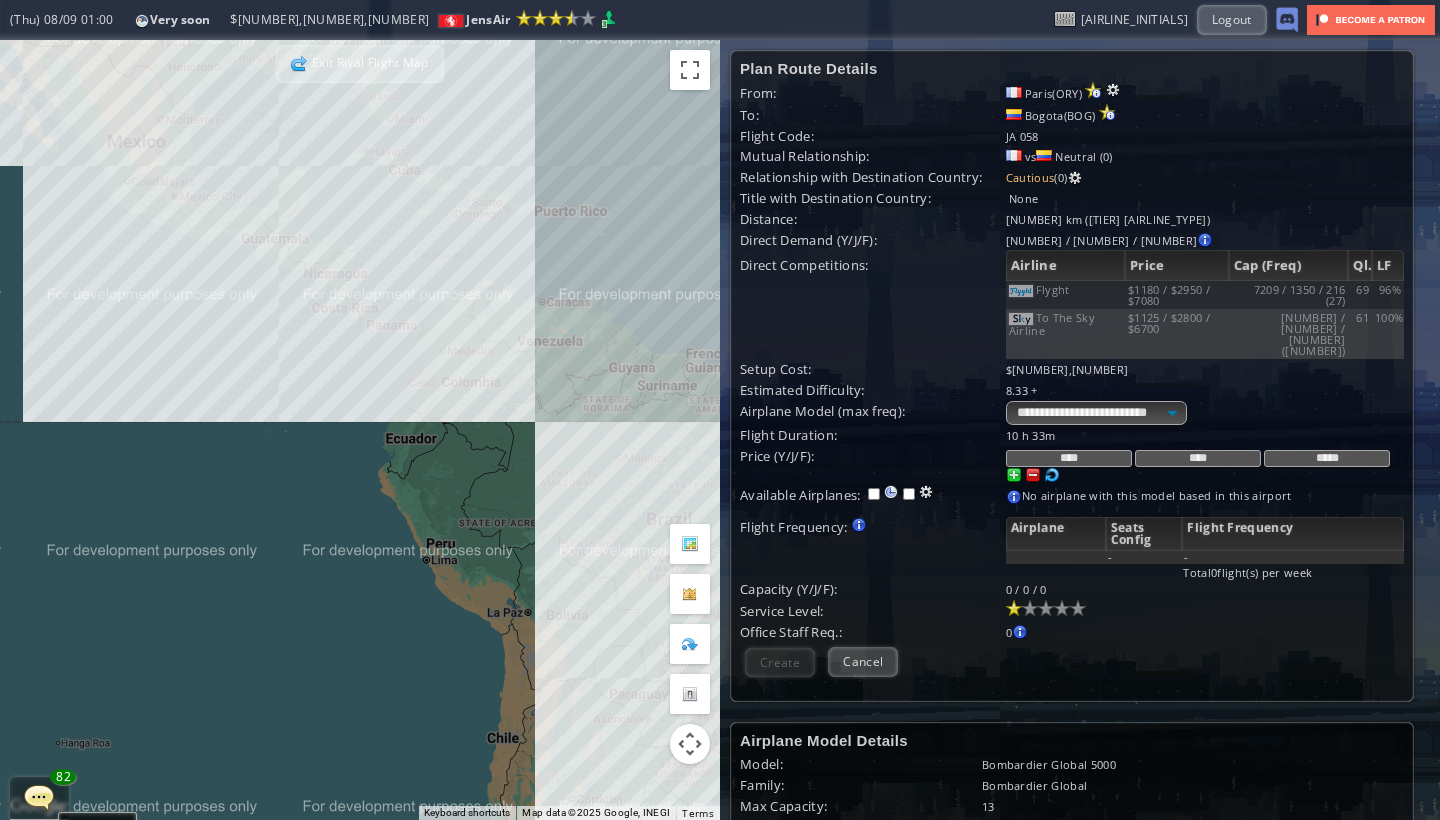 click on "To navigate, press the arrow keys." at bounding box center (360, 430) 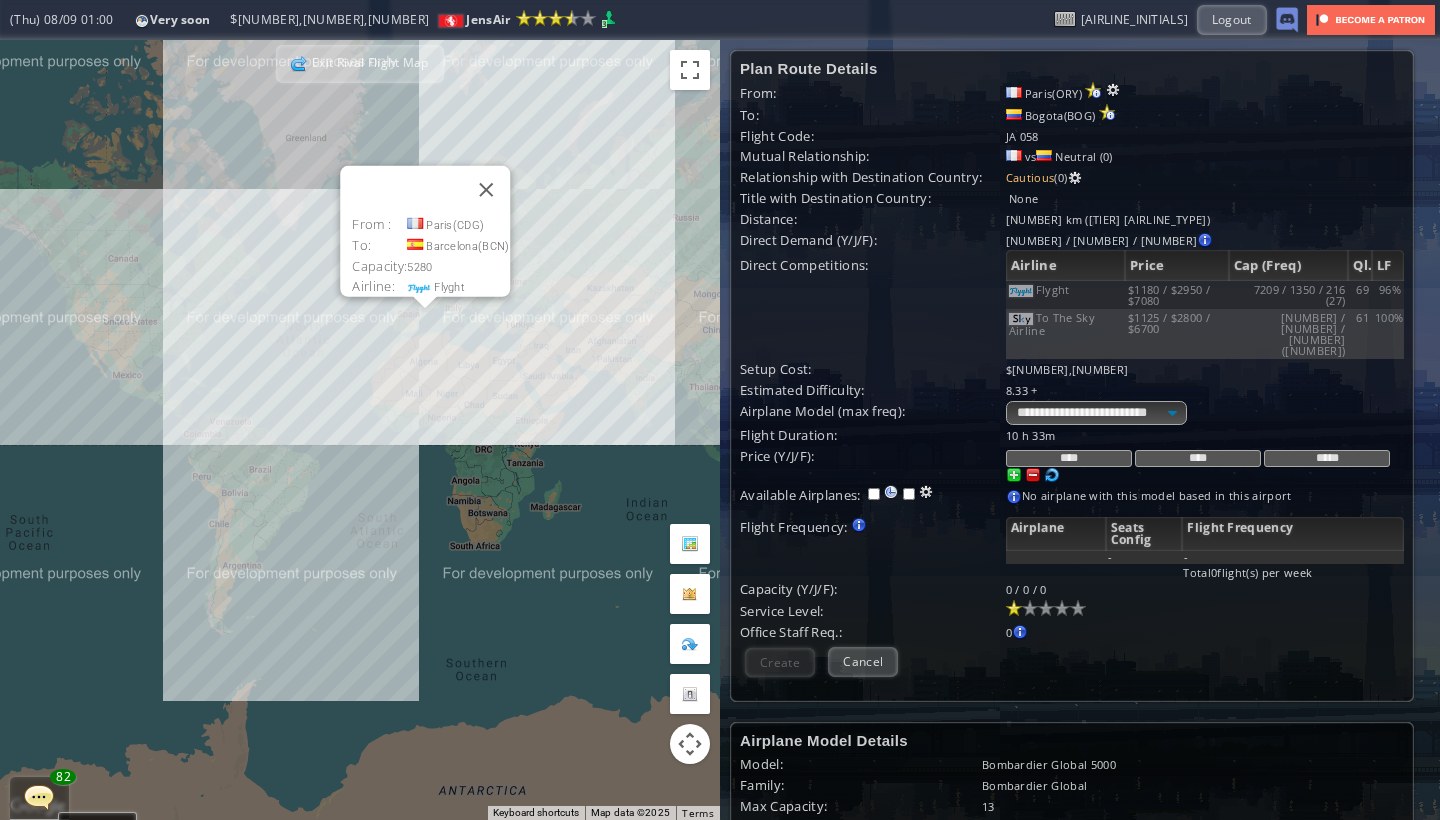 scroll, scrollTop: 0, scrollLeft: 0, axis: both 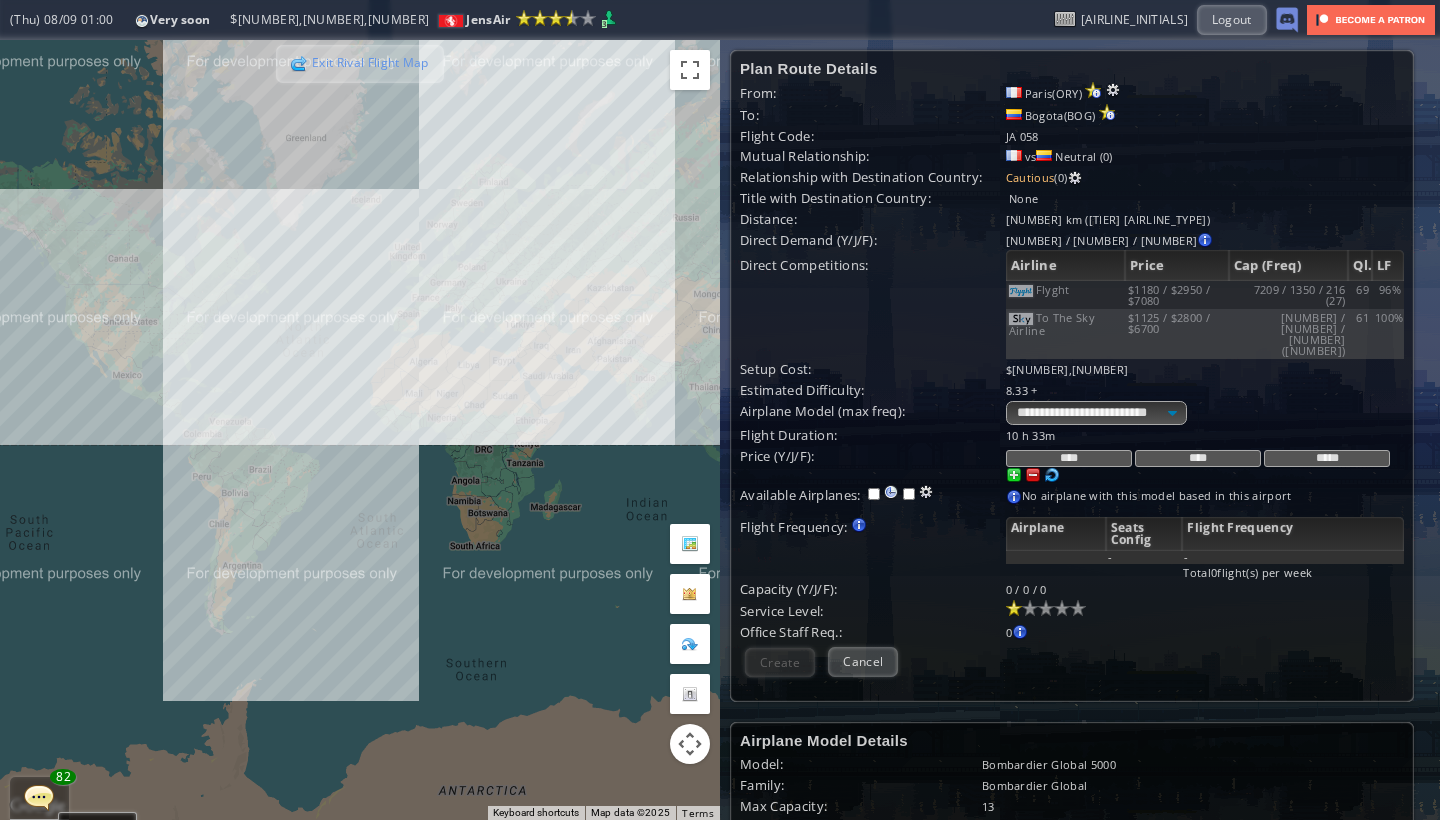 click on "Exit Rival Flight Map" at bounding box center [360, 64] 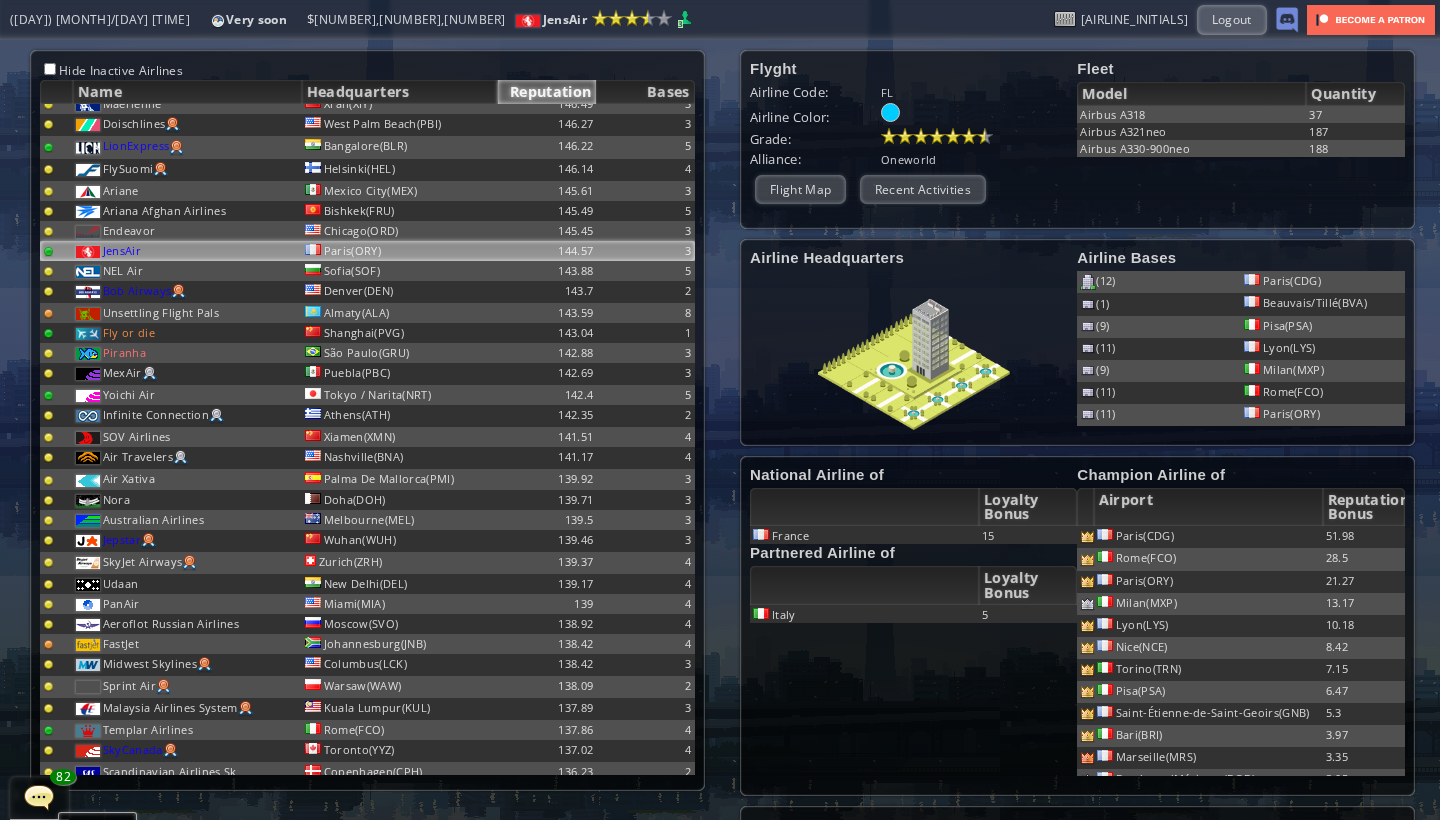 scroll, scrollTop: 2354, scrollLeft: 2, axis: both 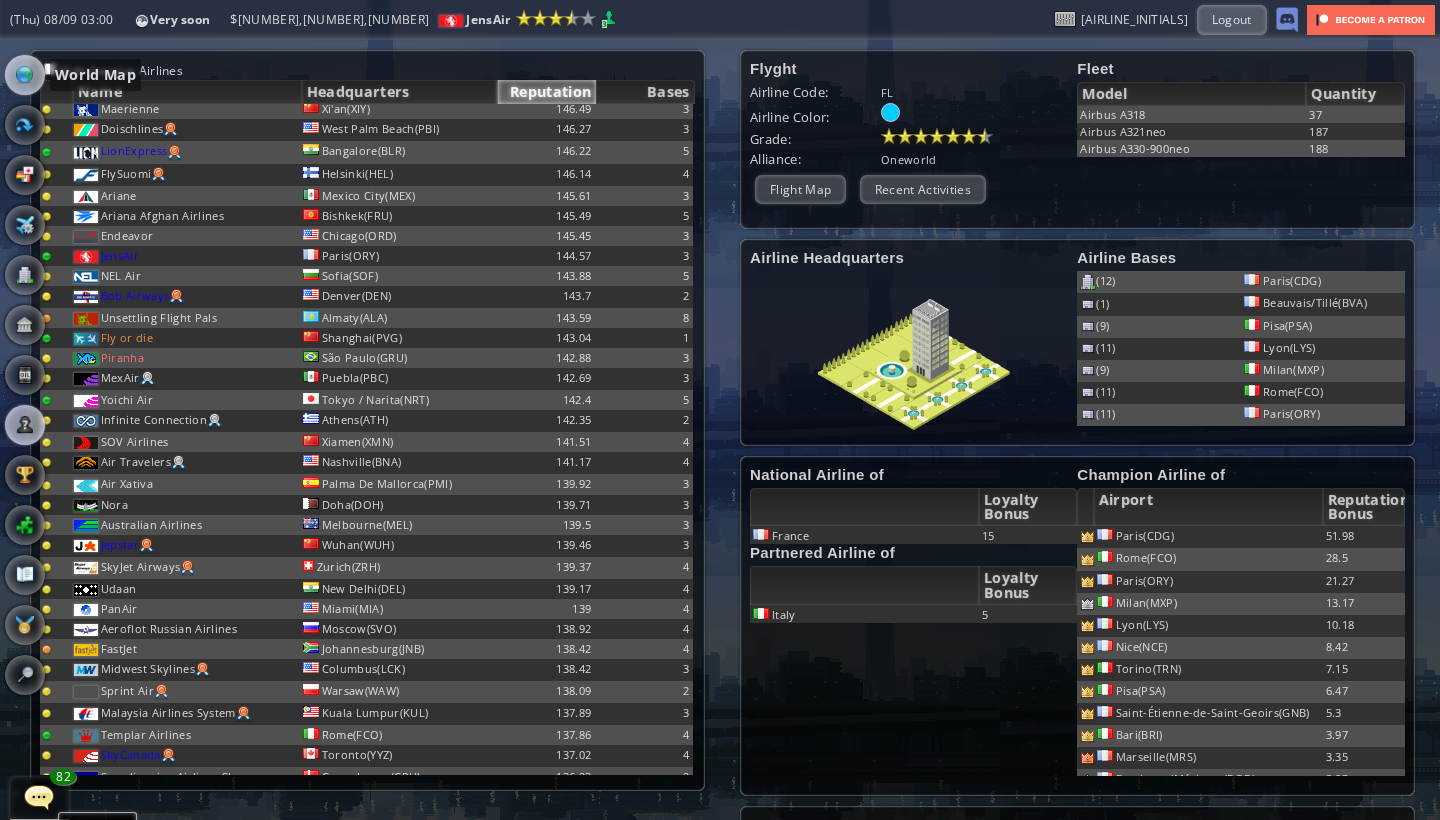 click at bounding box center (25, 75) 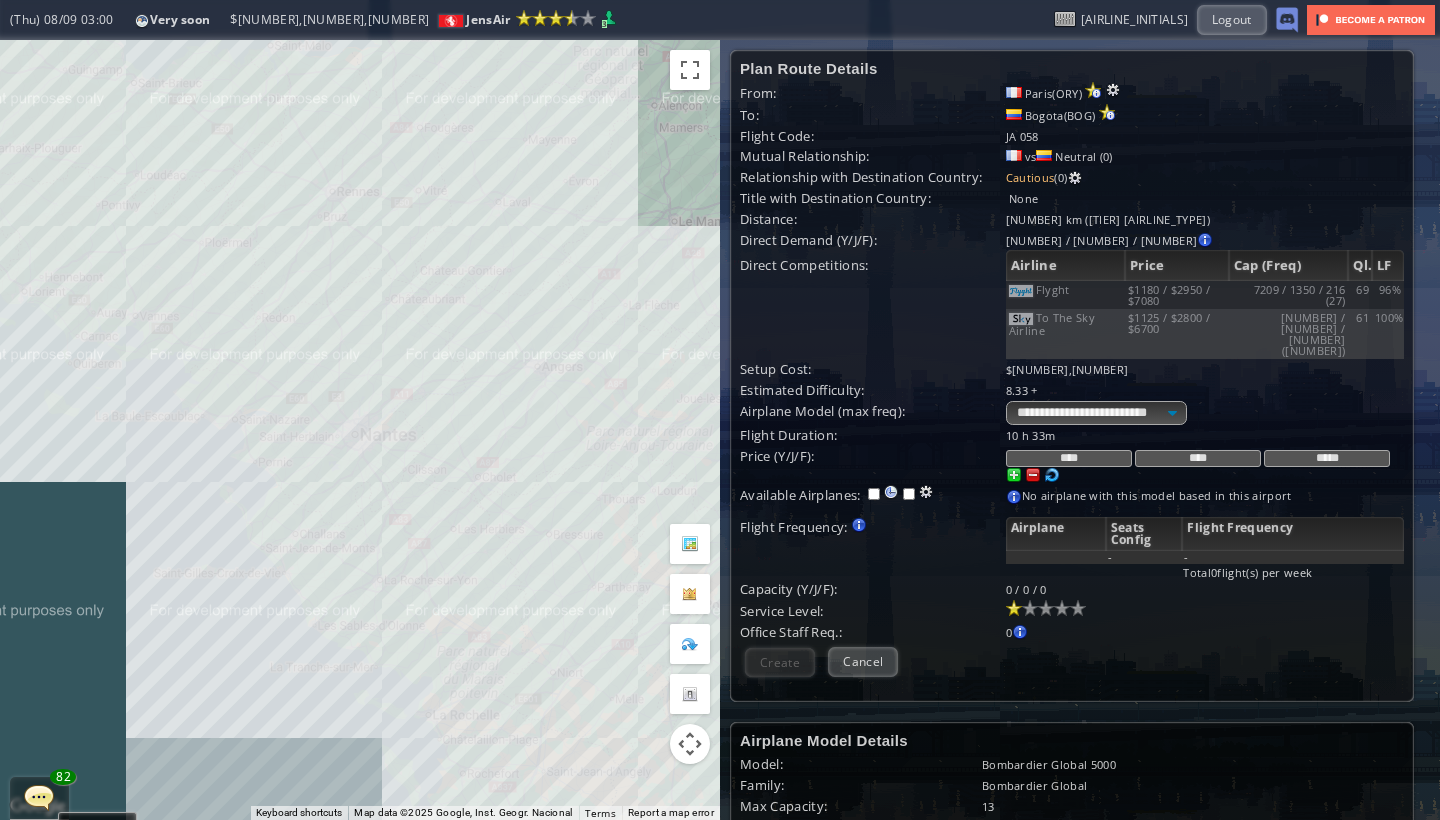 click on "To navigate, press the arrow keys." at bounding box center (360, 430) 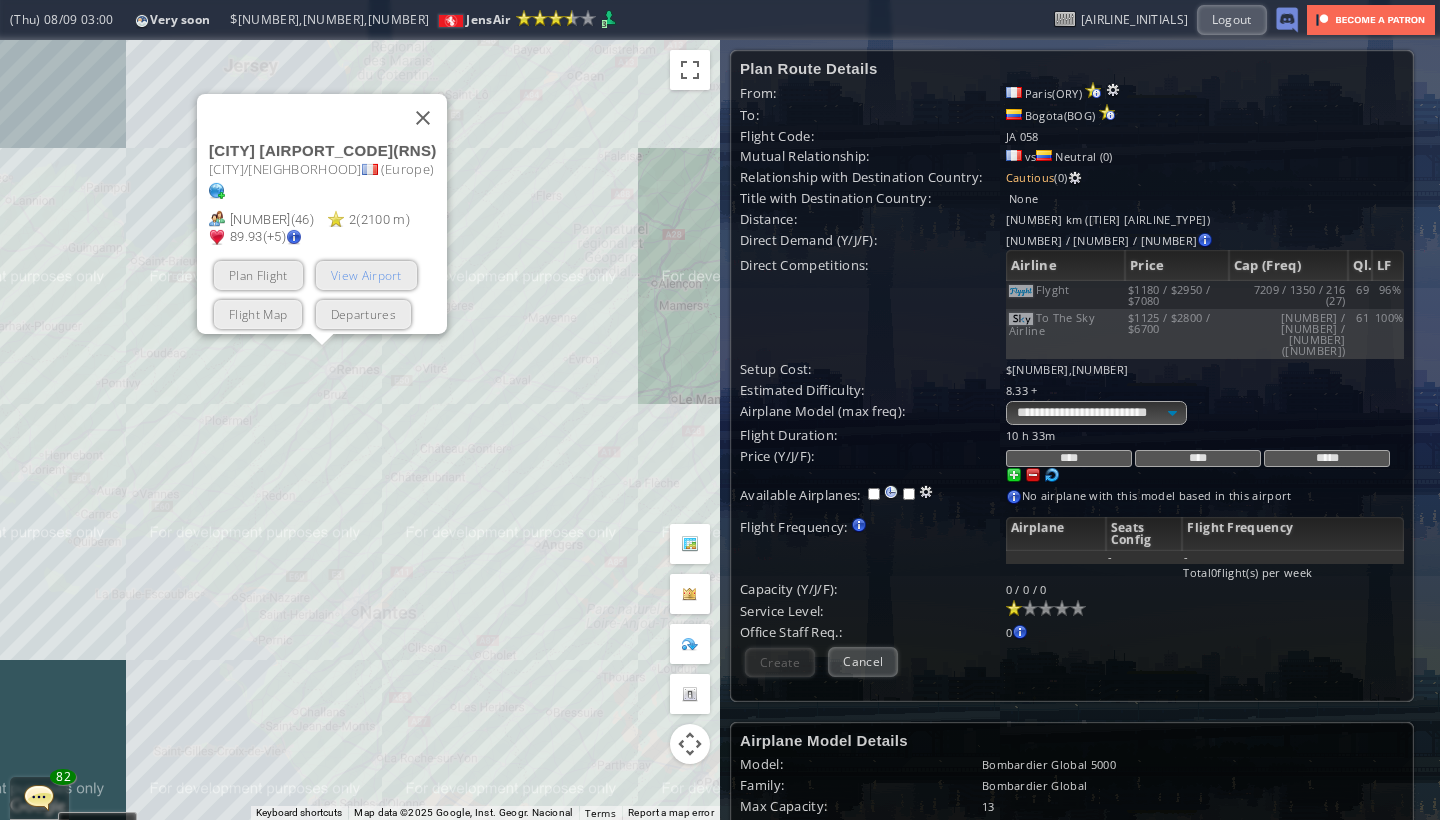 click on "View Airport" at bounding box center (366, 275) 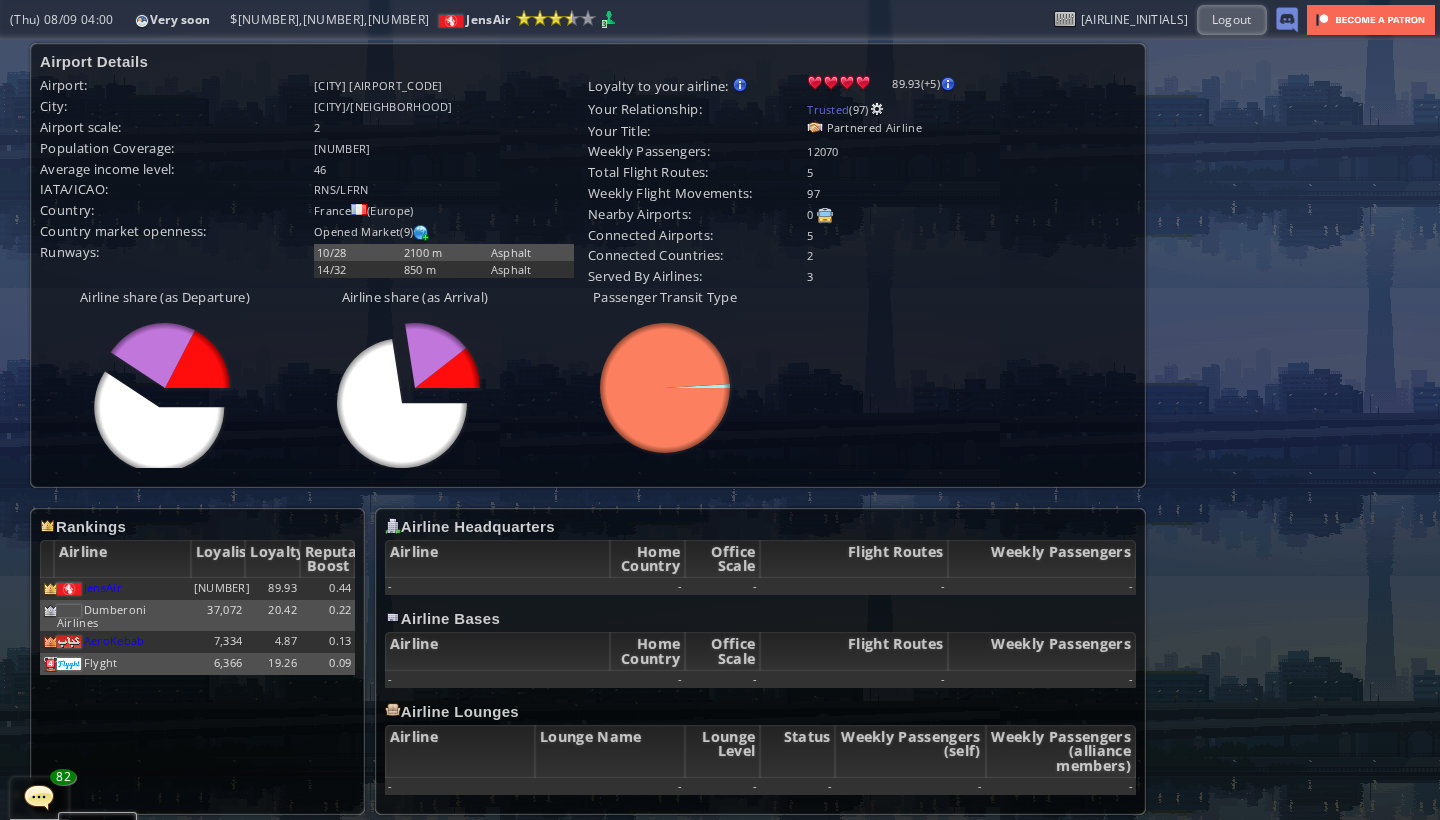 scroll, scrollTop: 455, scrollLeft: 0, axis: vertical 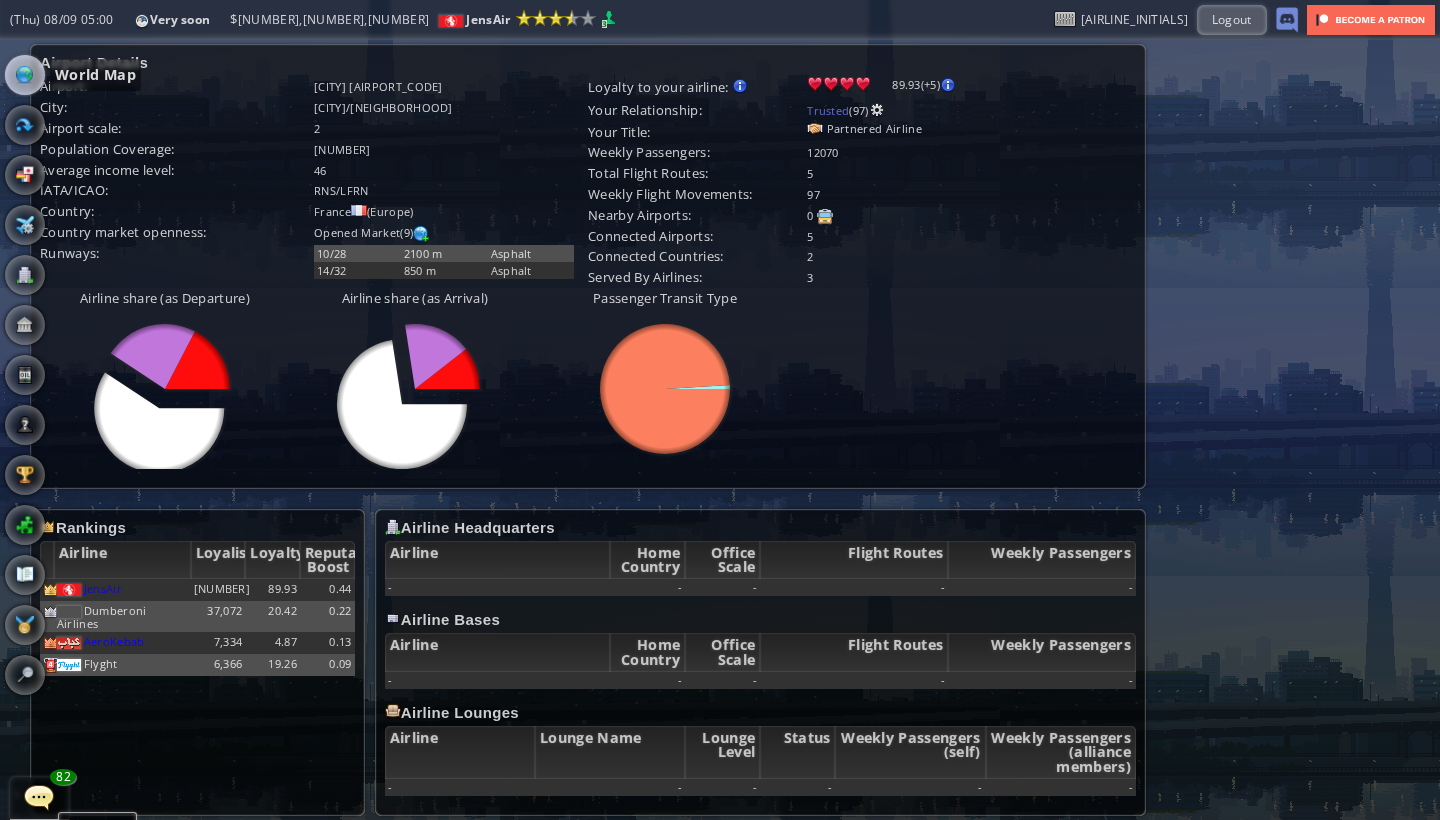 click at bounding box center (25, 75) 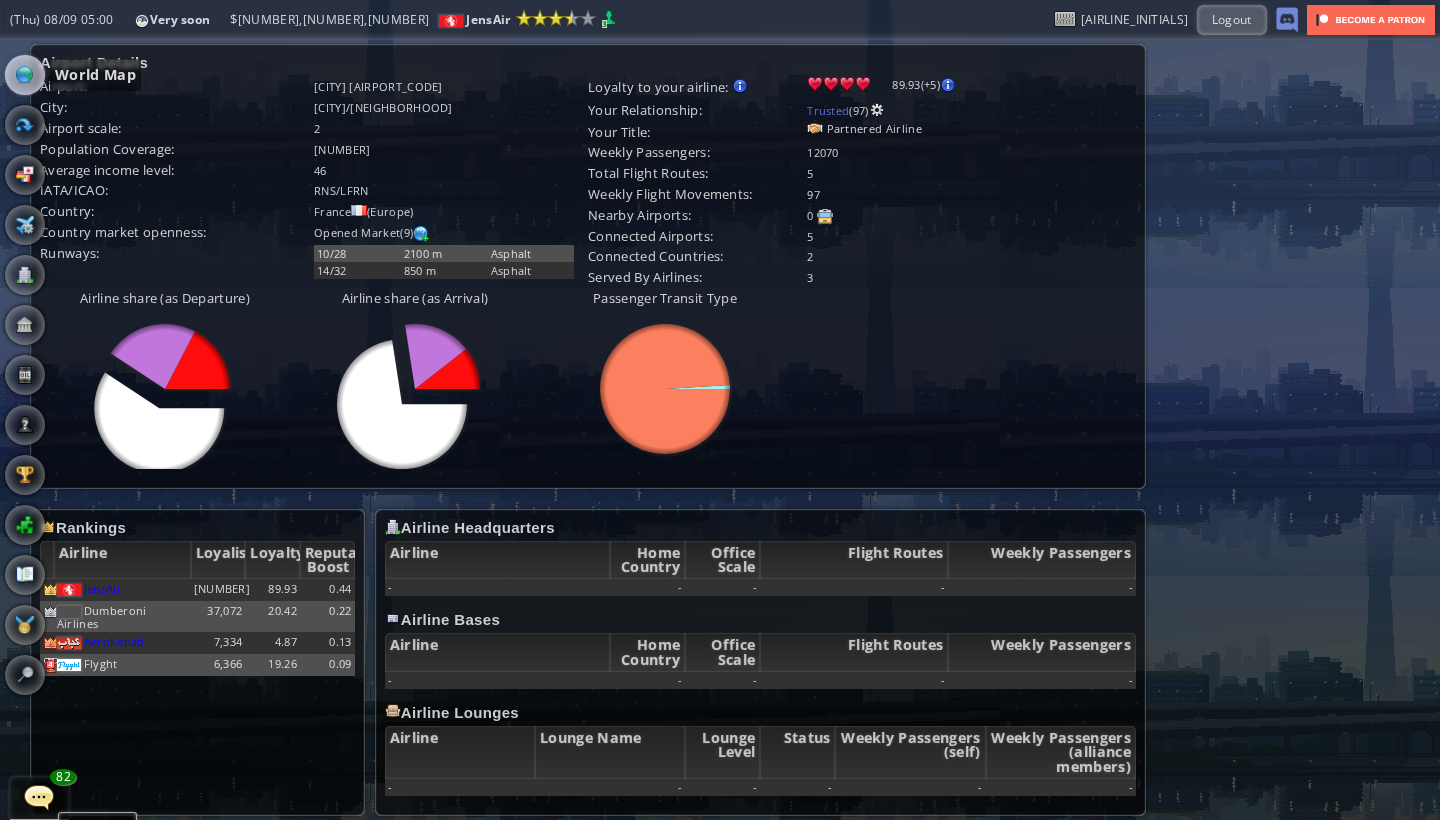 scroll, scrollTop: 240, scrollLeft: 0, axis: vertical 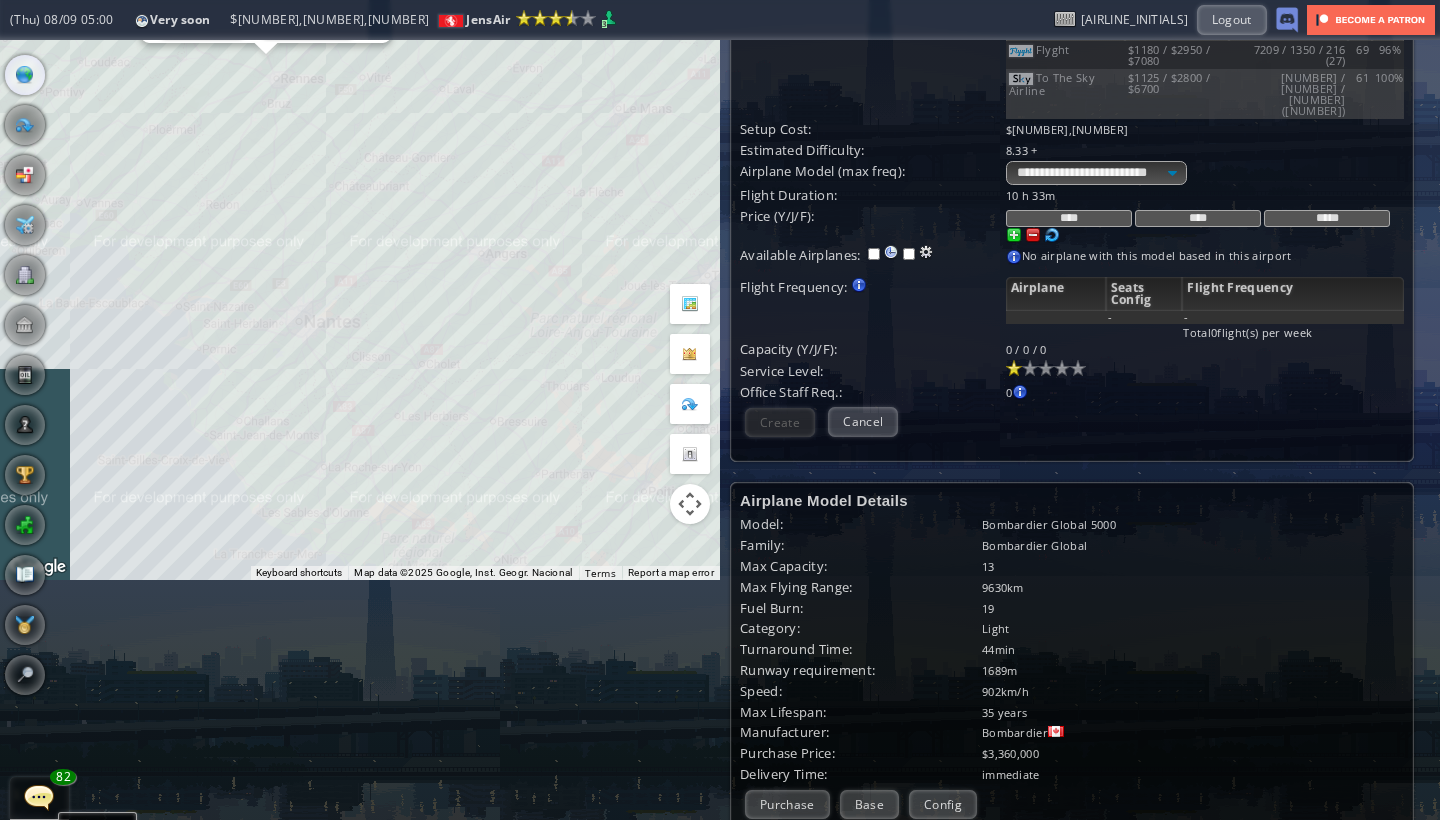drag, startPoint x: 498, startPoint y: 392, endPoint x: 365, endPoint y: 269, distance: 181.1574 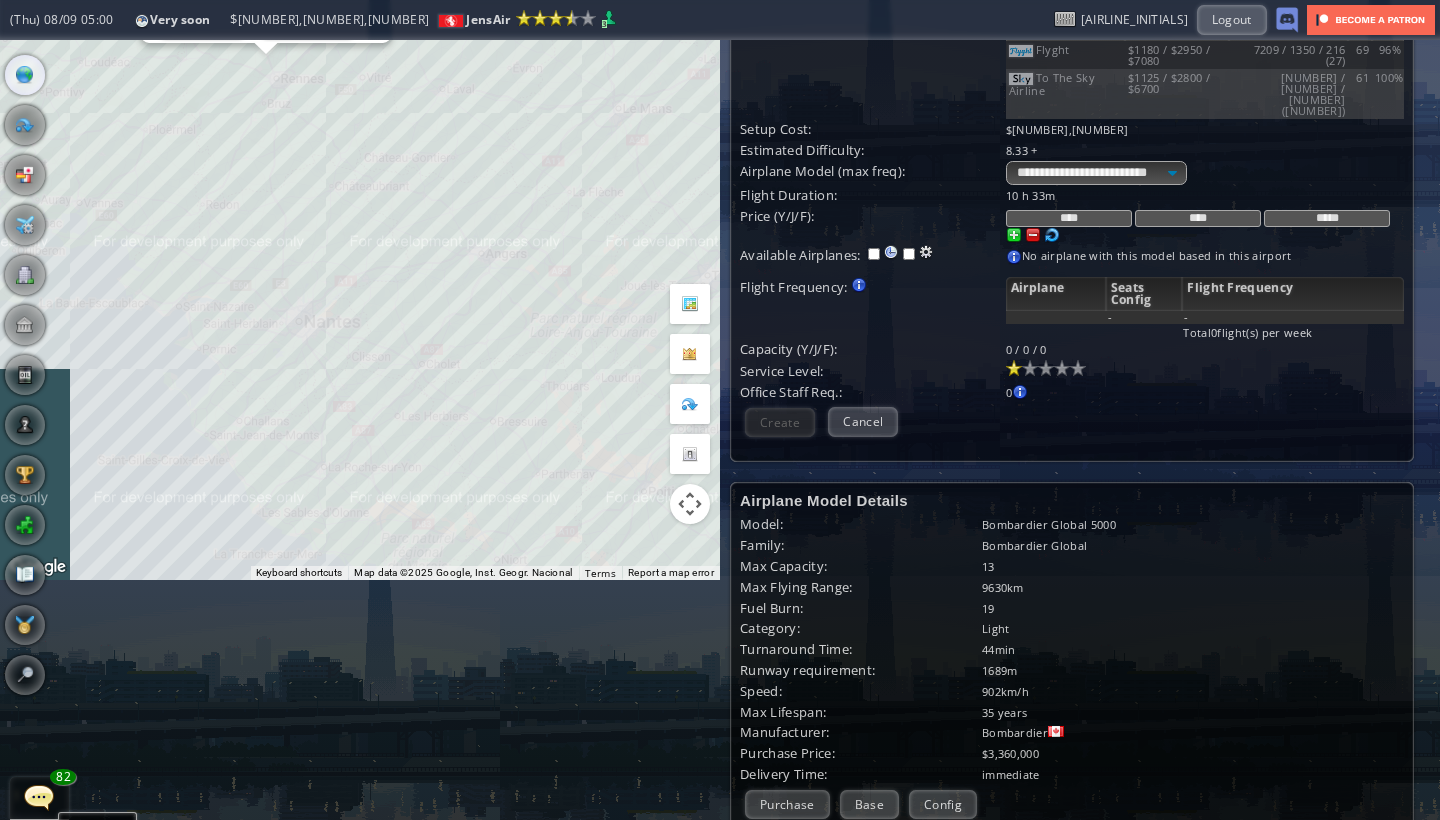 click on "To navigate, press the arrow keys.
[CITY] [AIRPORT_CODE]  ([CODE])
[CITY]/[NEIGHBORHOOD]  ([CONTINENT])
[NUMBER]  ([NUMBER])
[NUMBER]  ([NUMBER] m )
[NUMBER].[NUMBER]
([NUMBER])
Plan Flight
View Airport
Flight Map
Departures" at bounding box center (360, 190) 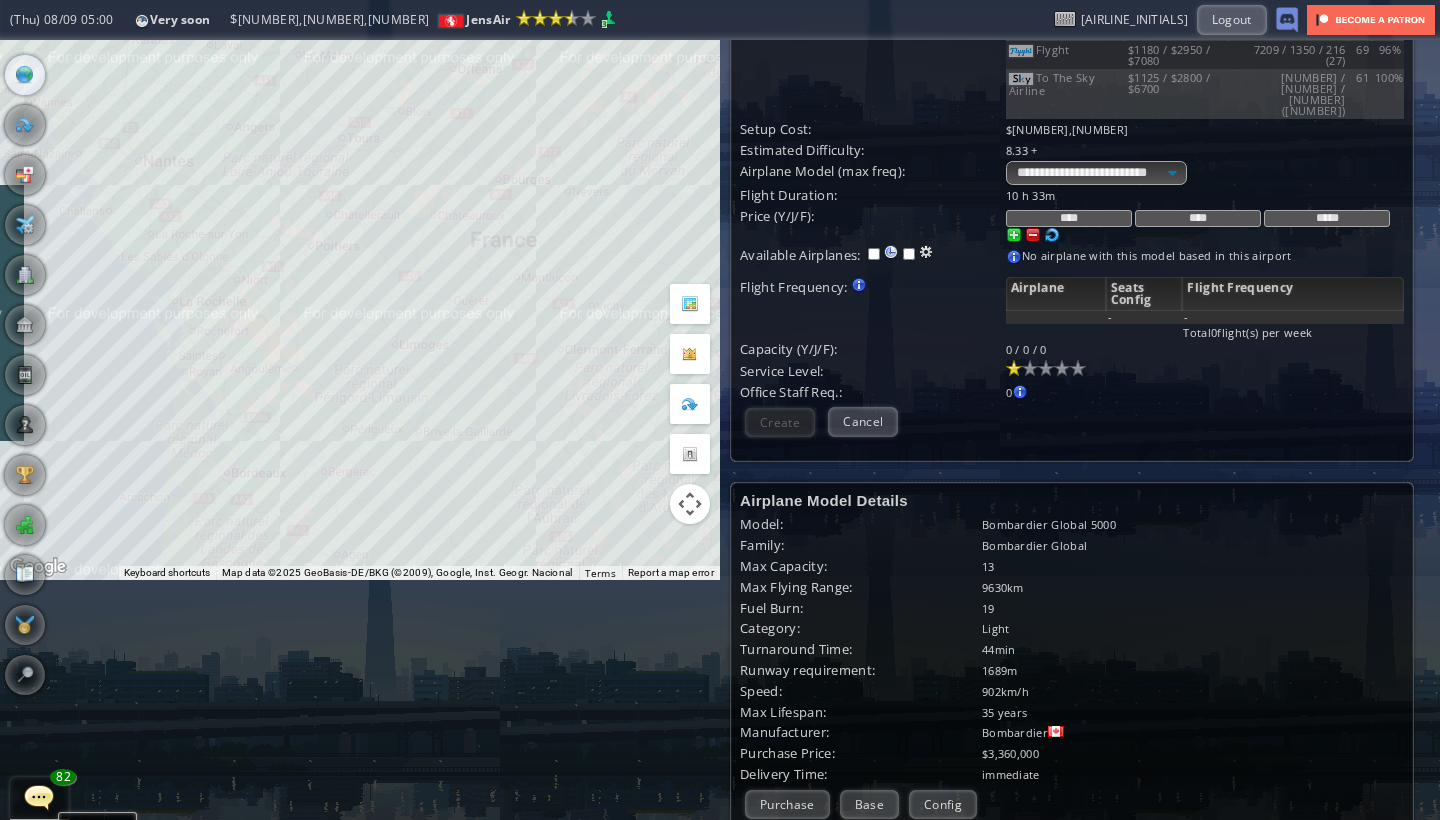 drag, startPoint x: 589, startPoint y: 265, endPoint x: 431, endPoint y: 232, distance: 161.40942 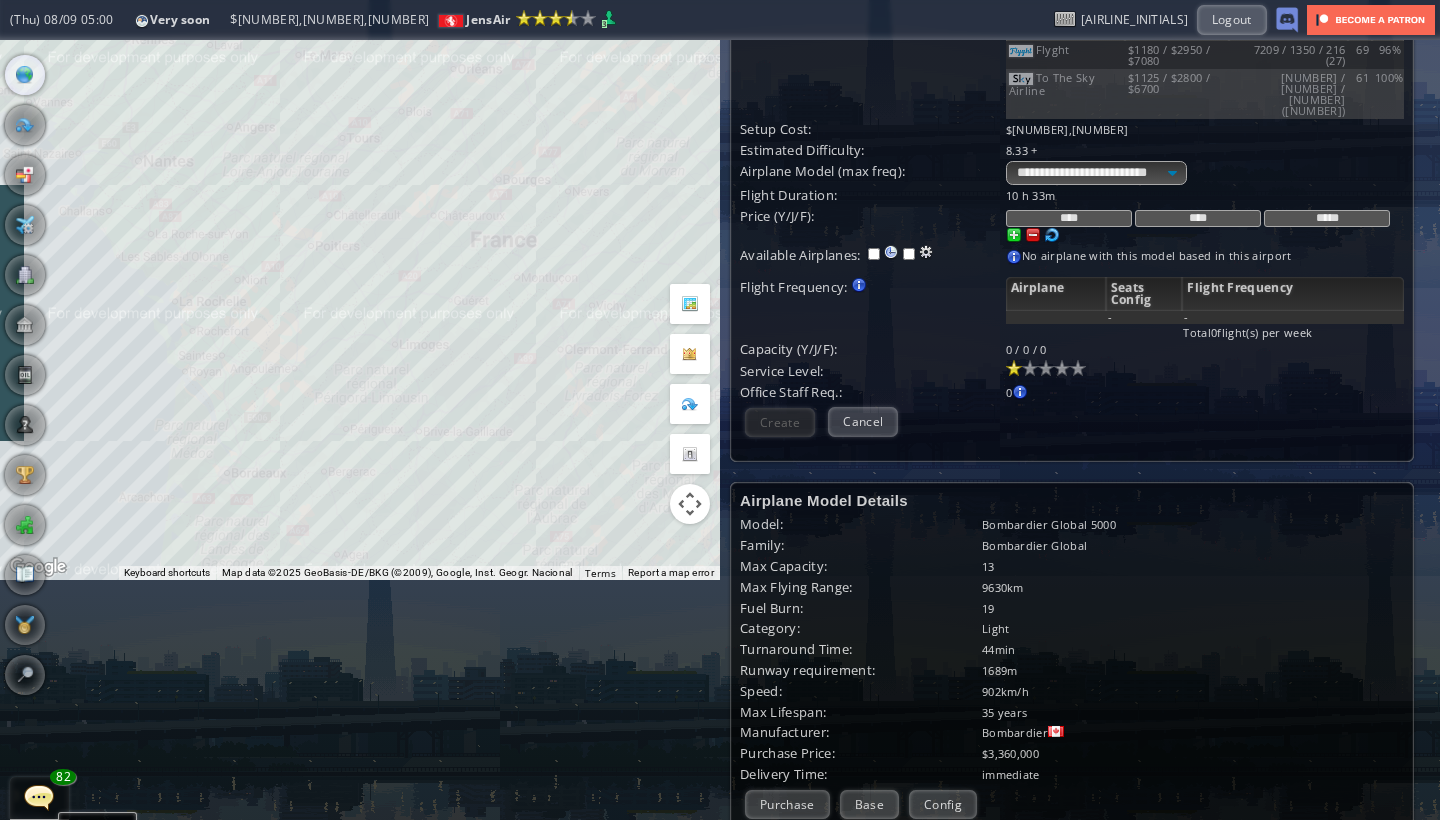click on "To navigate, press the arrow keys.
[CITY] [AIRPORT_CODE]  ([CODE])
[CITY]/[NEIGHBORHOOD]  ([CONTINENT])
[NUMBER]  ([NUMBER])
[NUMBER]  ([NUMBER] m )
[NUMBER].[NUMBER]
([NUMBER])
Plan Flight
View Airport
Flight Map
Departures" at bounding box center [360, 190] 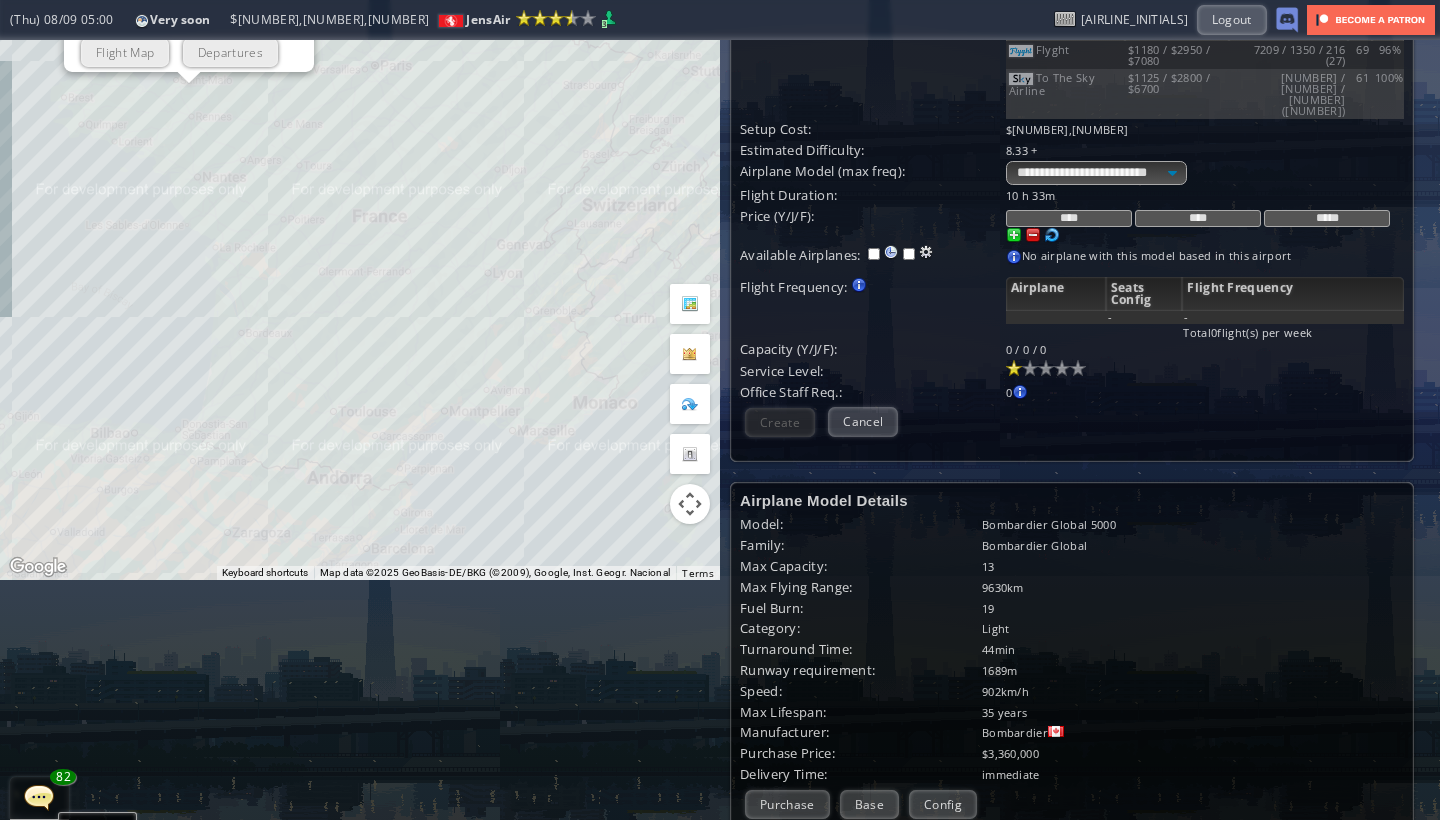 click on "To navigate, press the arrow keys.
[CITY] [AIRPORT_CODE]  ([CODE])
[CITY]/[NEIGHBORHOOD]  ([CONTINENT])
[NUMBER]  ([NUMBER])
[NUMBER]  ([NUMBER] m )
[NUMBER].[NUMBER]
([NUMBER])
Plan Flight
View Airport
Flight Map
Departures" at bounding box center (360, 190) 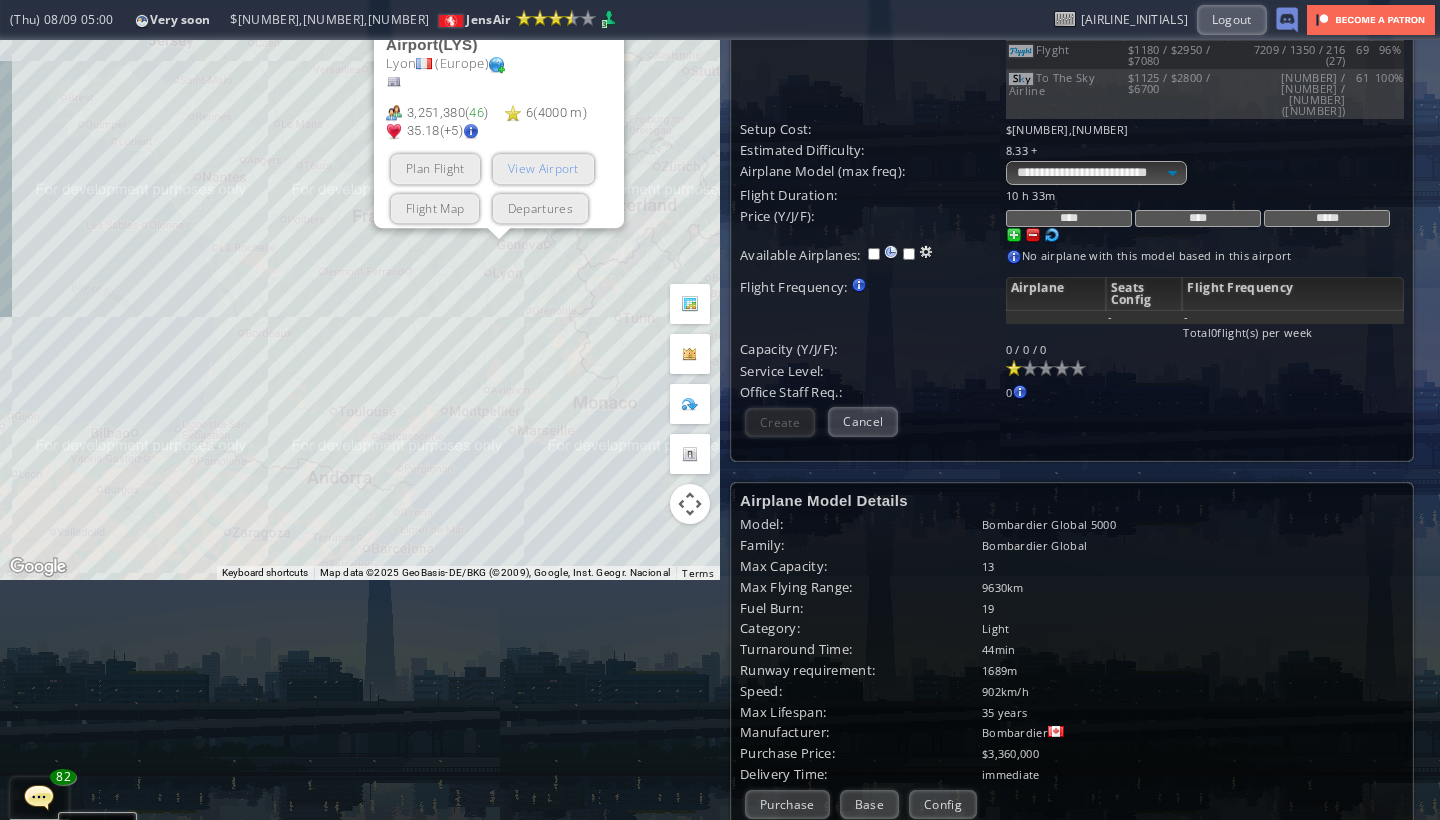 click on "View Airport" at bounding box center [543, 169] 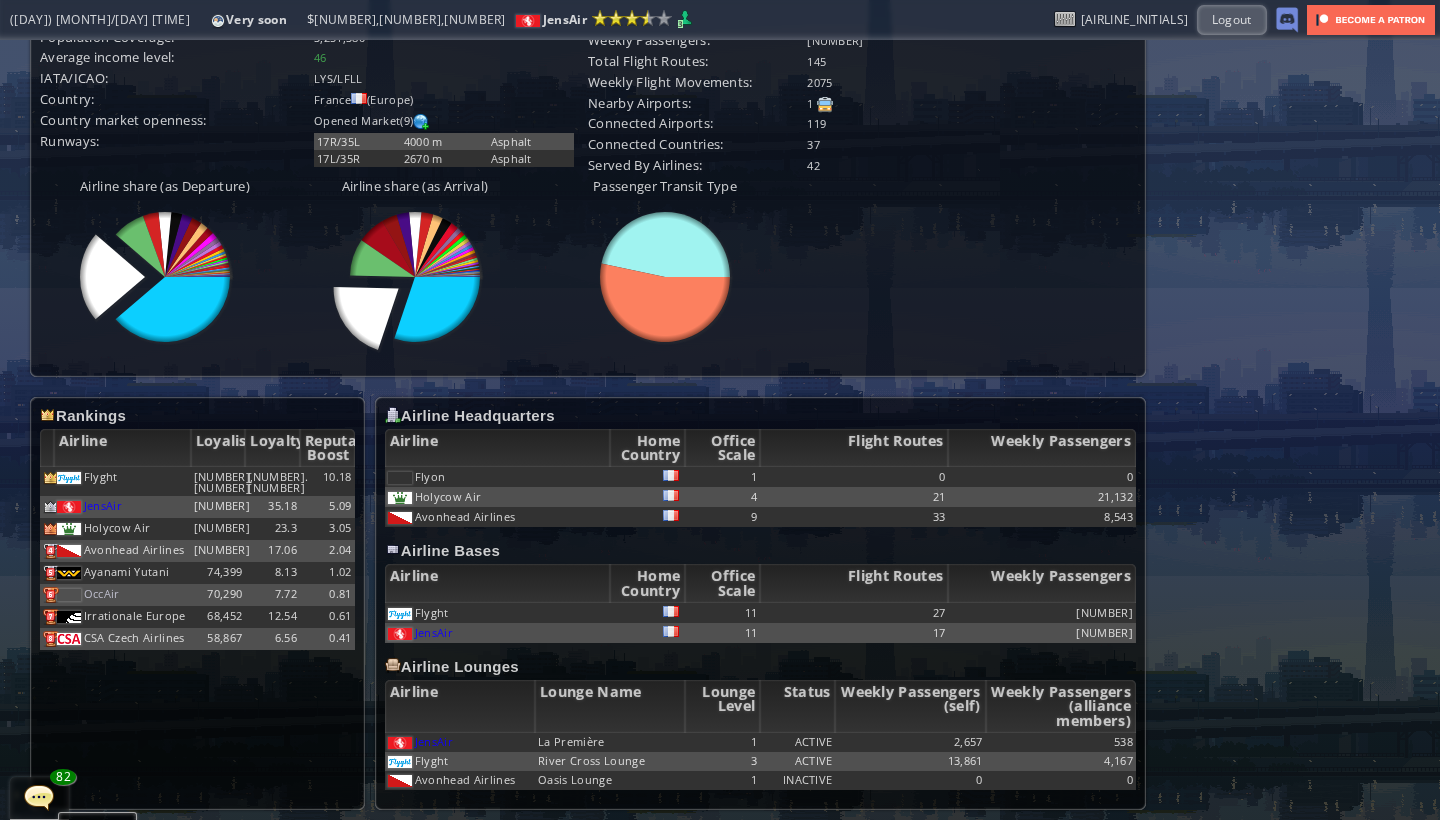 scroll, scrollTop: 649, scrollLeft: 0, axis: vertical 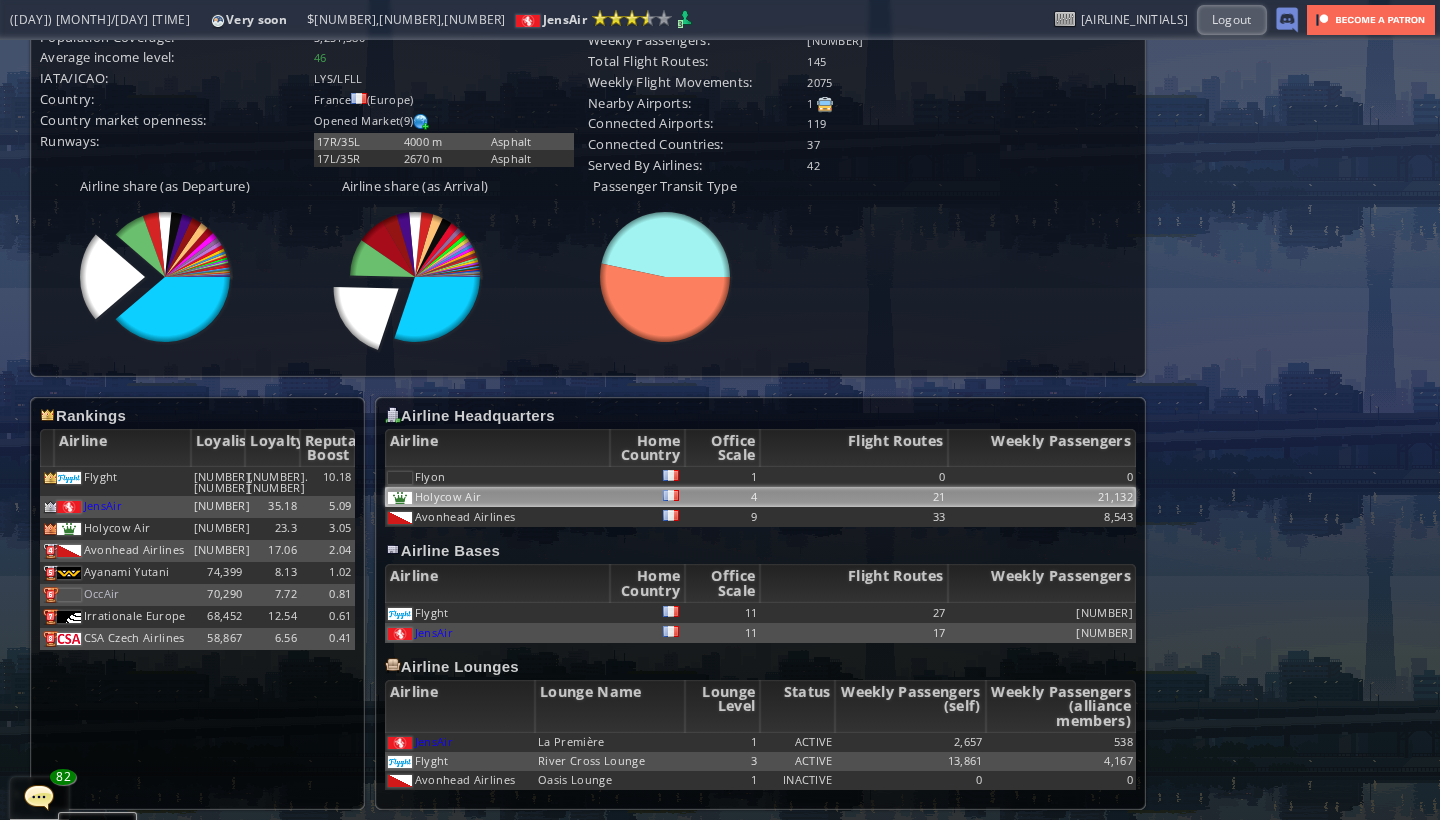 click on "21" at bounding box center [854, 477] 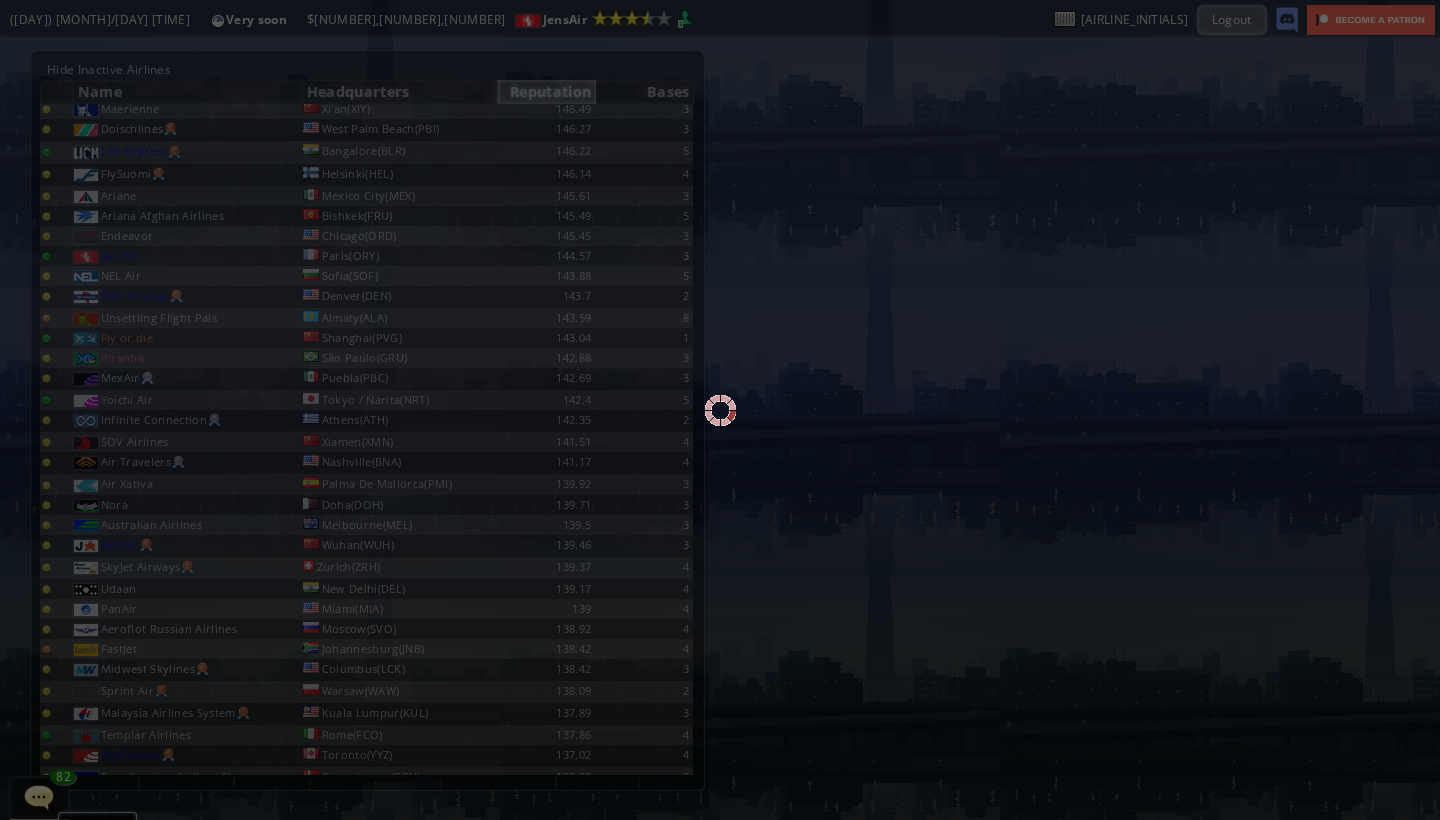 scroll, scrollTop: 0, scrollLeft: 0, axis: both 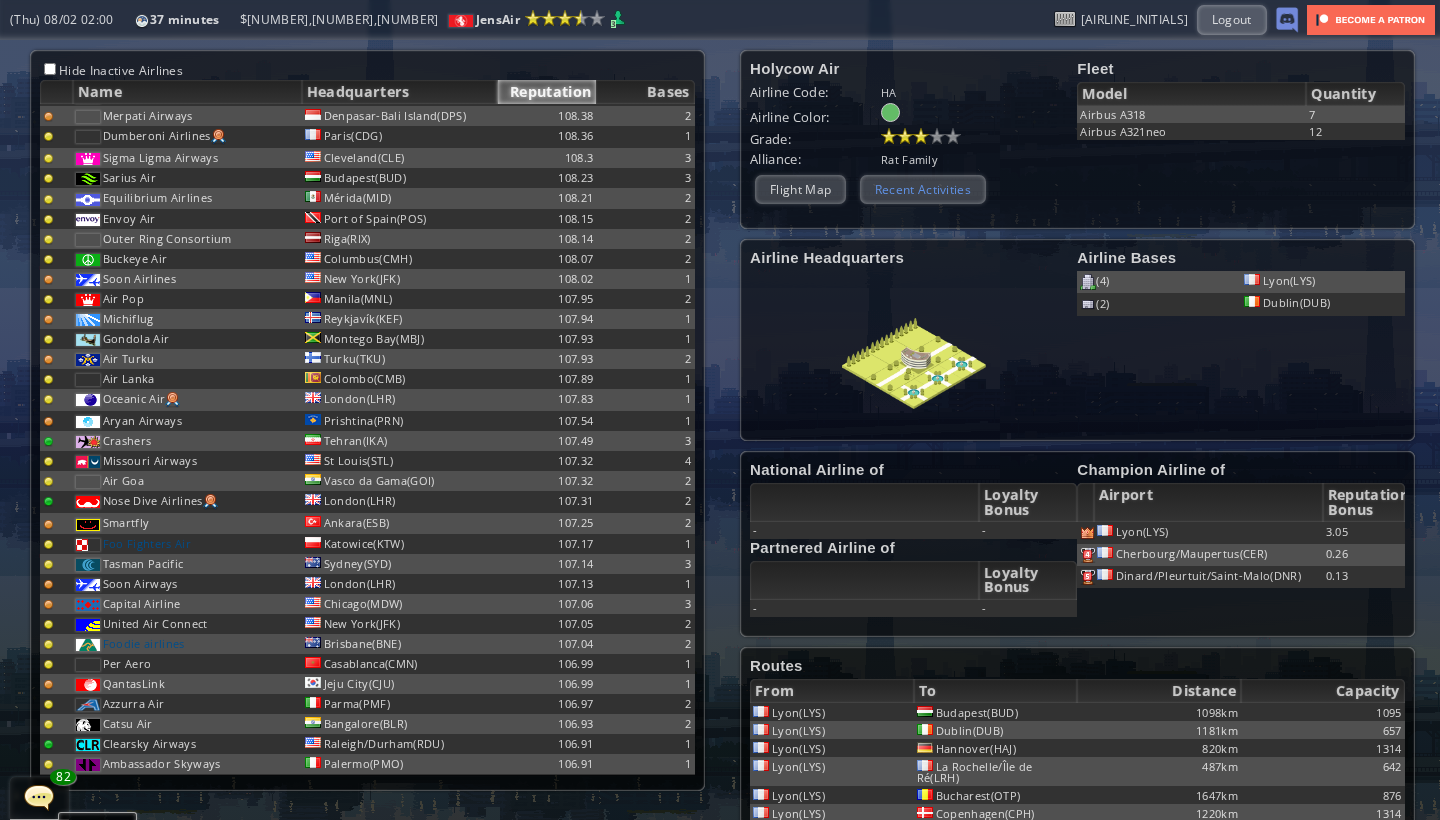 click on "Recent Activities" at bounding box center [923, 189] 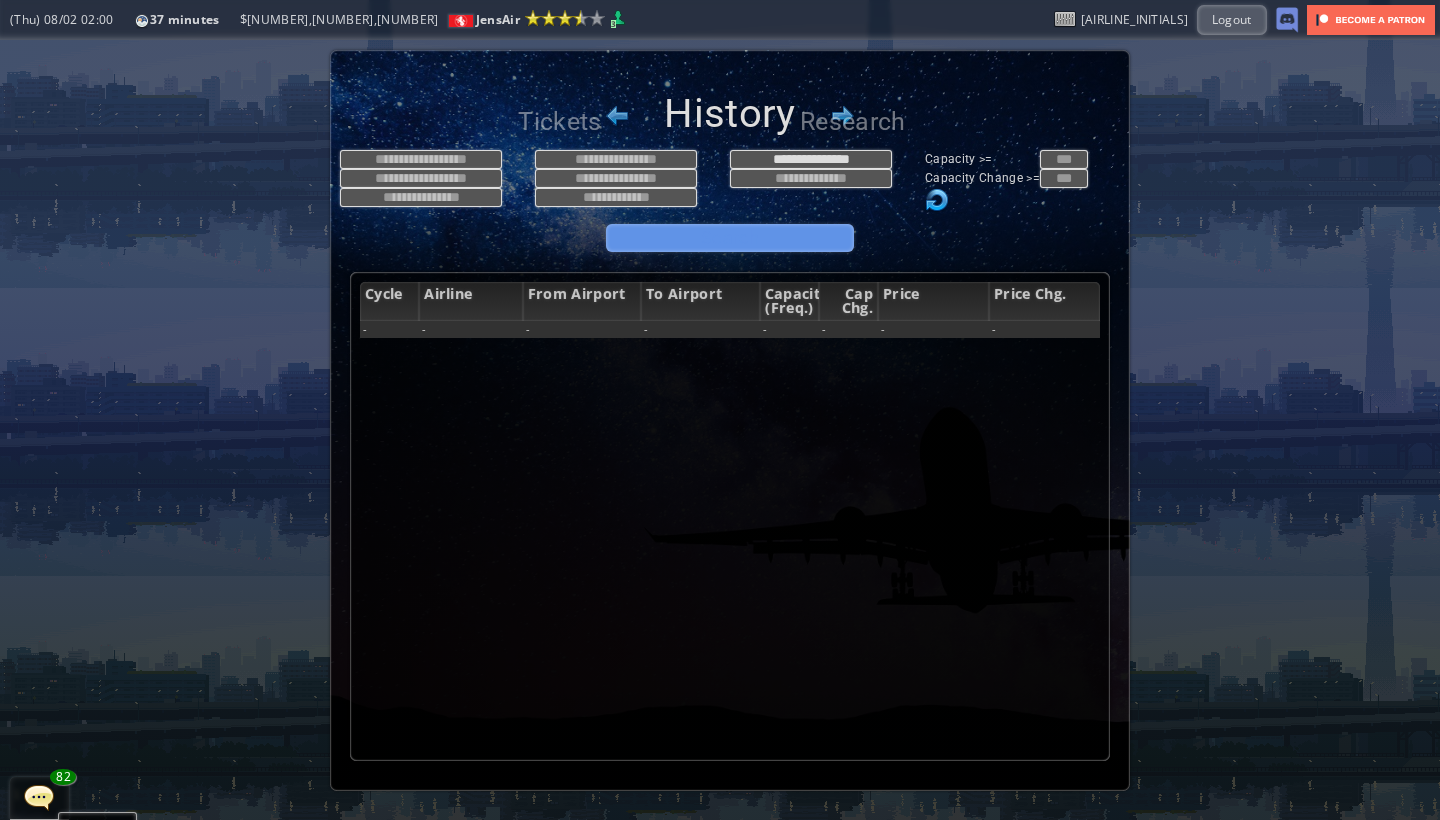 click on "Search" at bounding box center [730, 238] 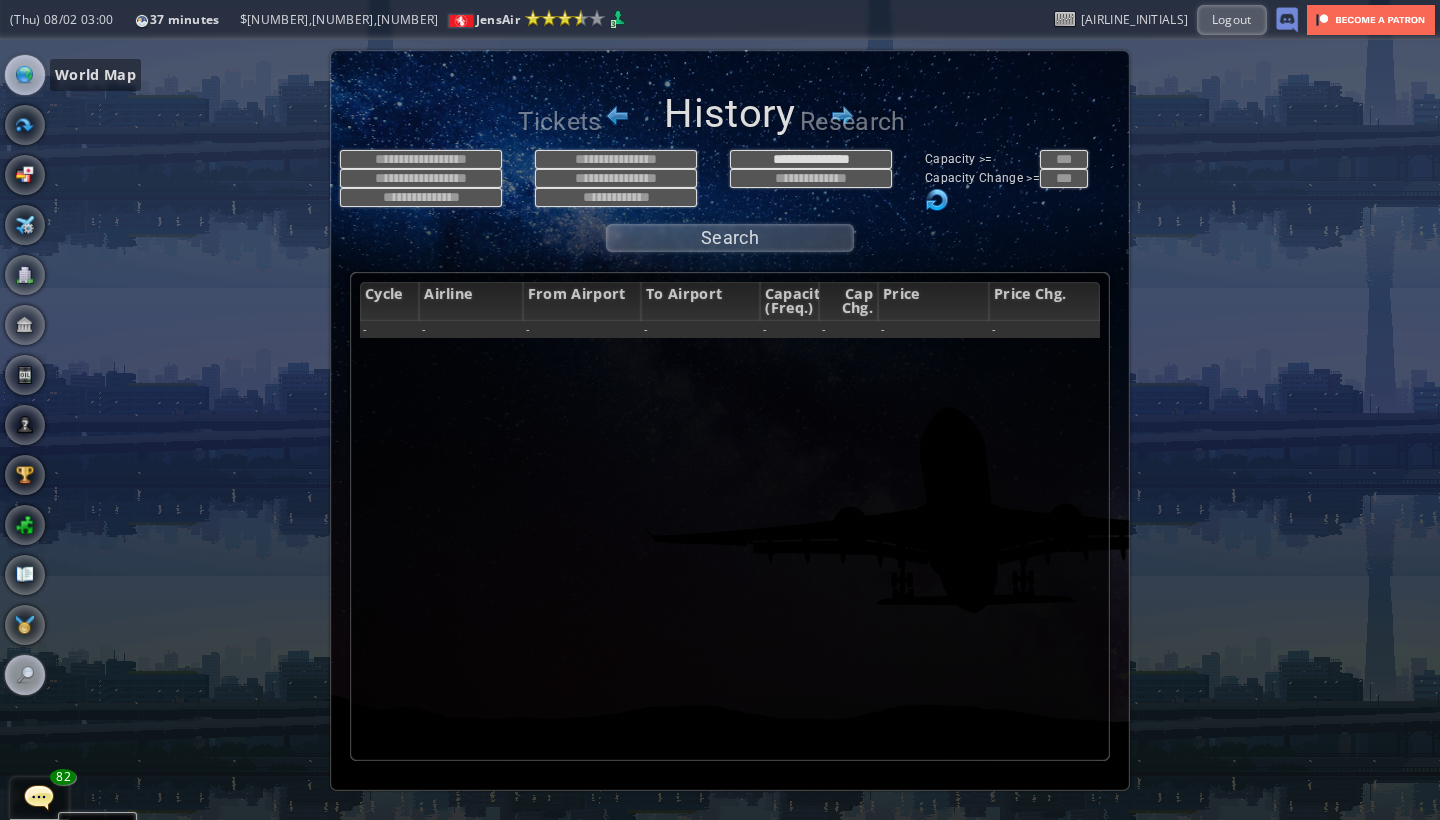 click at bounding box center [25, 75] 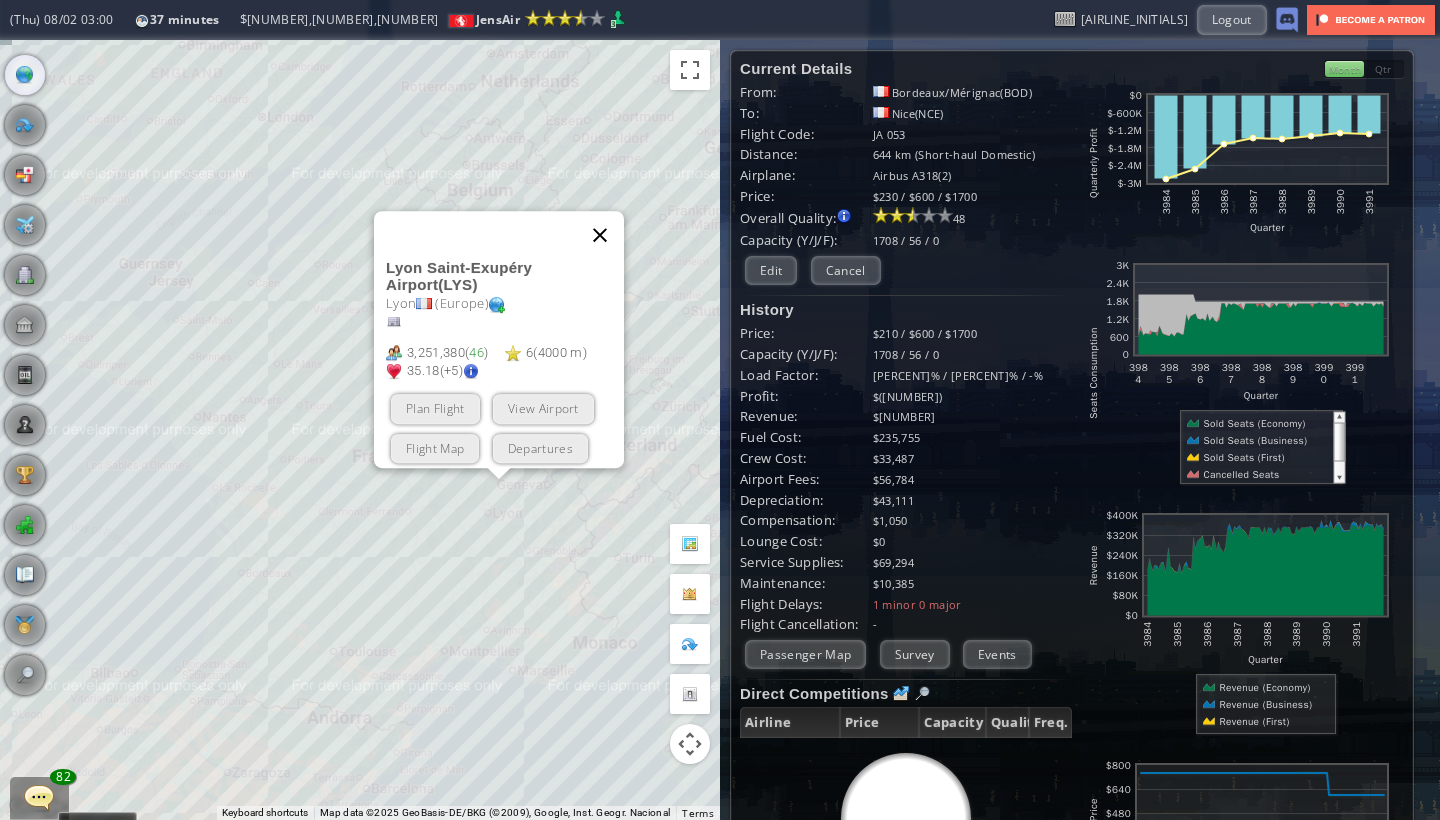 click at bounding box center (600, 235) 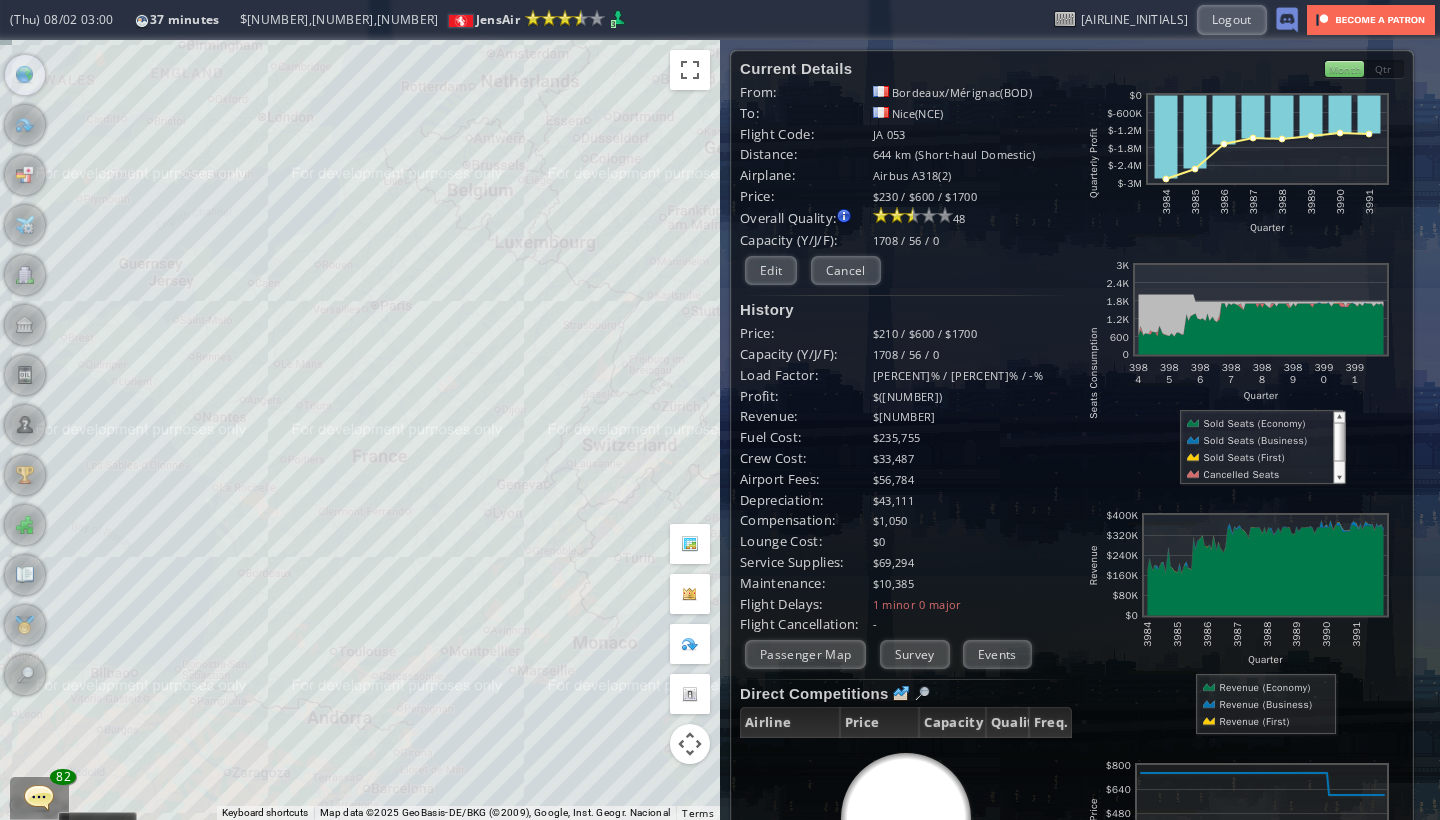 click on "To navigate, press the arrow keys." at bounding box center [360, 430] 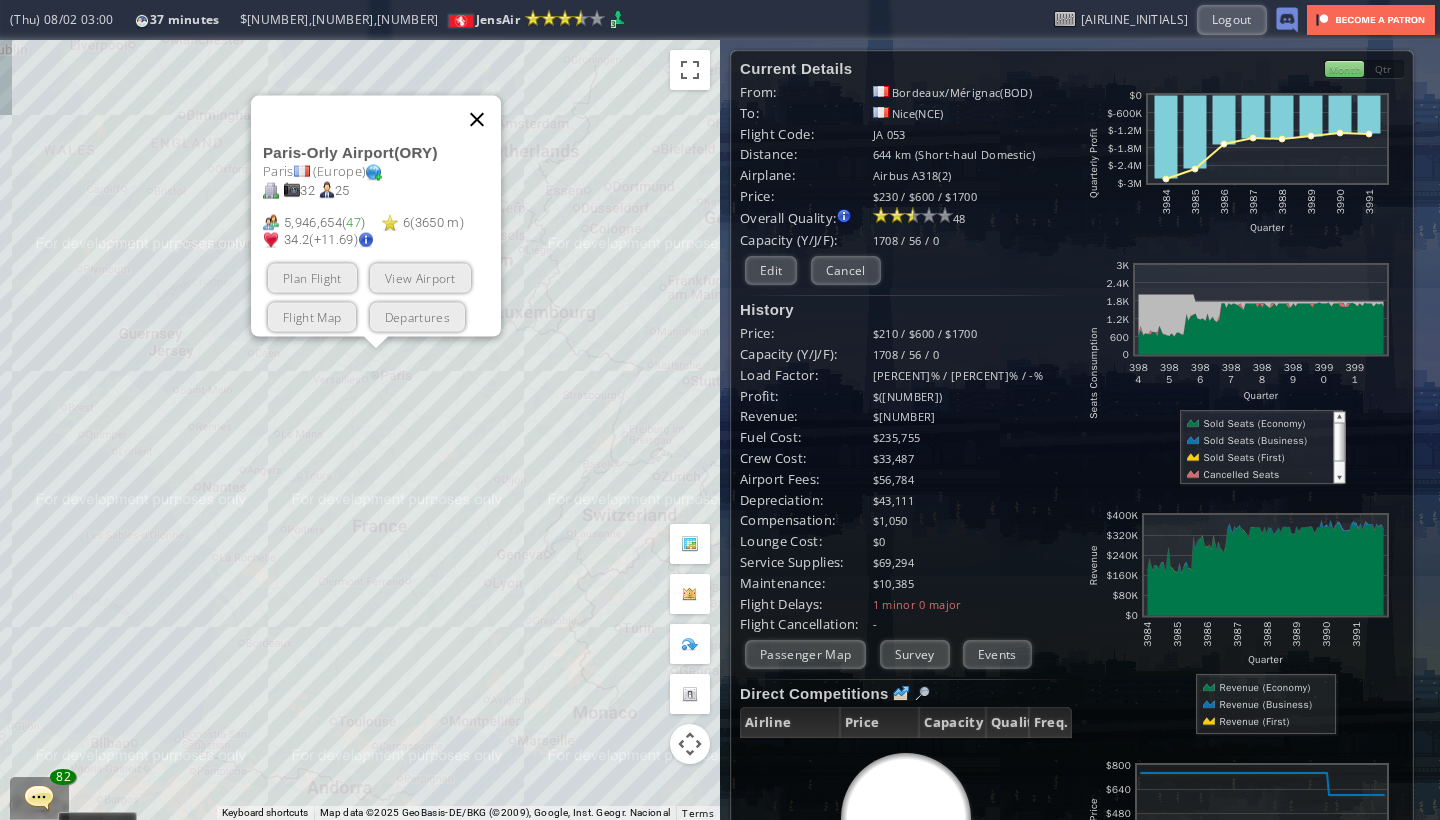 click at bounding box center [477, 120] 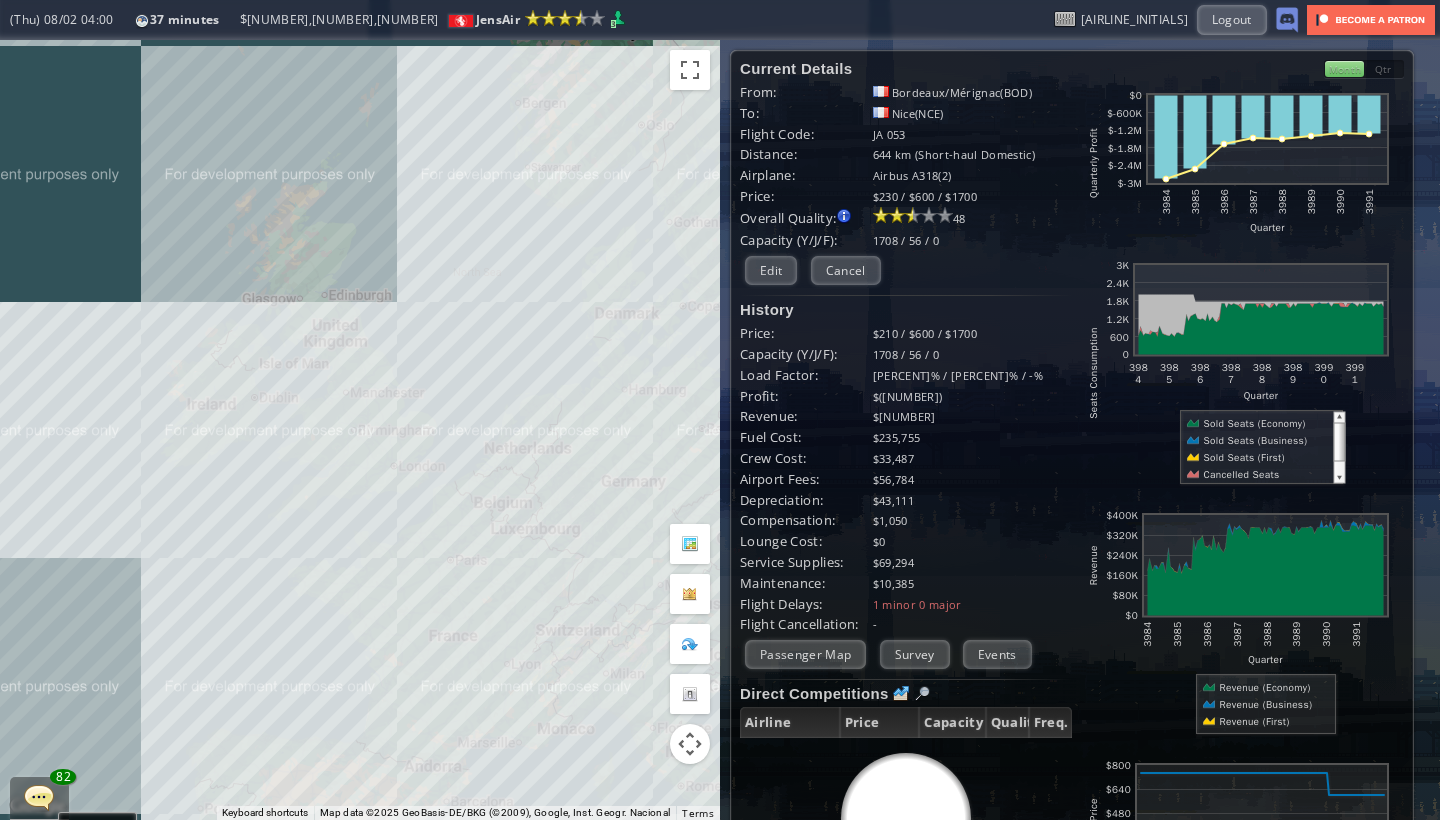 click on "To navigate, press the arrow keys." at bounding box center (360, 430) 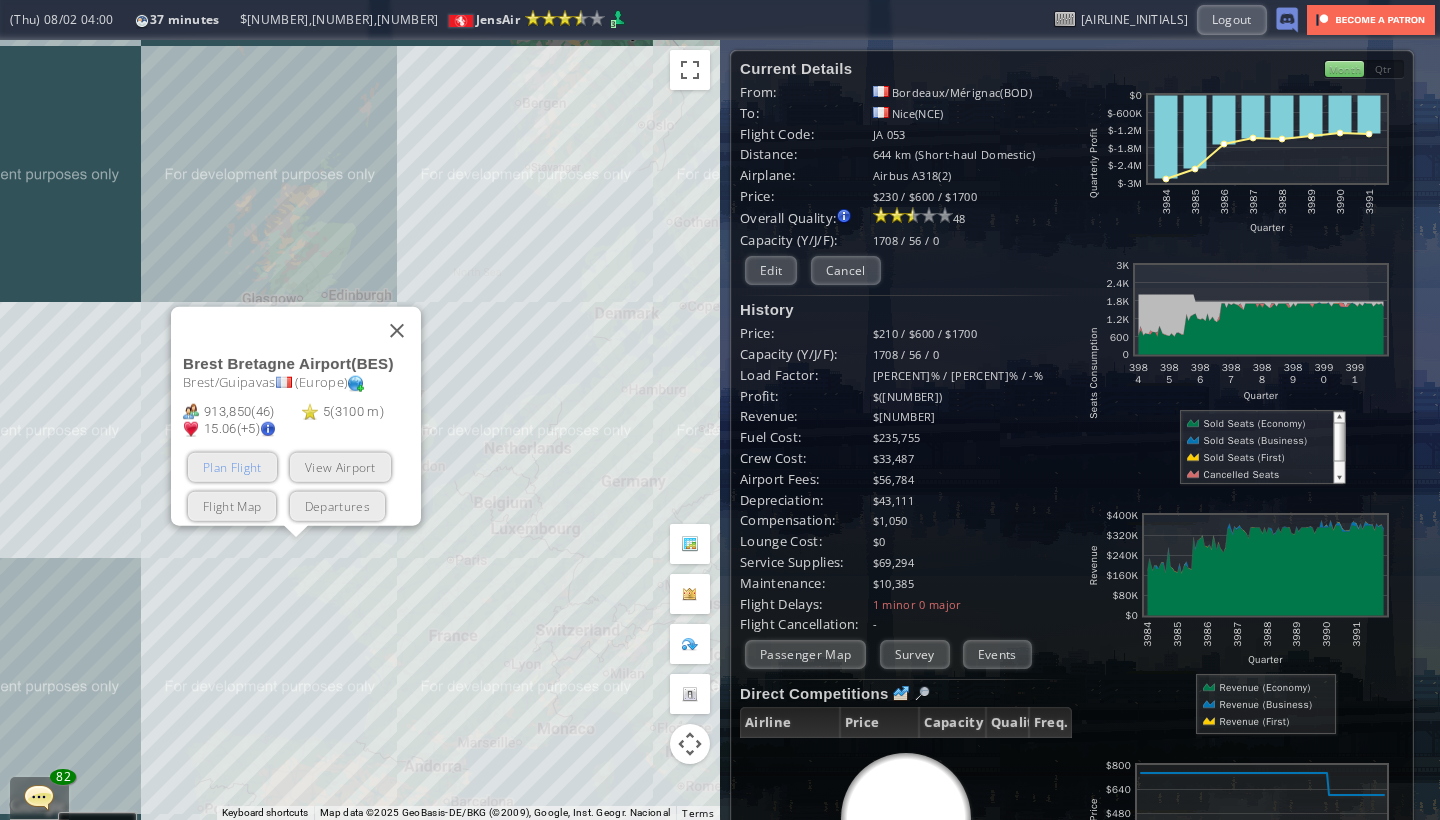 click on "Plan Flight" at bounding box center [232, 467] 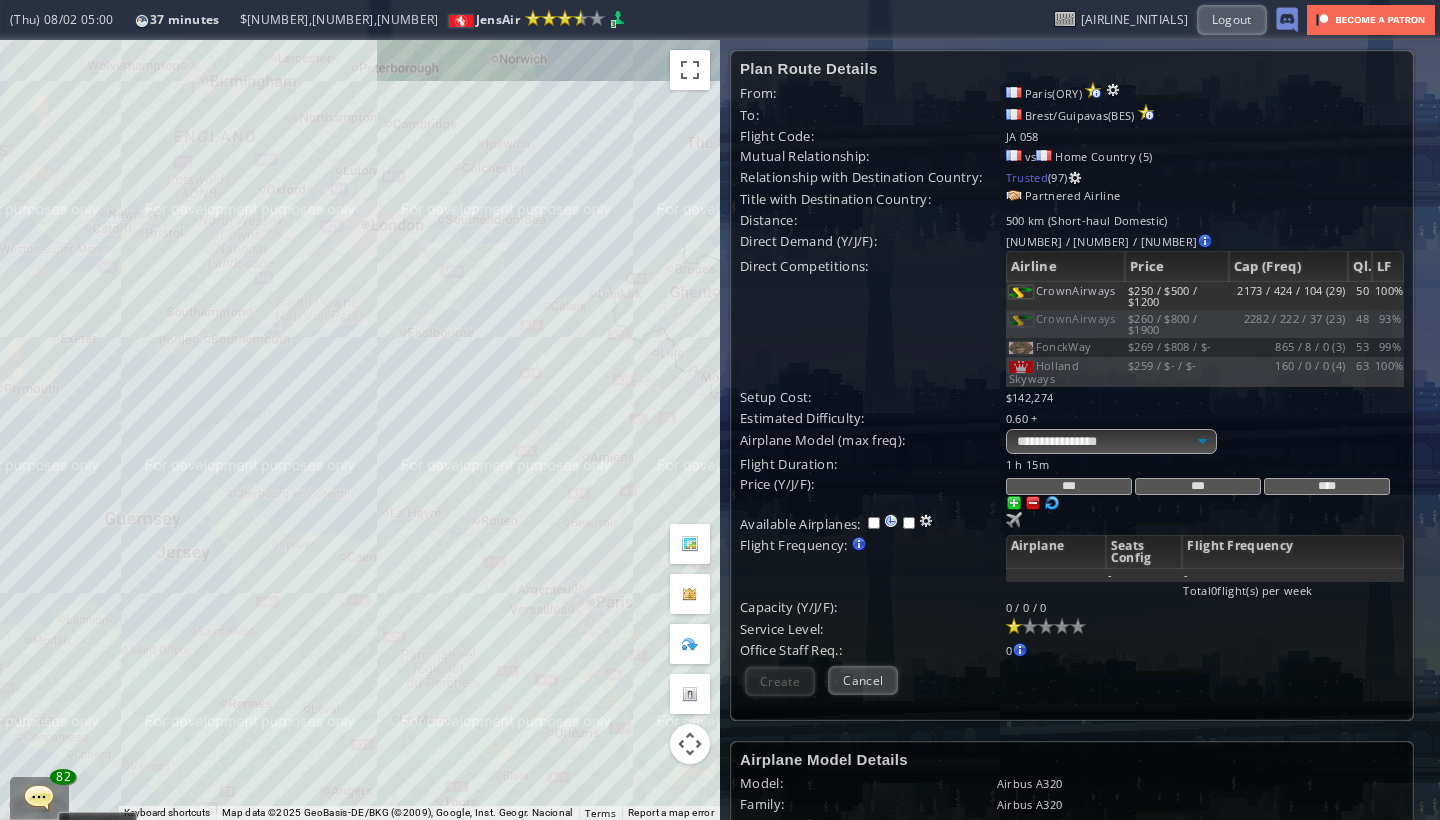 click on "To navigate, press the arrow keys." at bounding box center [360, 430] 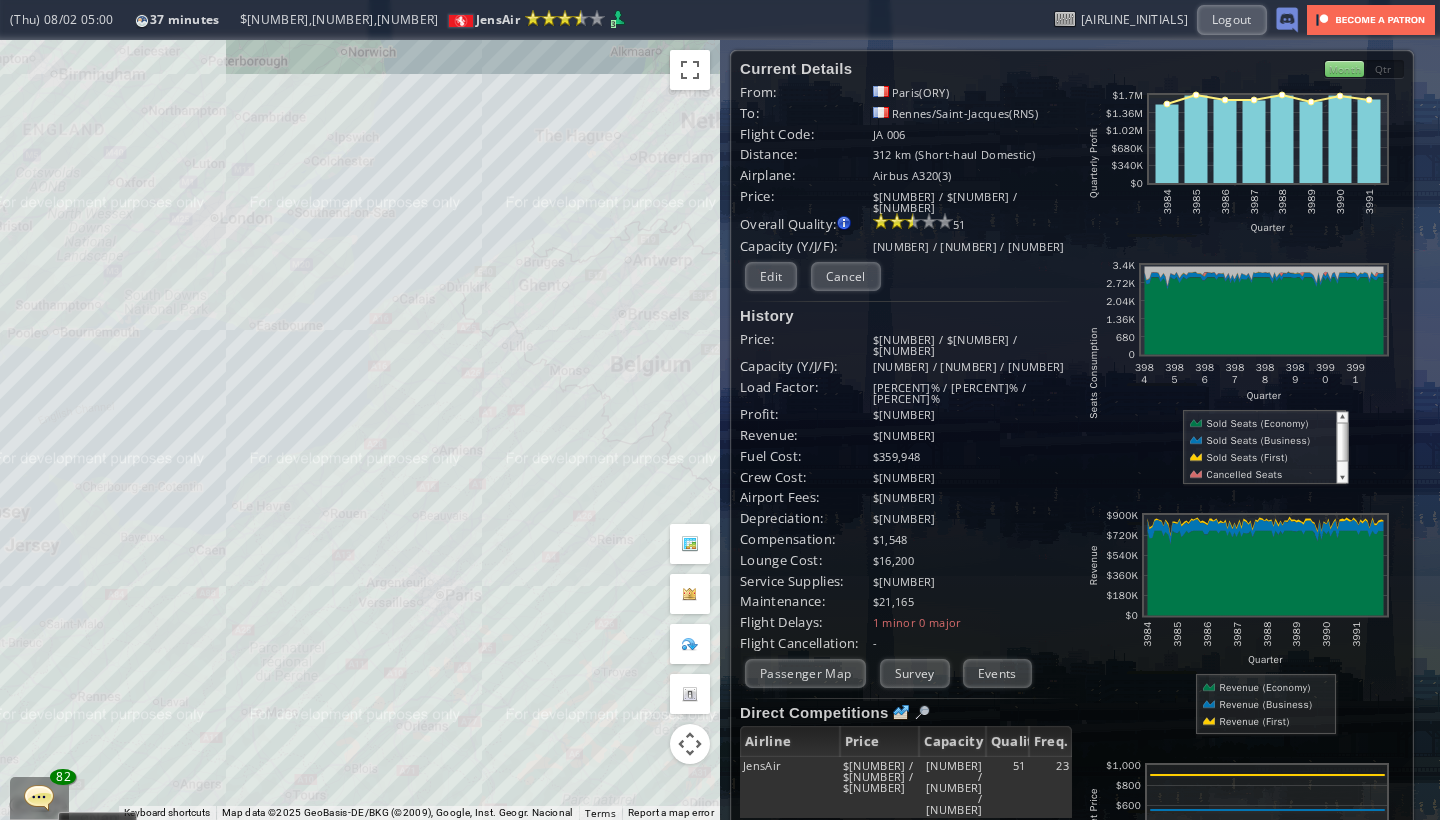 drag, startPoint x: 502, startPoint y: 536, endPoint x: 332, endPoint y: 525, distance: 170.35551 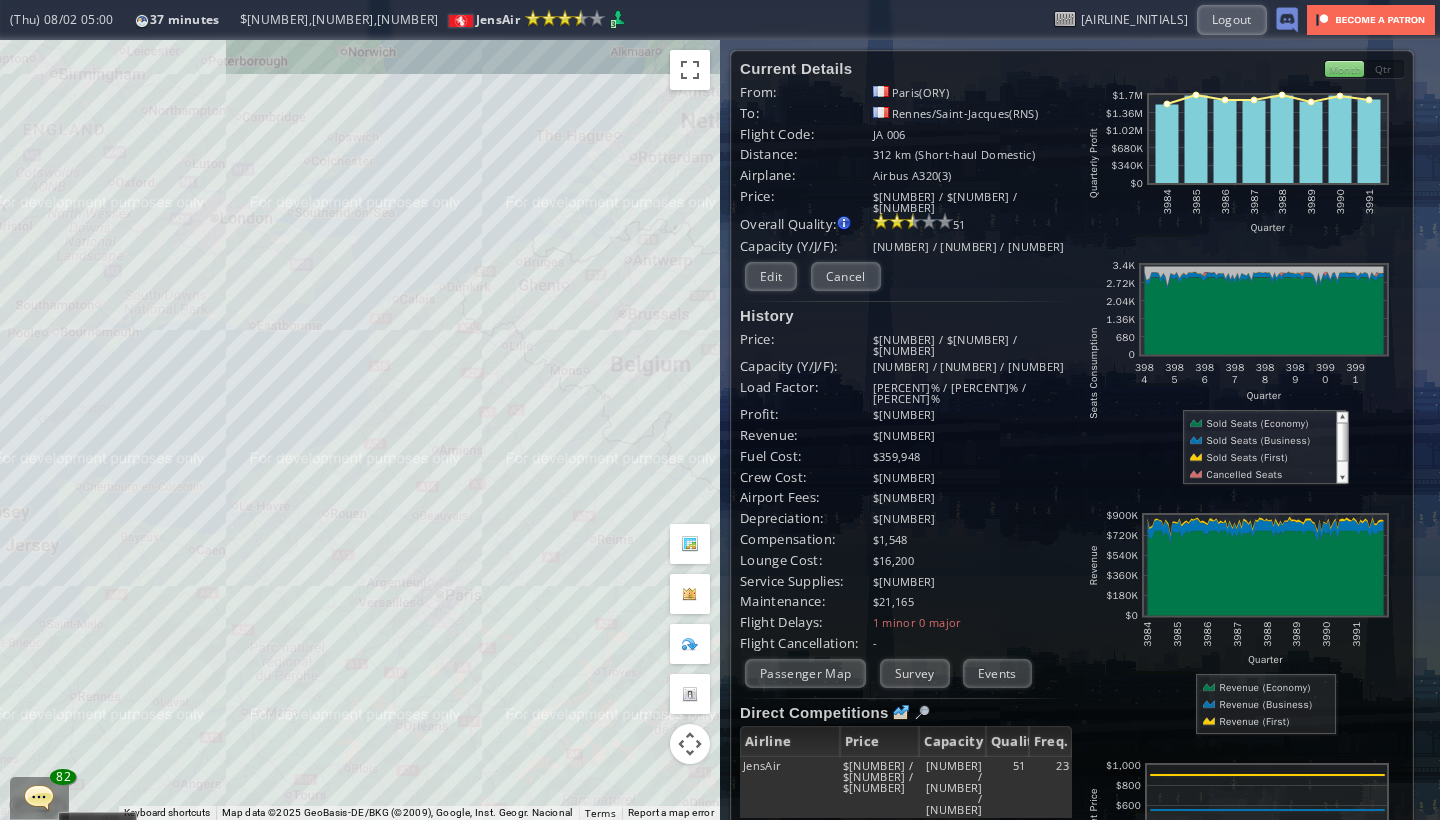 click on "To navigate, press the arrow keys." at bounding box center [360, 430] 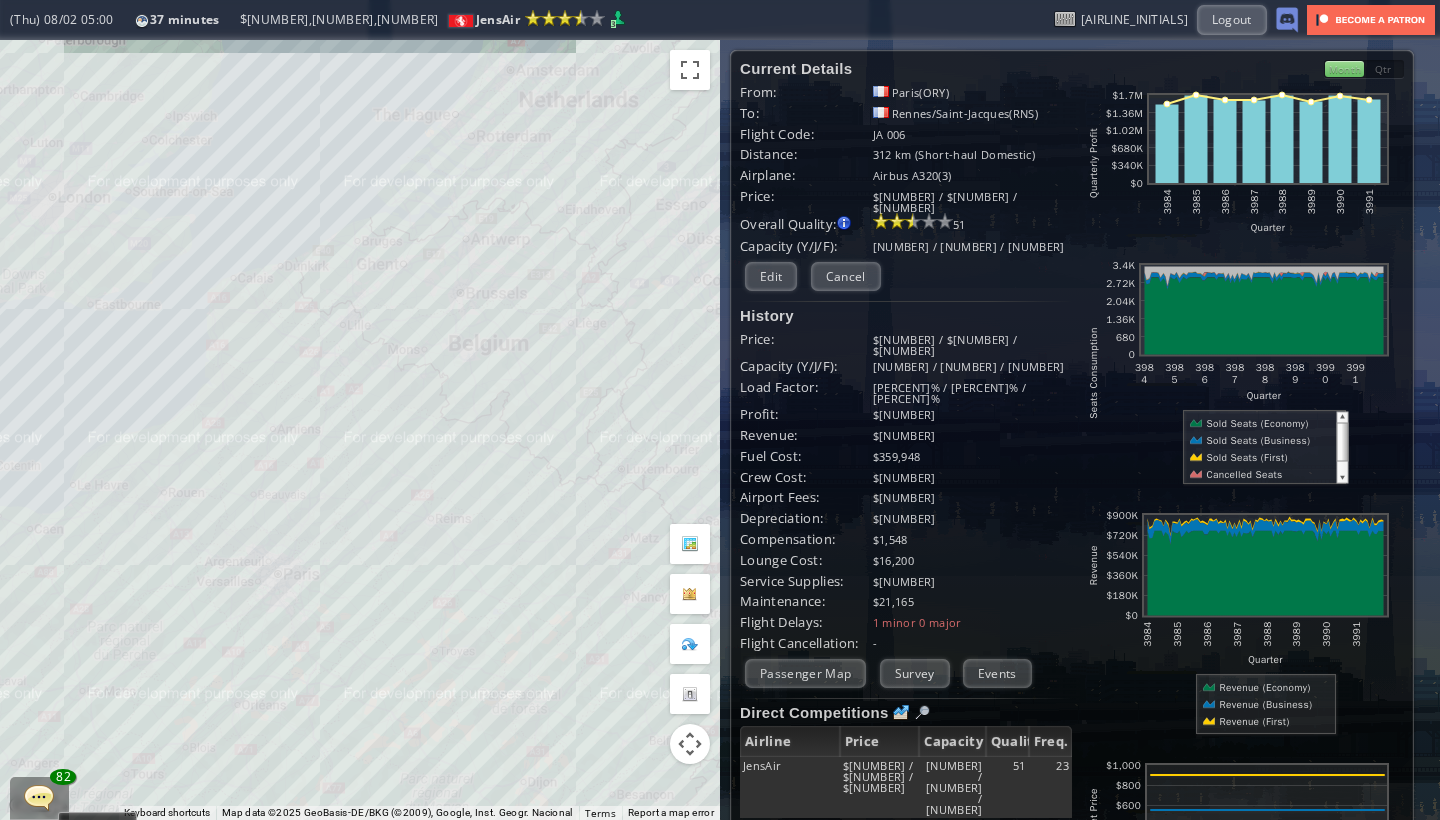 click on "To navigate, press the arrow keys." at bounding box center (360, 430) 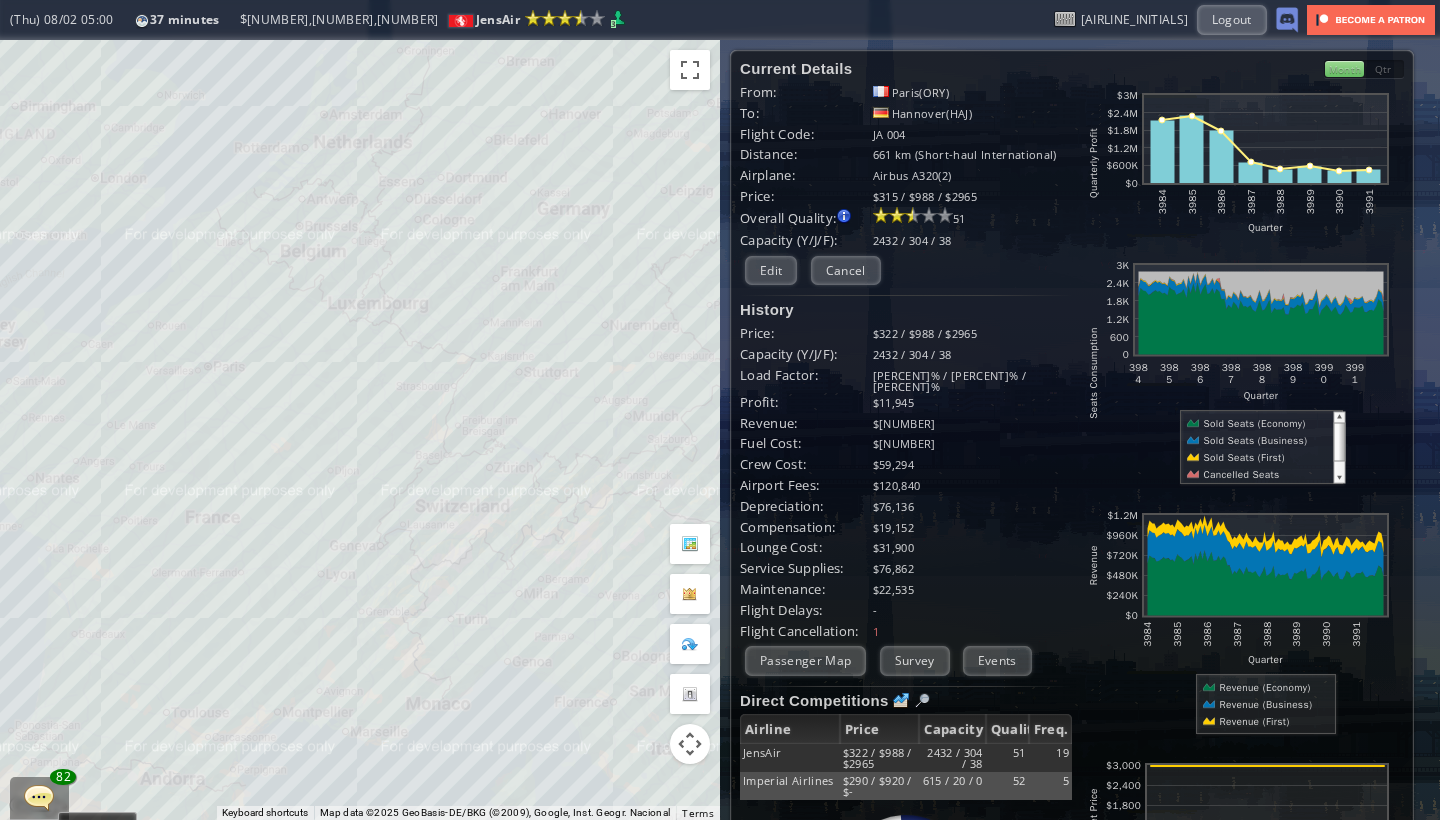 drag, startPoint x: 593, startPoint y: 545, endPoint x: 378, endPoint y: 421, distance: 248.19548 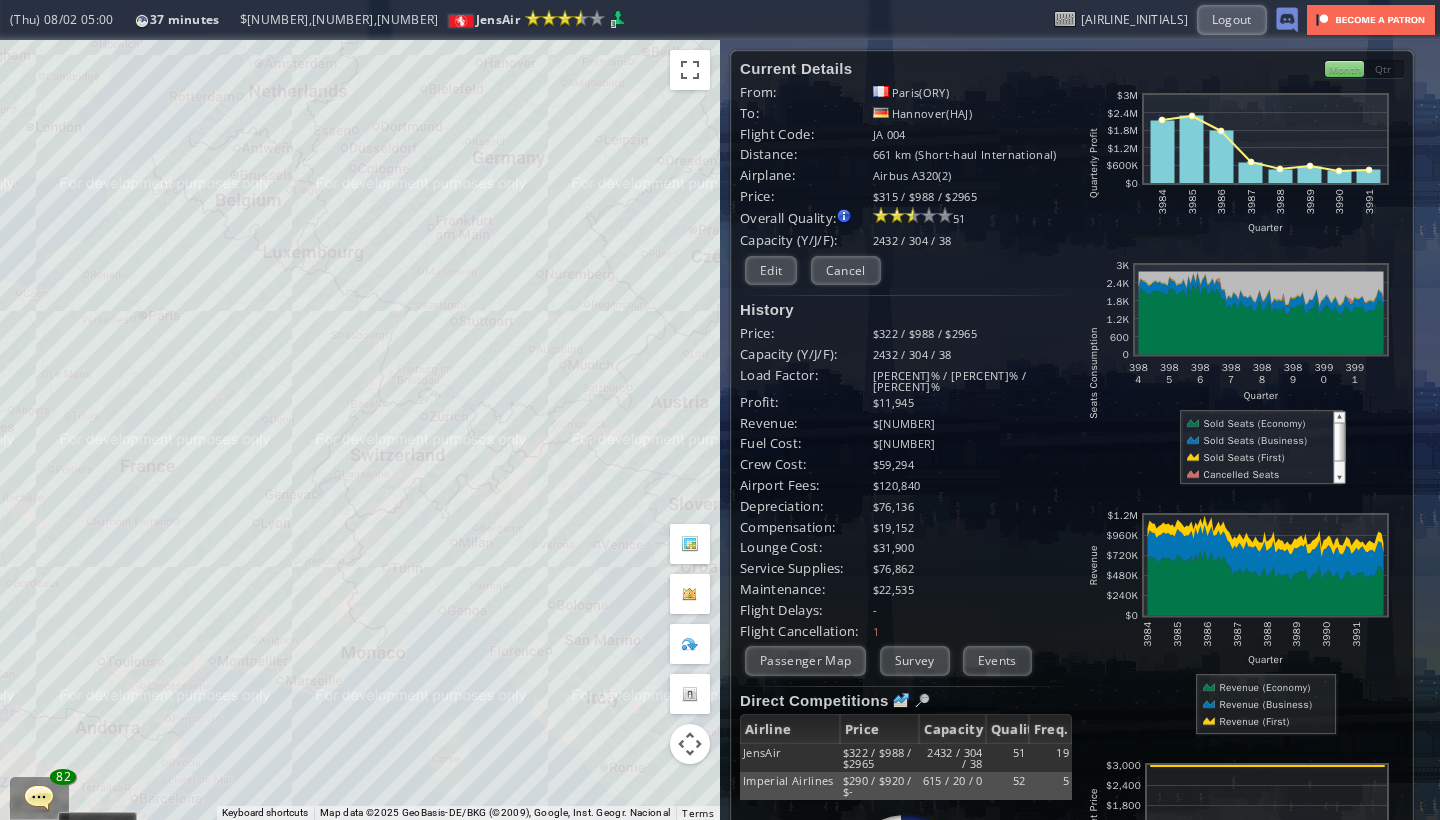 click on "To navigate, press the arrow keys." at bounding box center [360, 430] 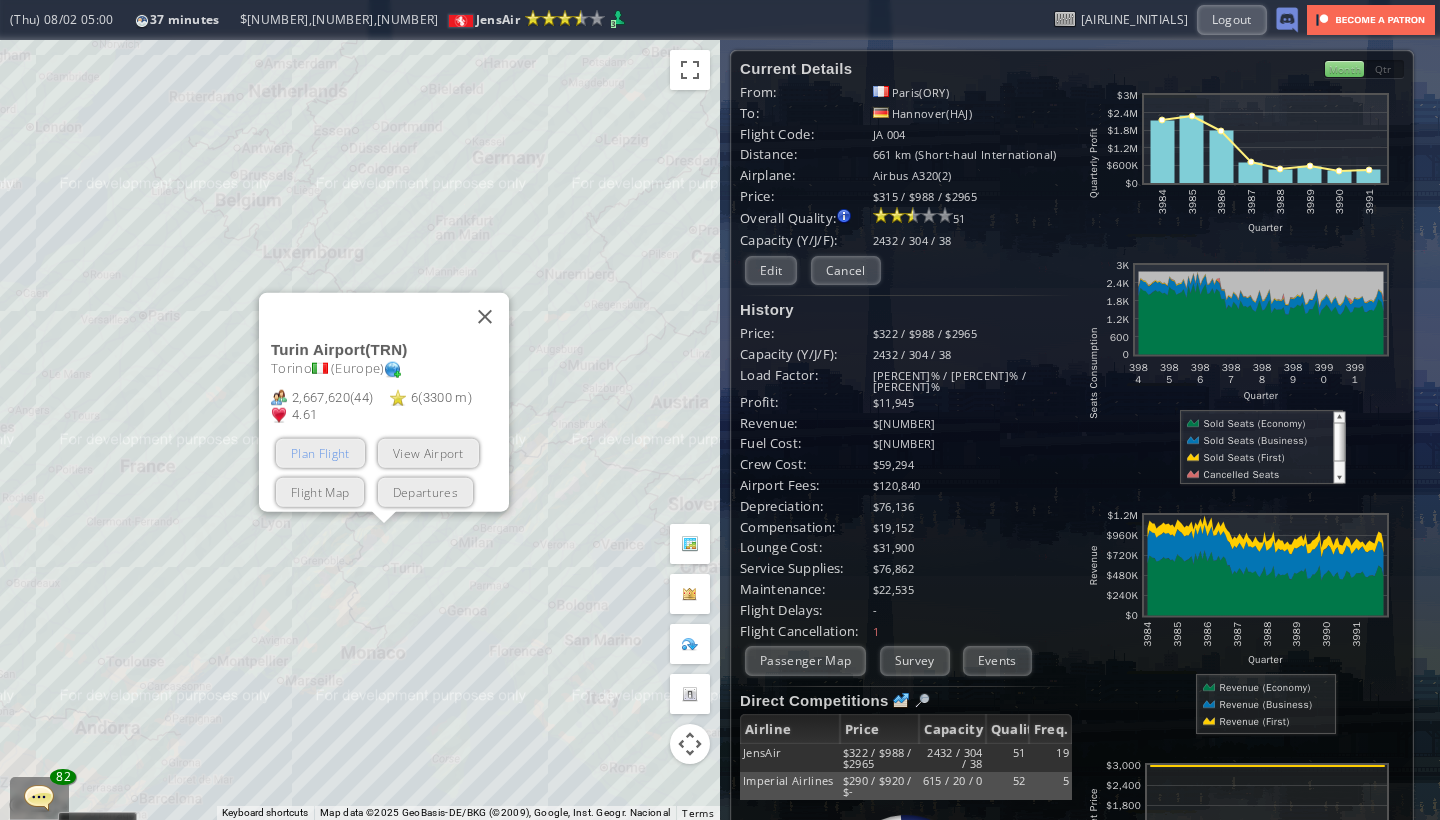 click on "Plan Flight" at bounding box center [320, 453] 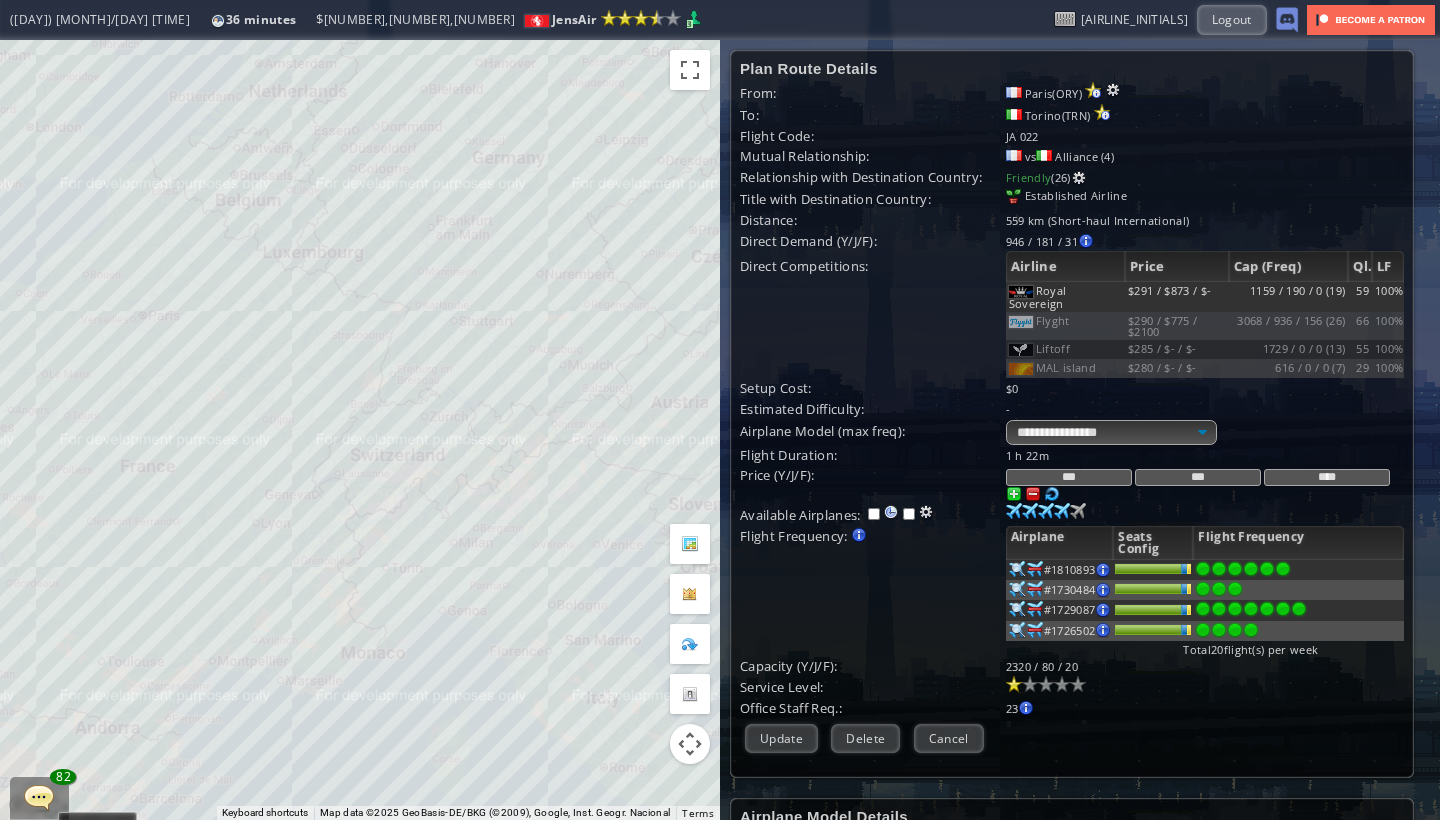 click on "To navigate, press the arrow keys." at bounding box center [360, 430] 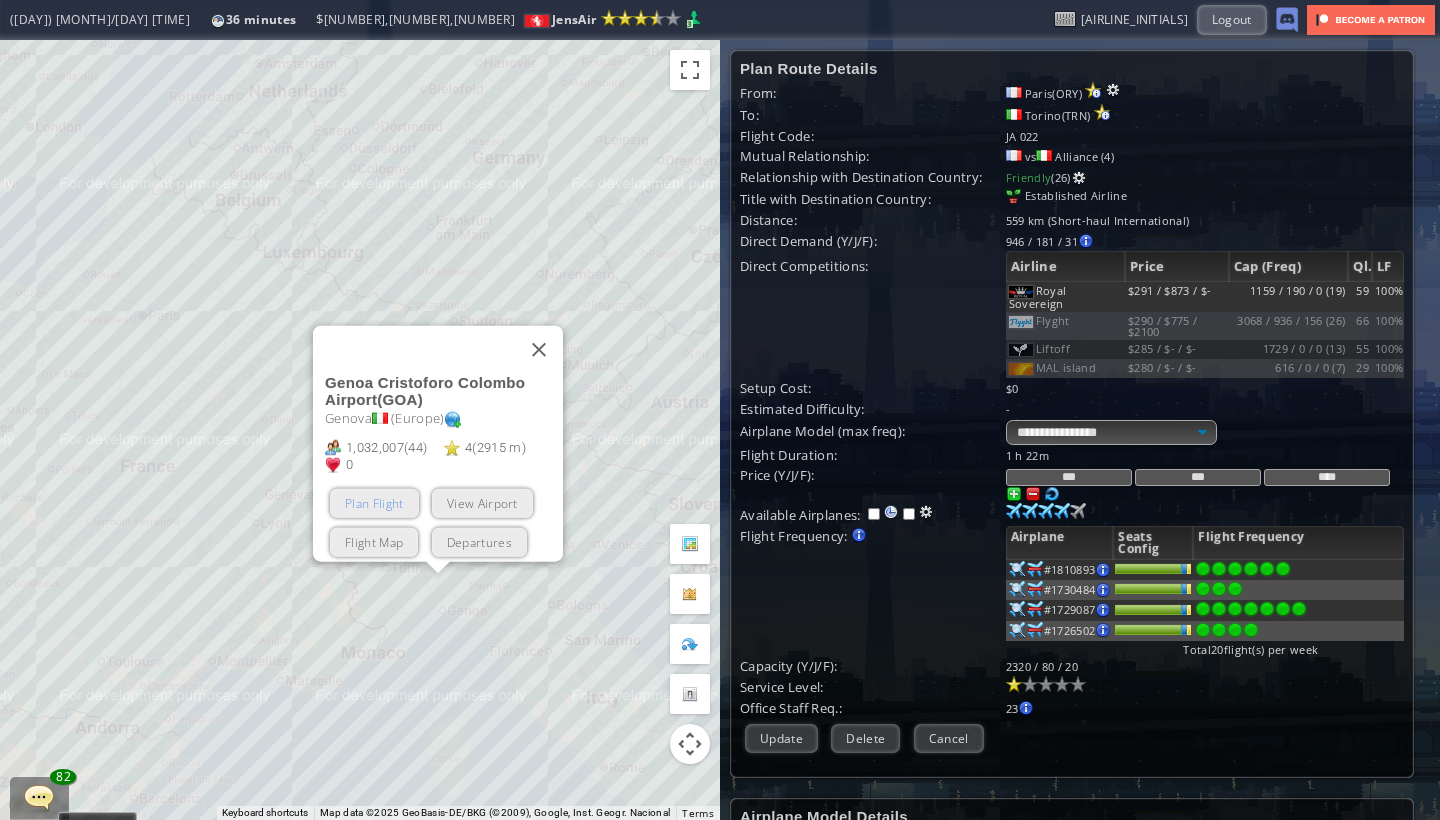 click on "Plan Flight" at bounding box center (374, 503) 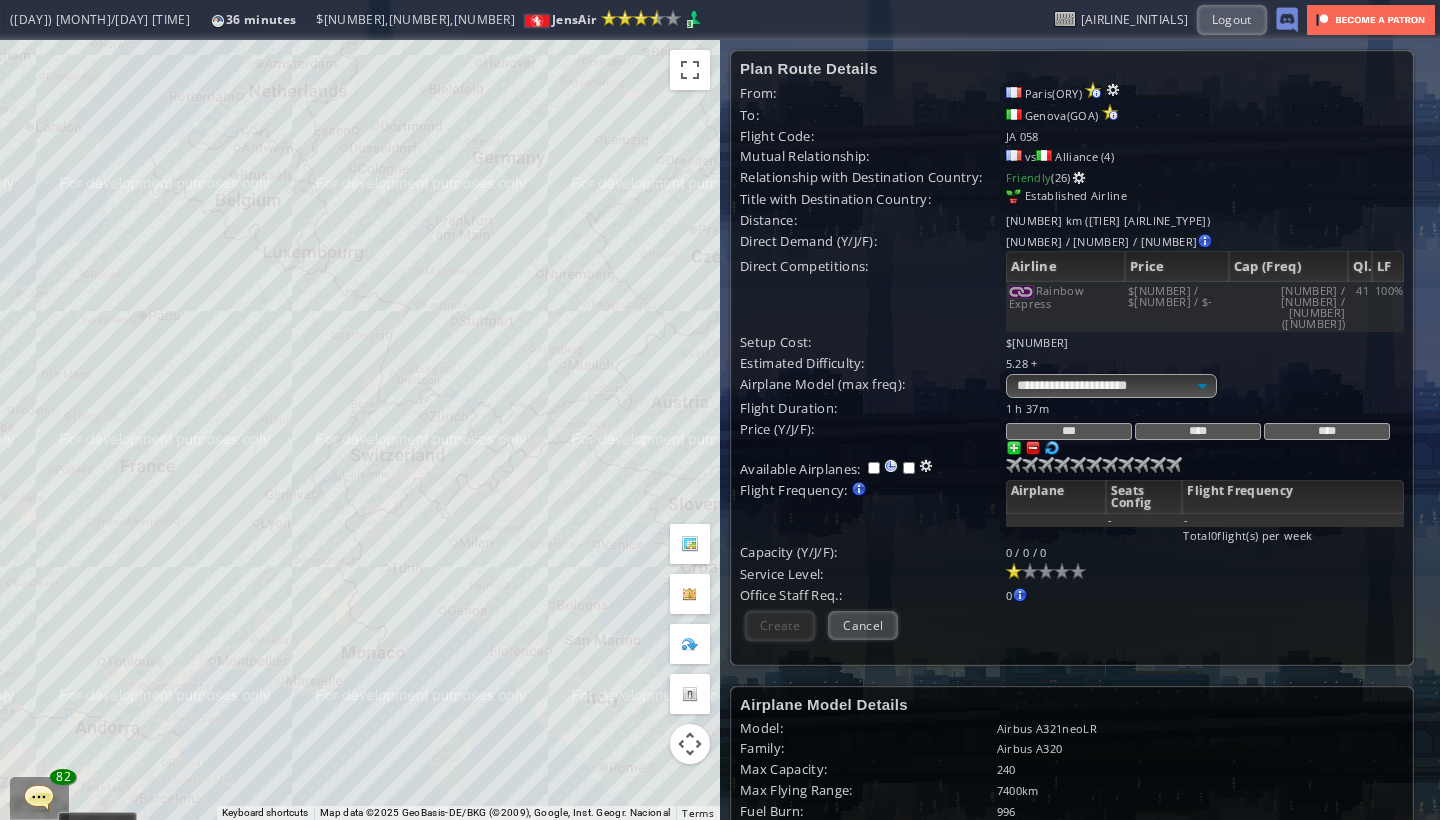 click on "1 h 37m" at bounding box center [1205, 408] 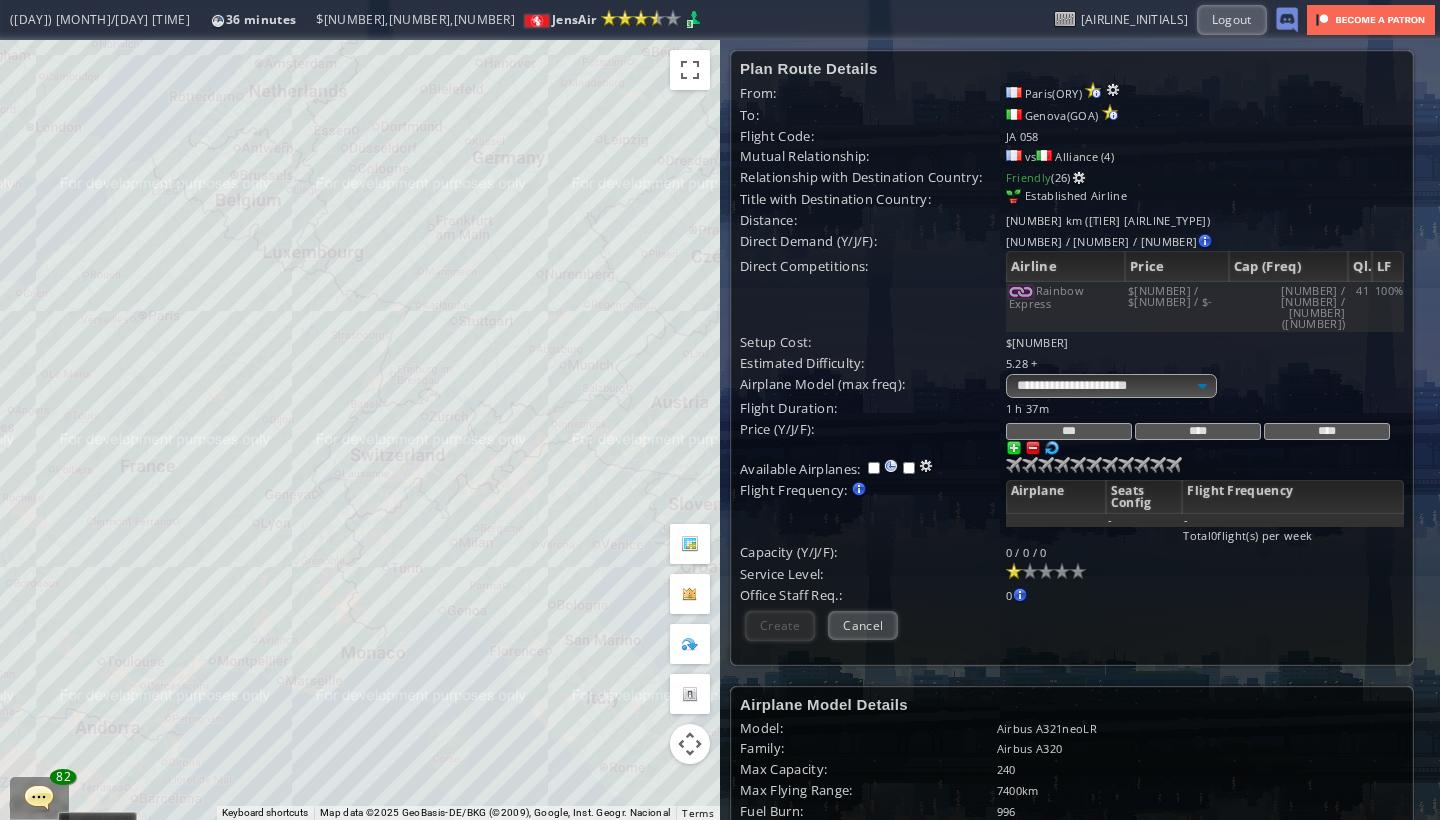 click on "1 h 37m" at bounding box center (1205, 408) 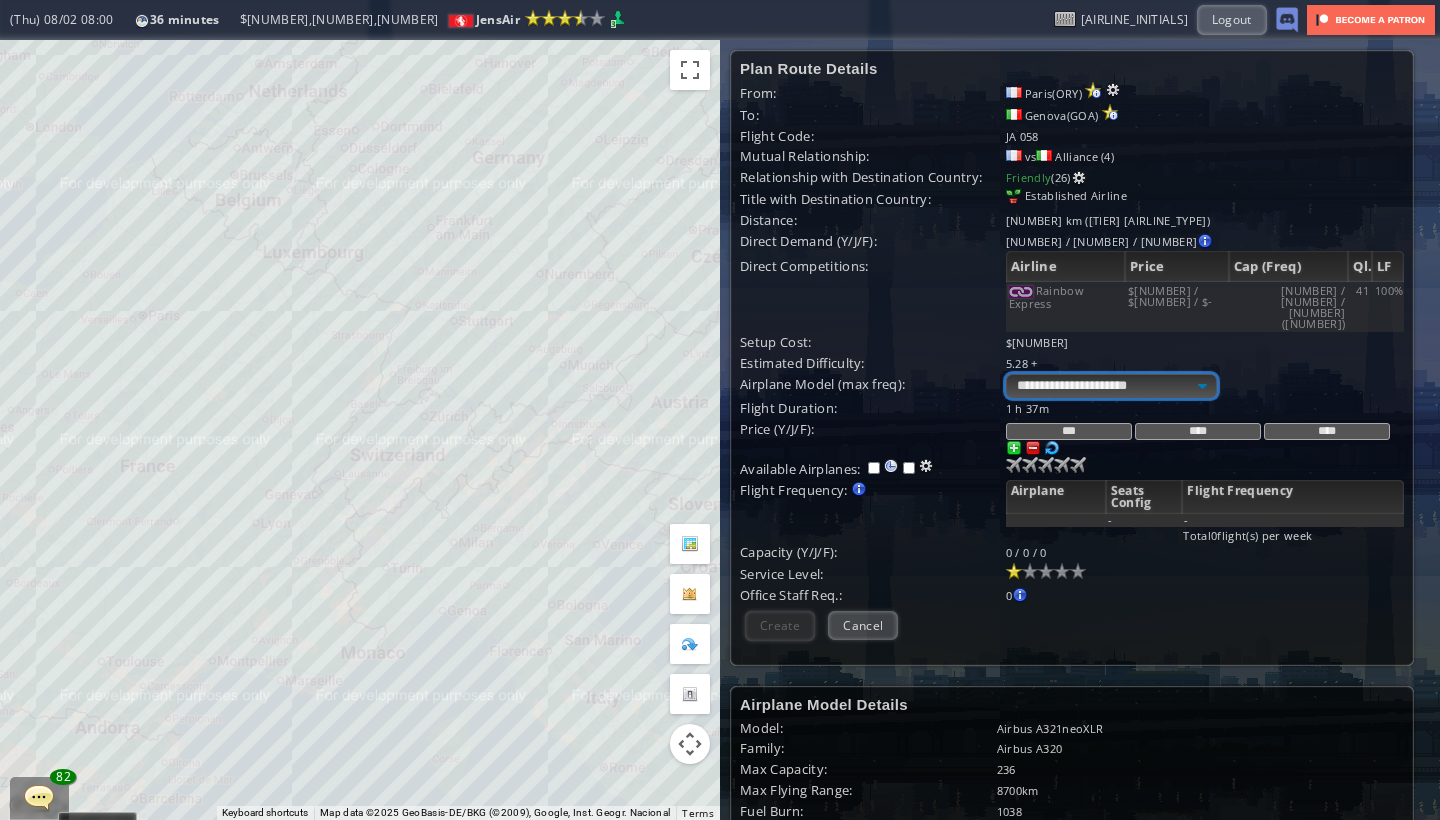 select on "**" 